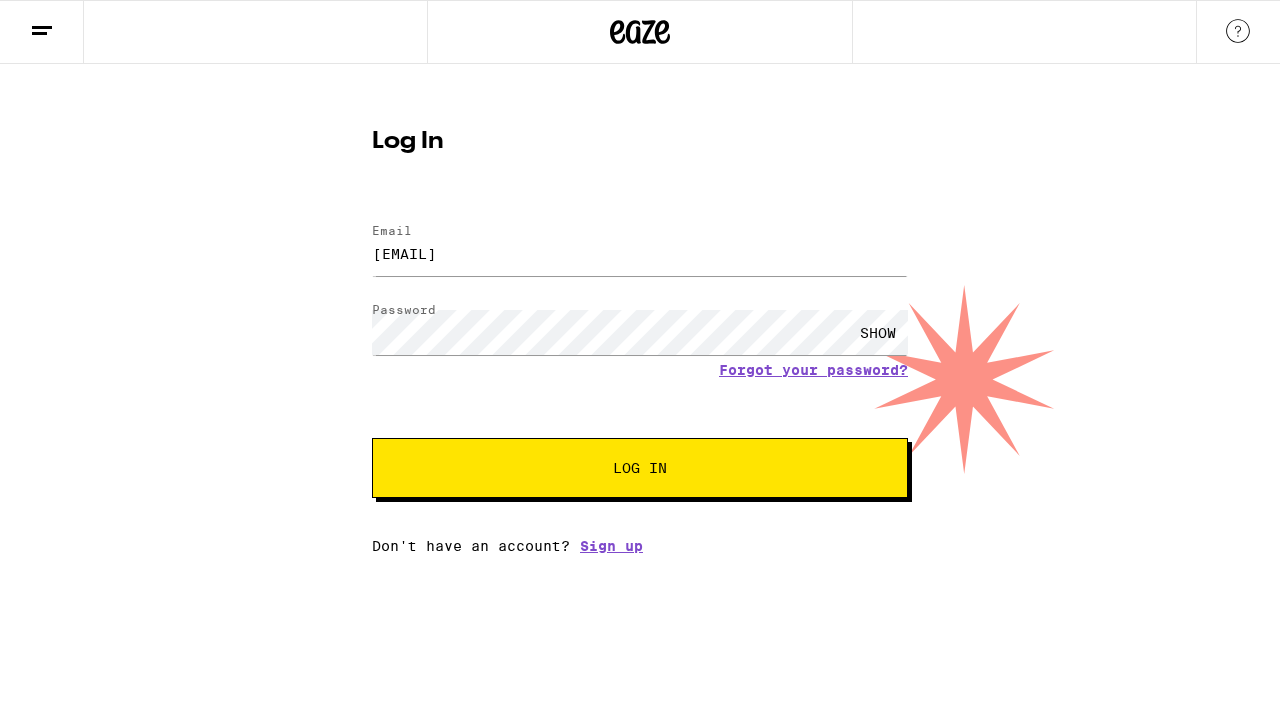 scroll, scrollTop: 0, scrollLeft: 0, axis: both 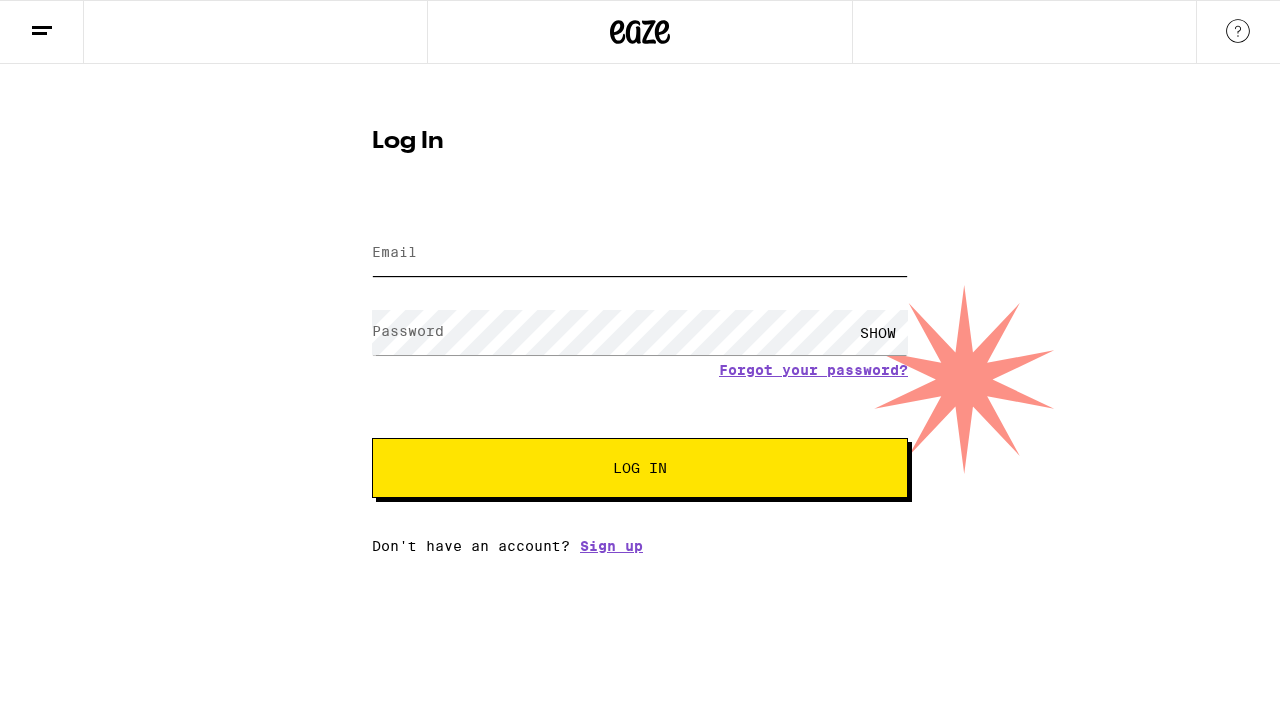 type on "wongryan88@gmail.com" 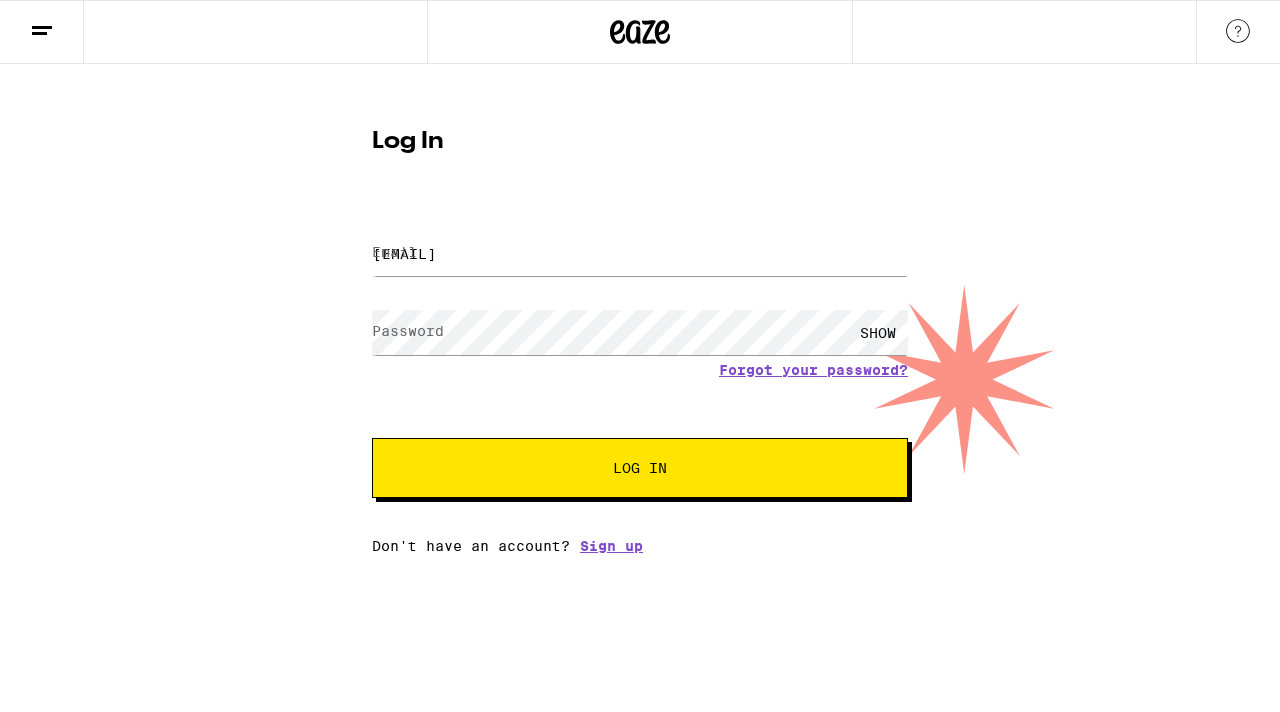 scroll, scrollTop: 0, scrollLeft: 0, axis: both 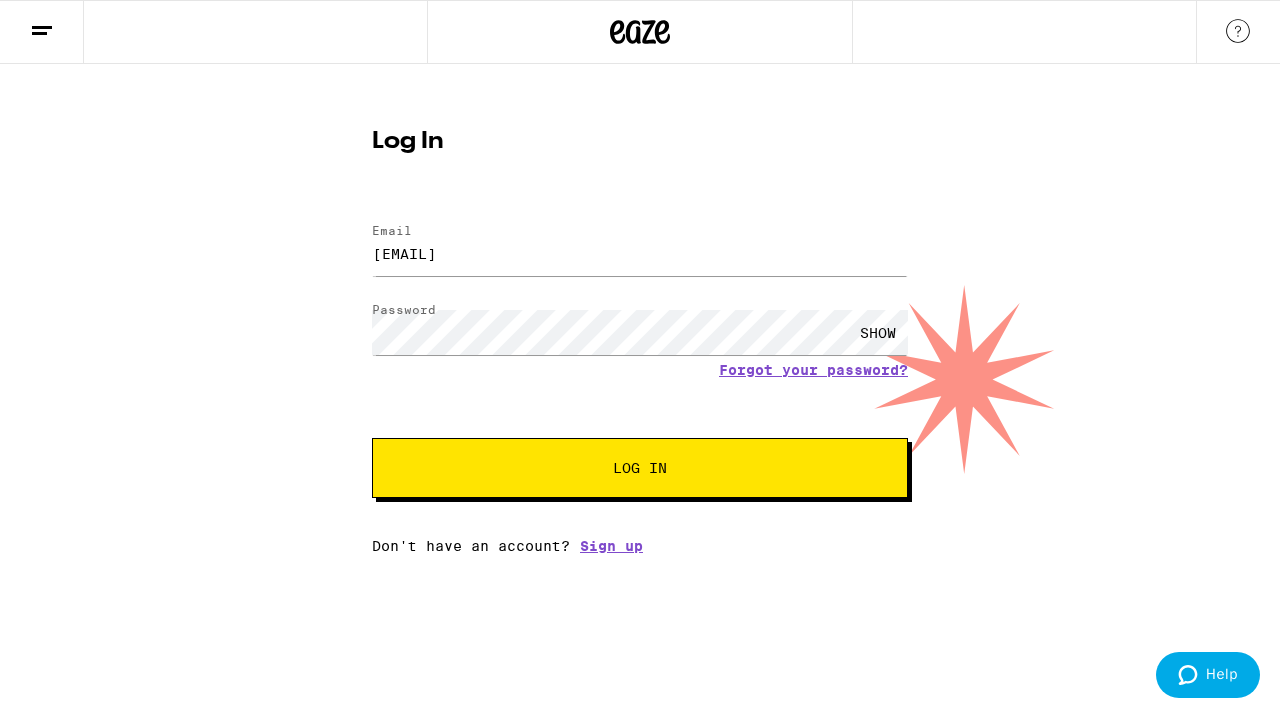 click on "Log In" at bounding box center (640, 468) 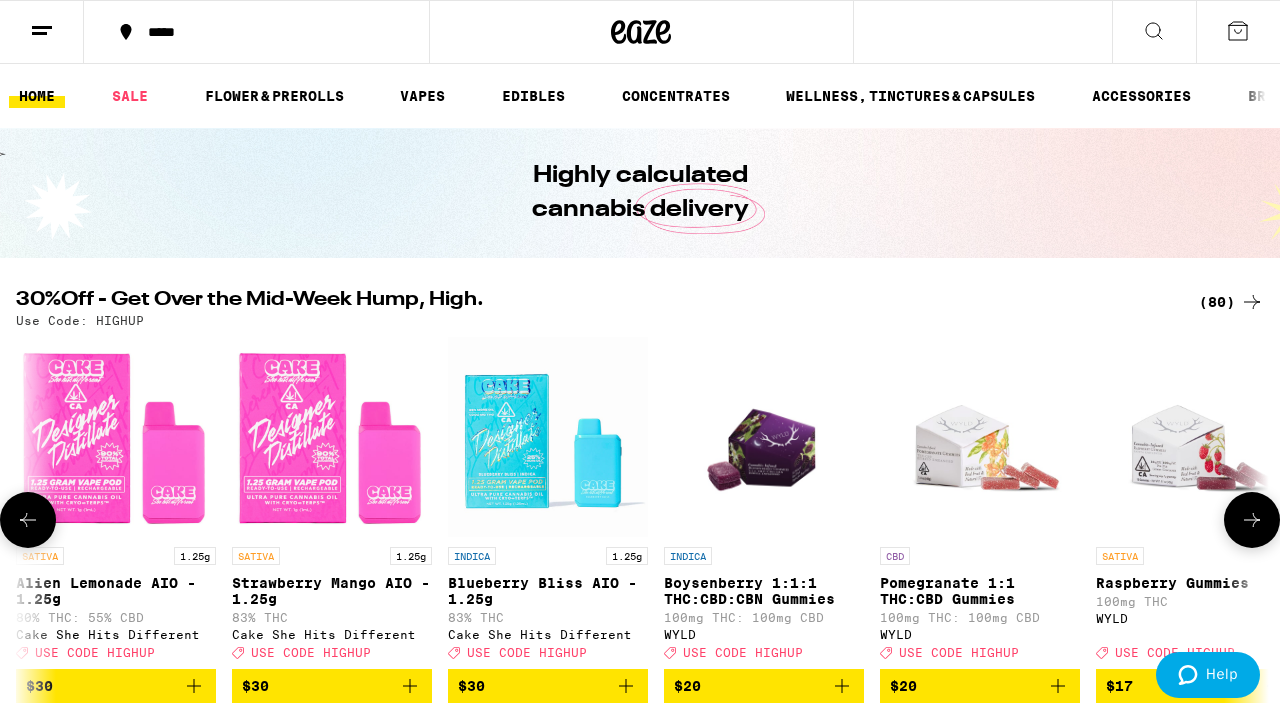 click on "(80)" at bounding box center (1231, 302) 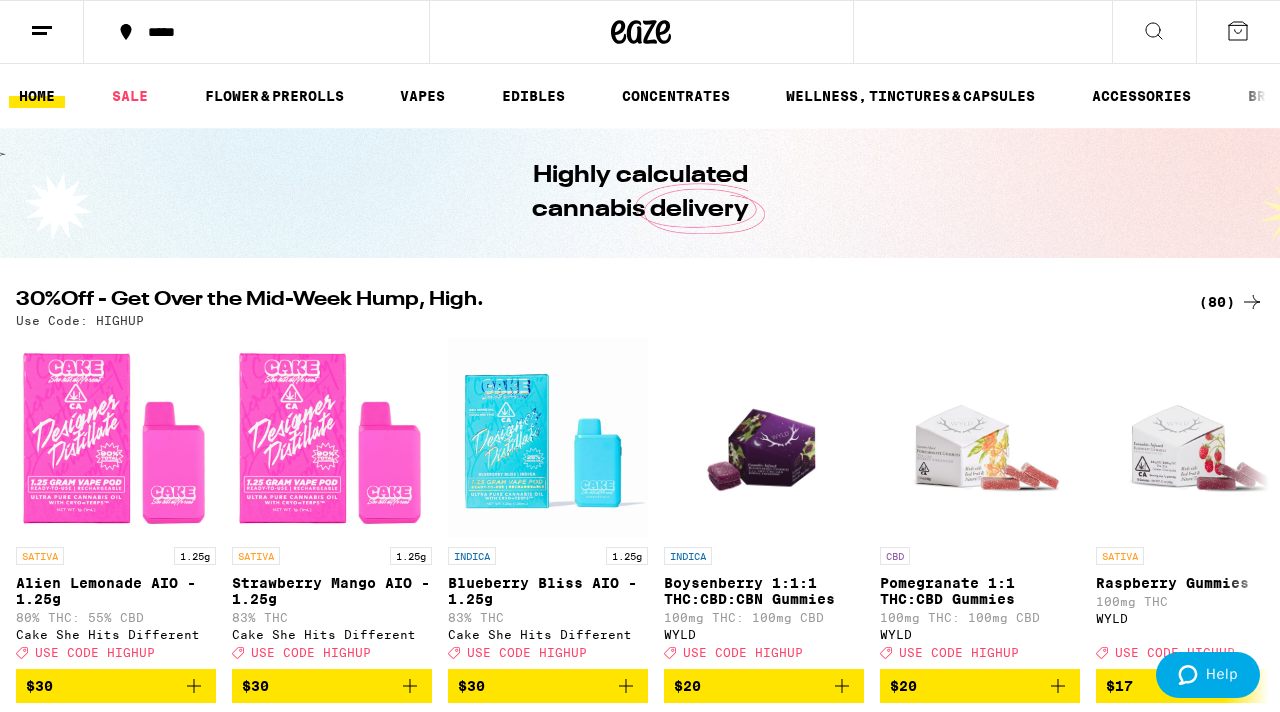 scroll, scrollTop: 0, scrollLeft: 0, axis: both 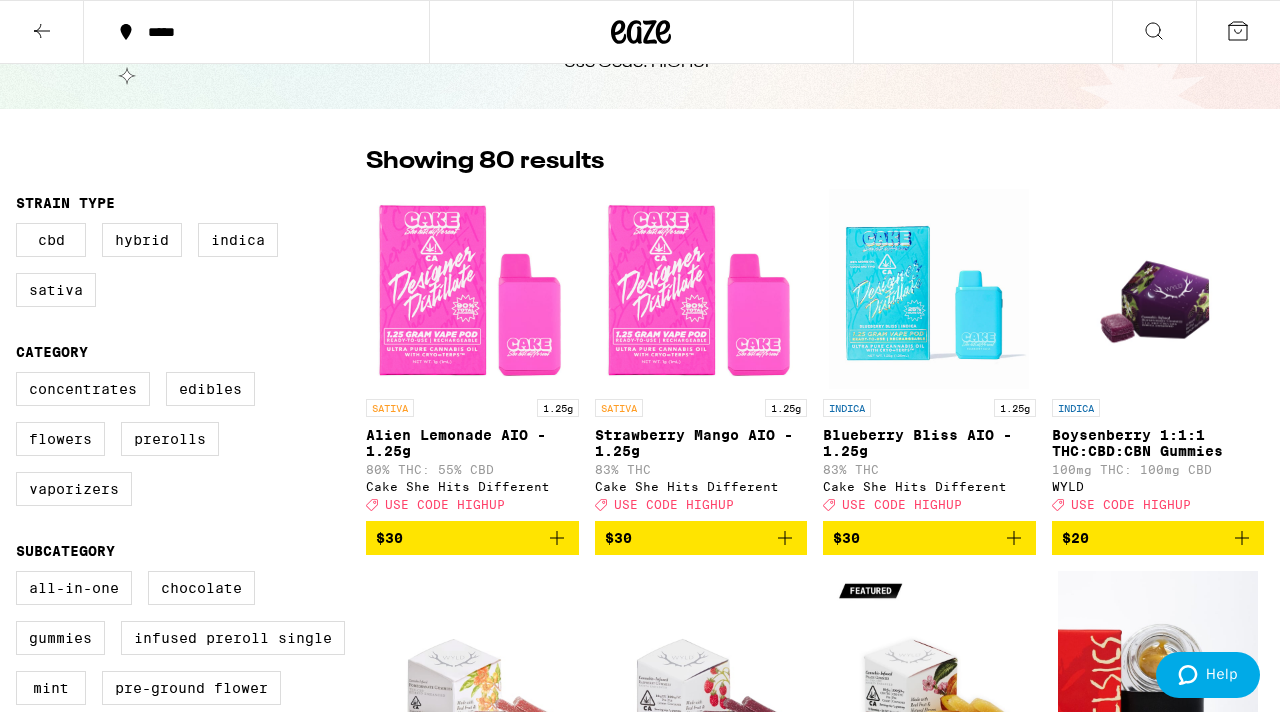 click 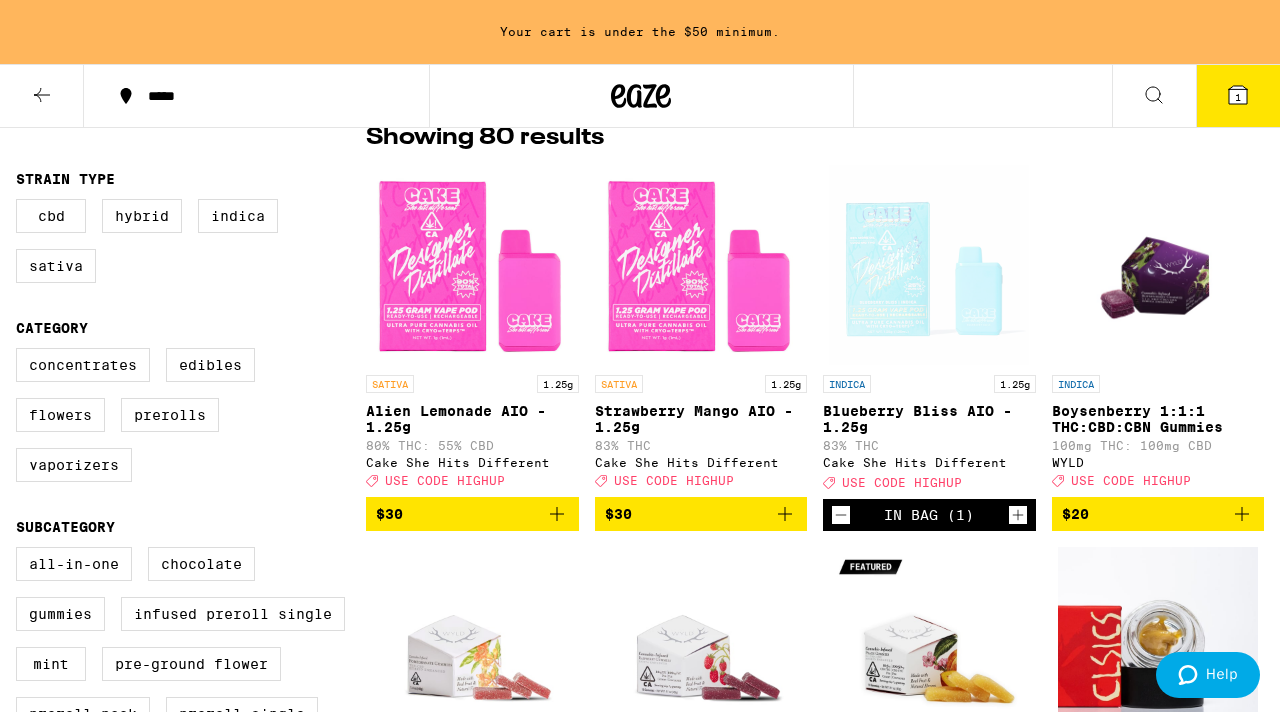 scroll, scrollTop: 174, scrollLeft: 0, axis: vertical 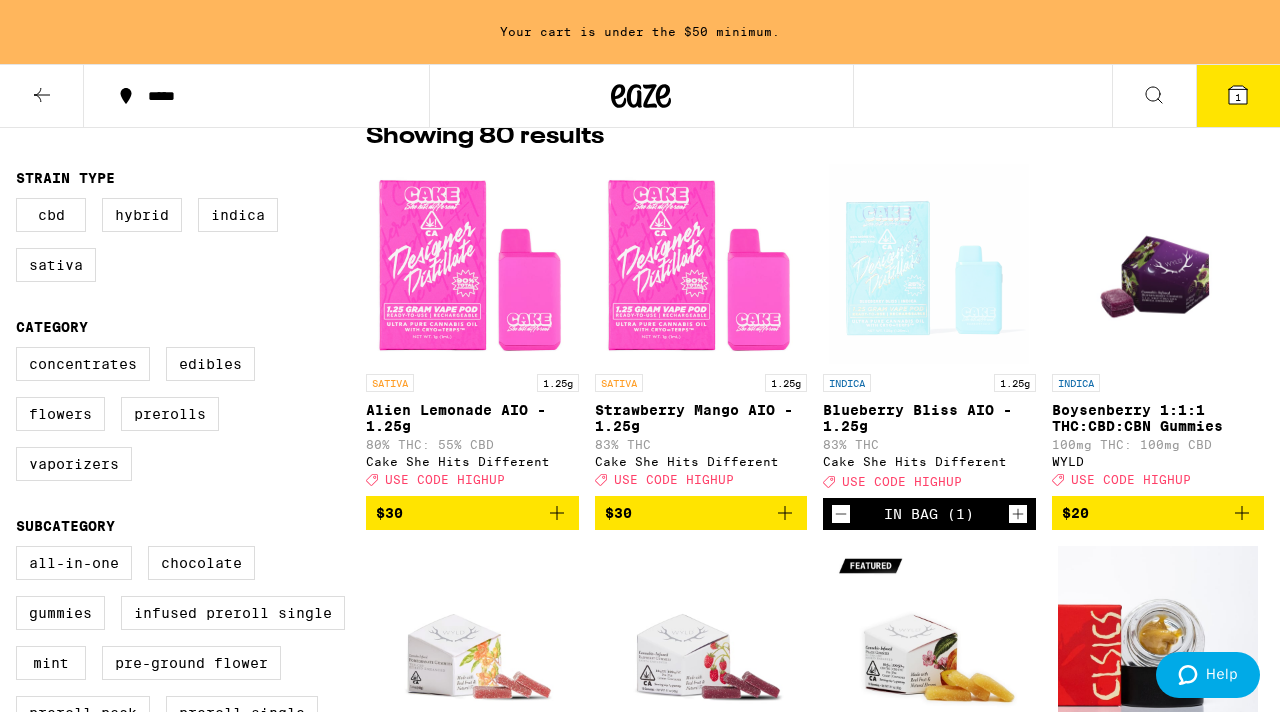 click at bounding box center [929, 264] 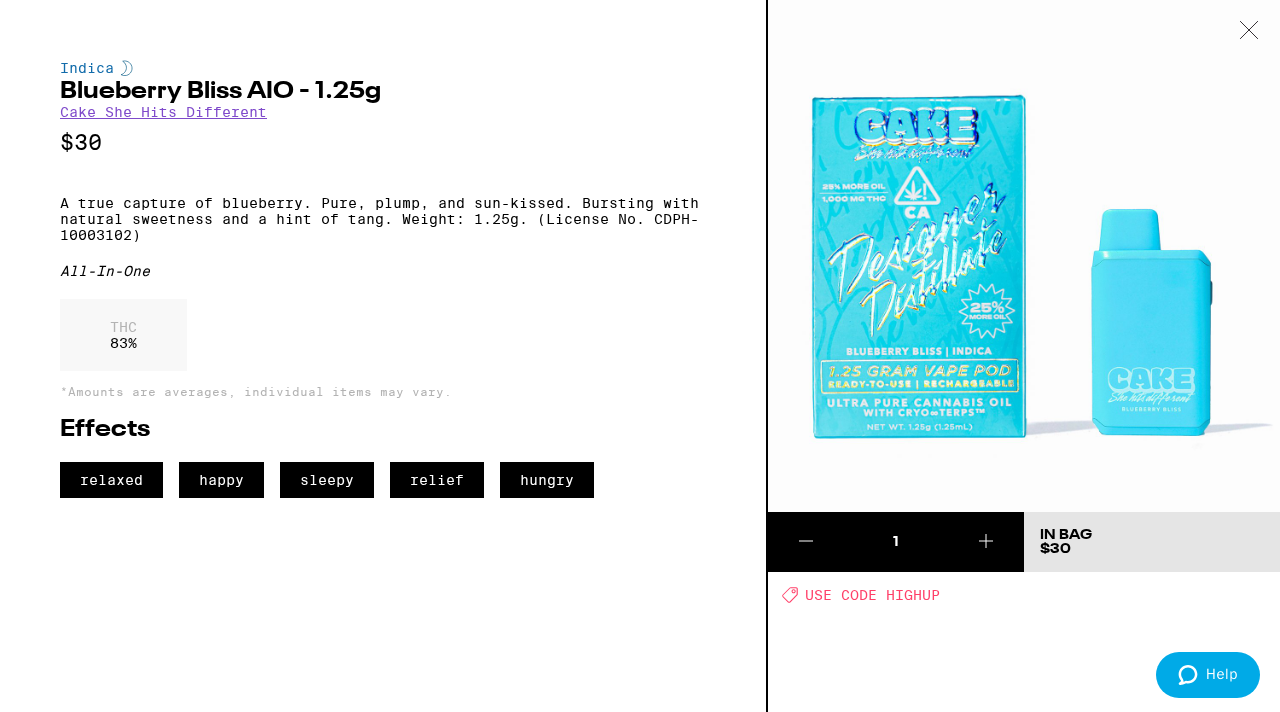 click 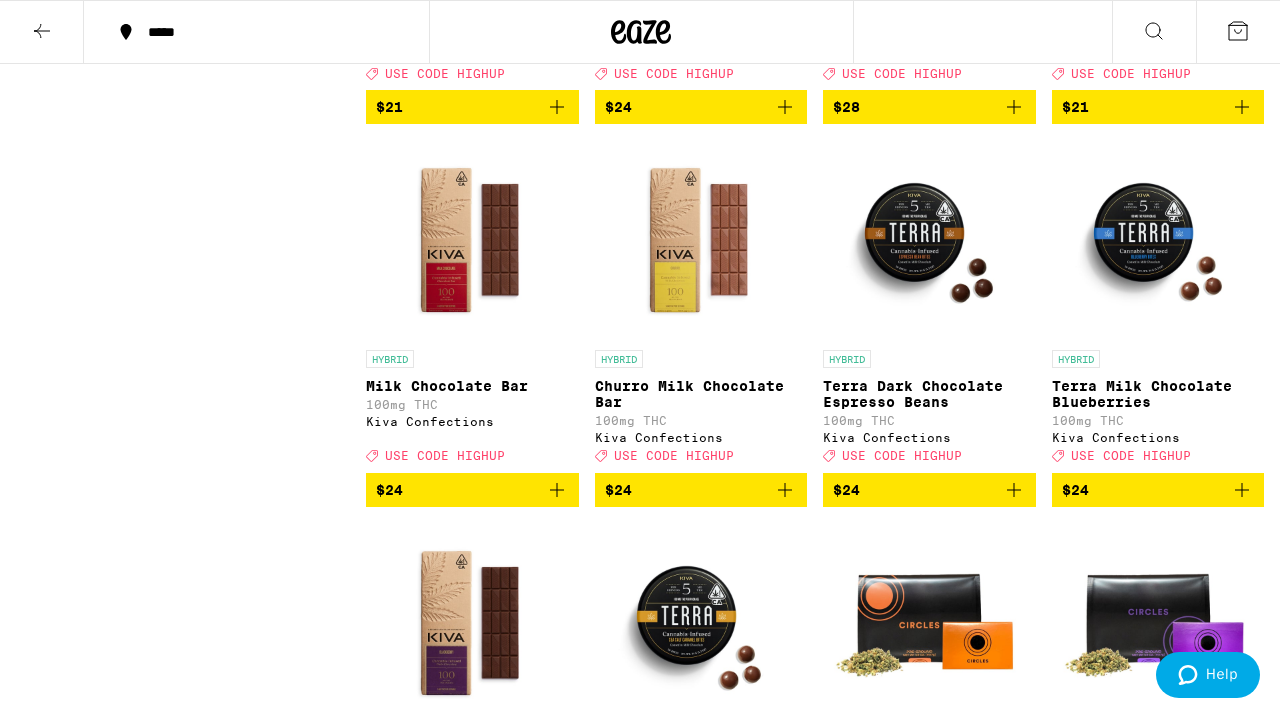 scroll, scrollTop: 2038, scrollLeft: 0, axis: vertical 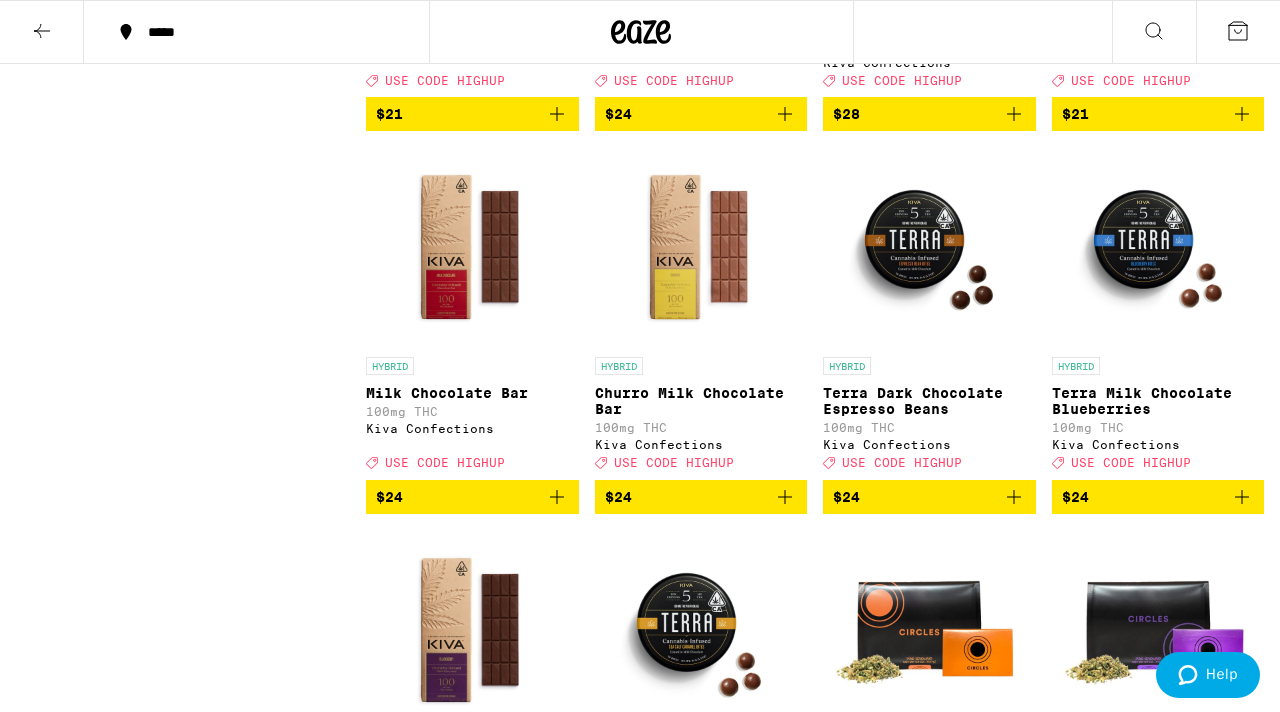 click 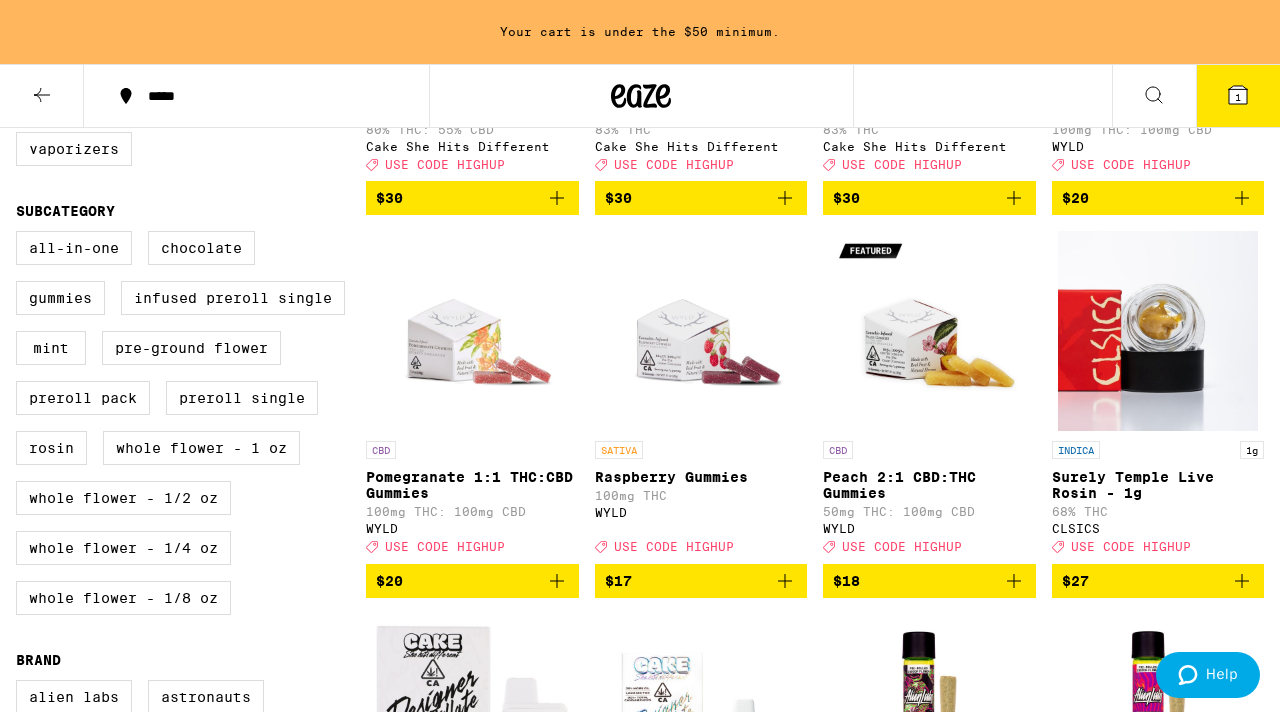 scroll, scrollTop: 0, scrollLeft: 0, axis: both 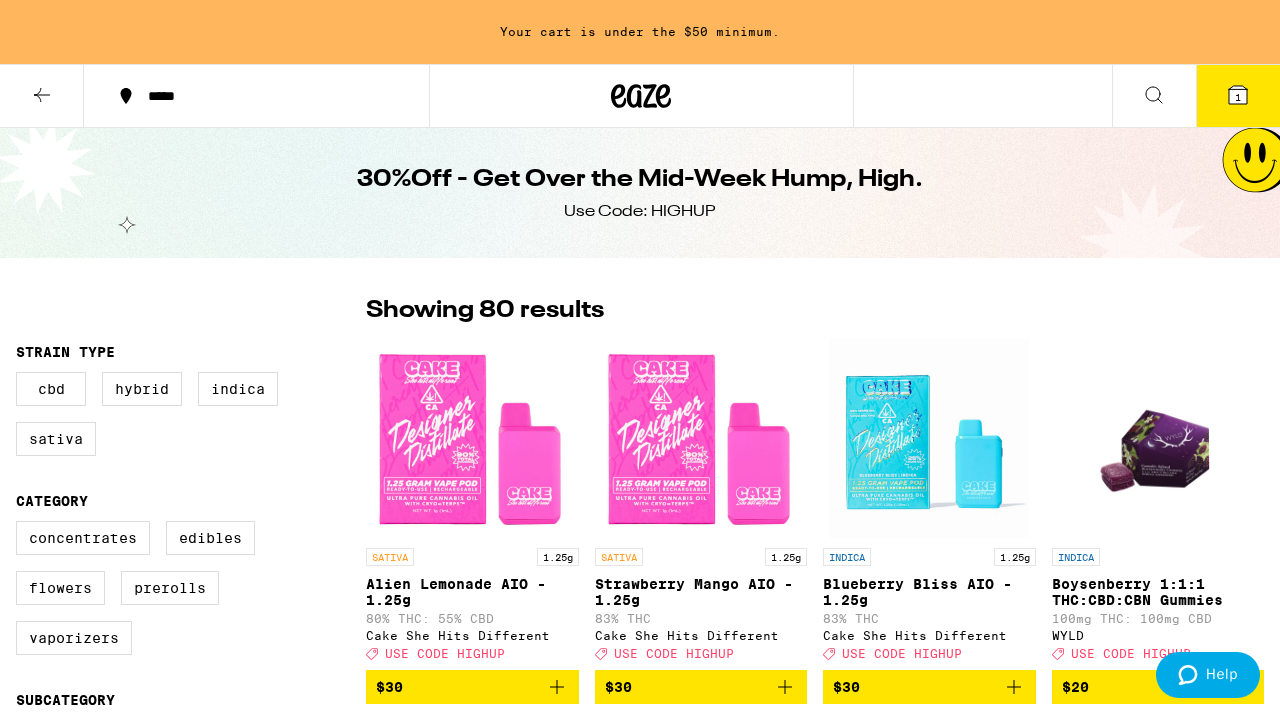 click 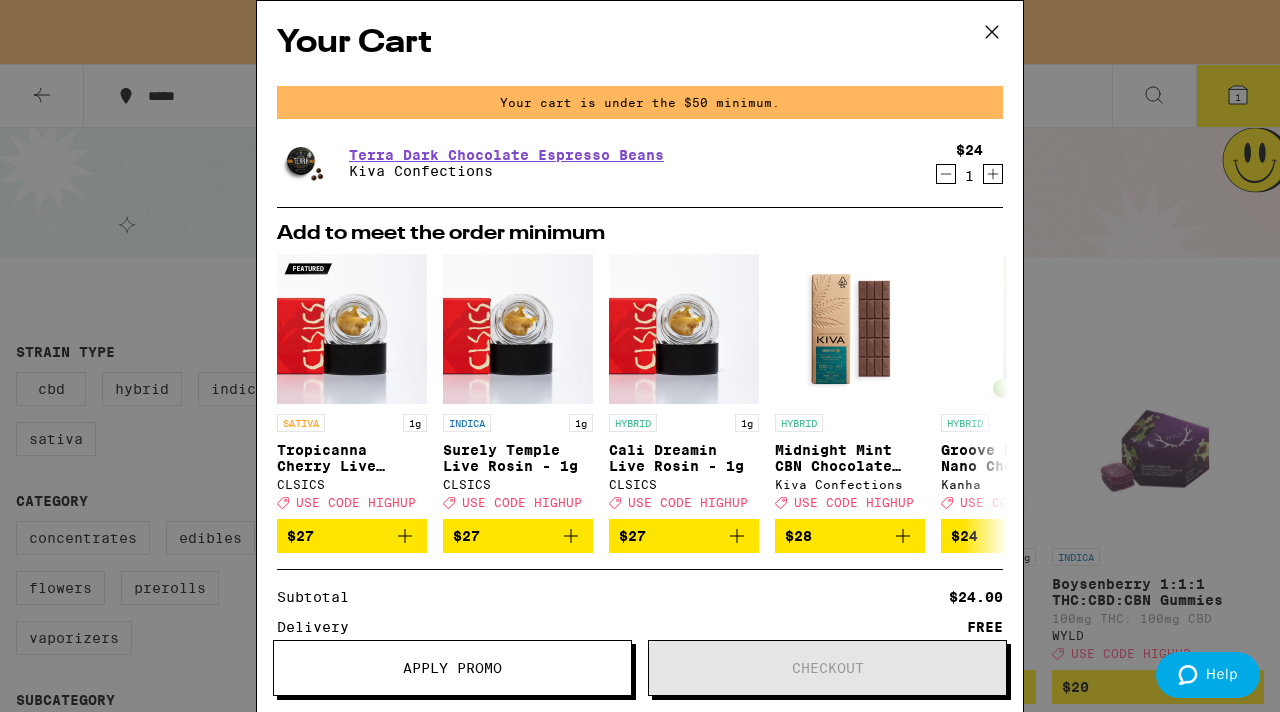 click 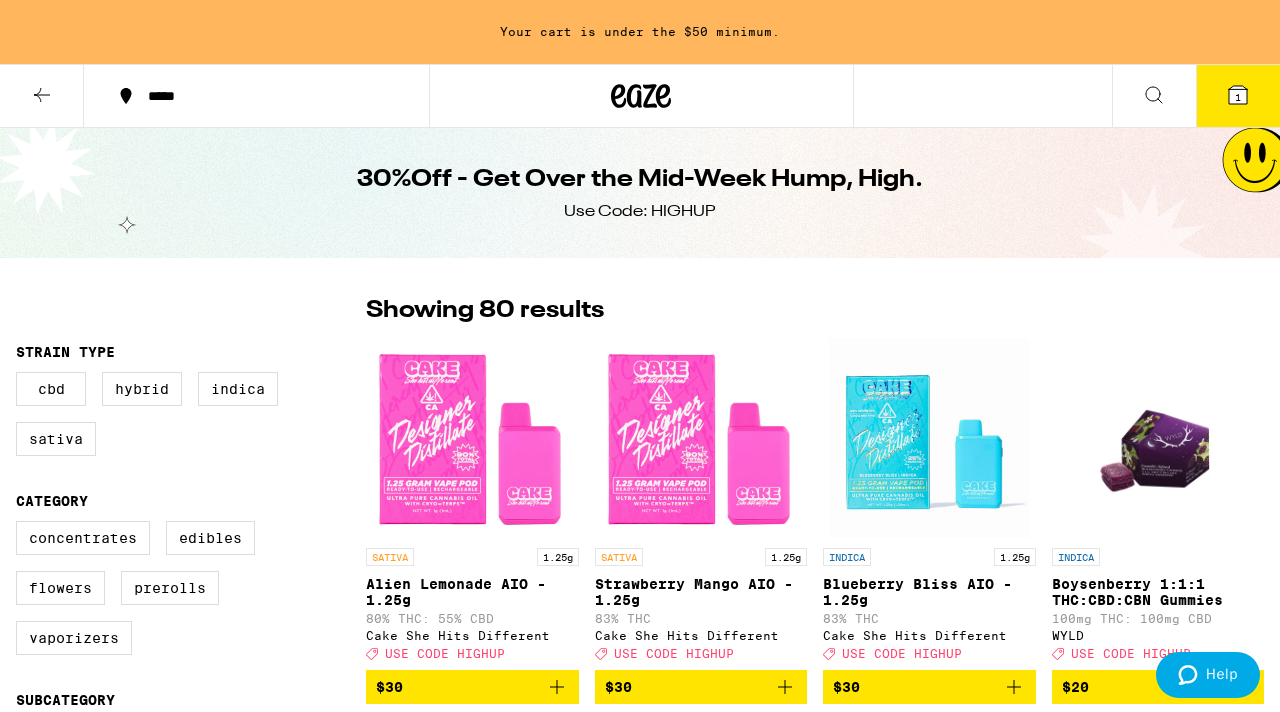 click 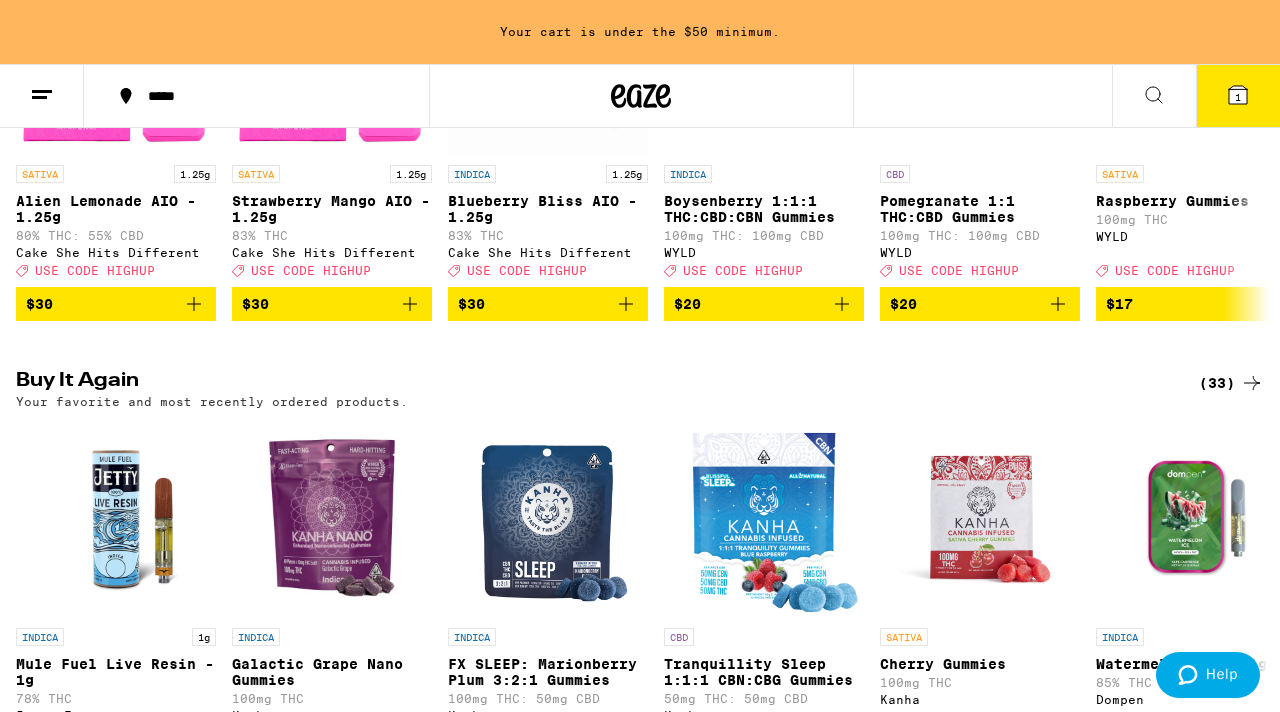 scroll, scrollTop: 615, scrollLeft: 0, axis: vertical 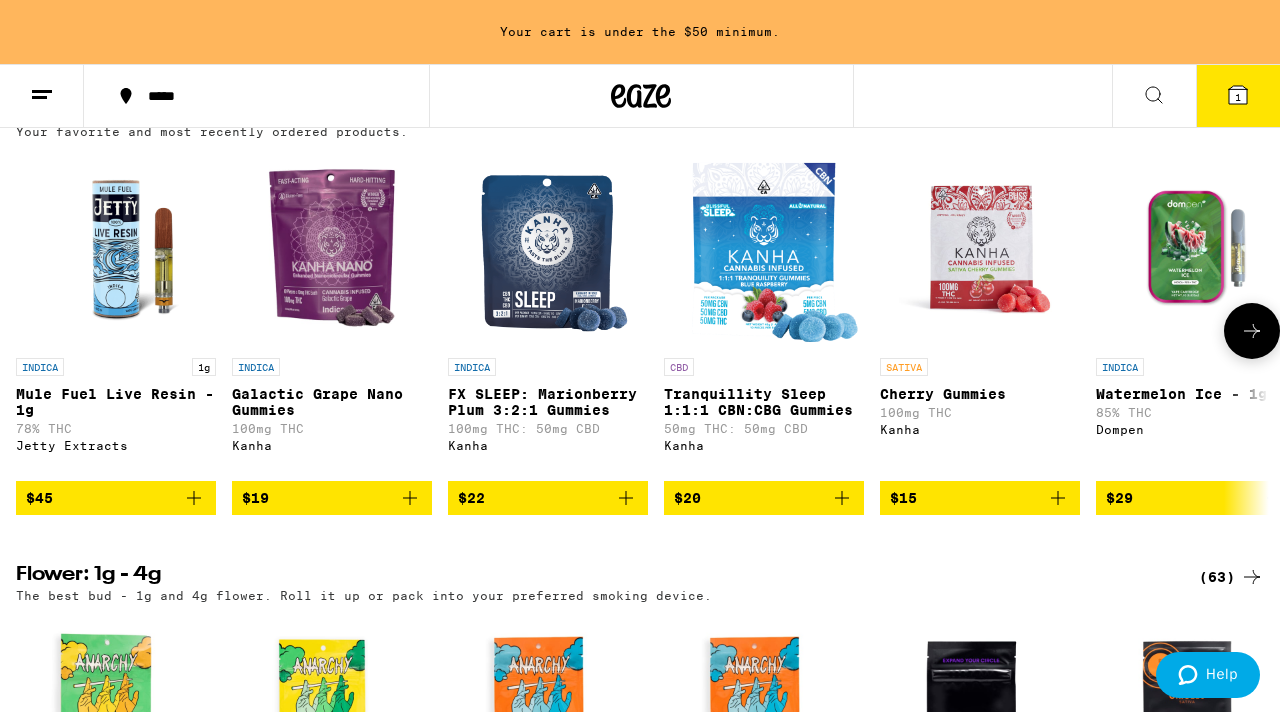 click 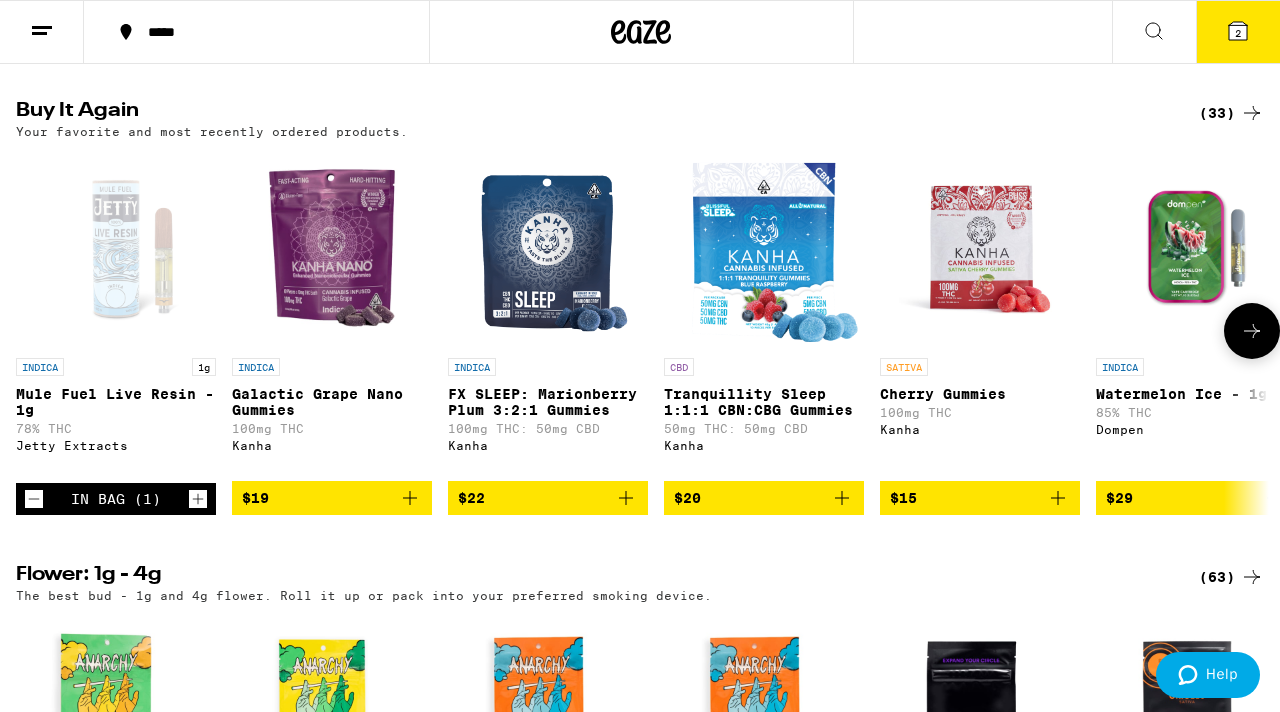 scroll, scrollTop: 653, scrollLeft: 0, axis: vertical 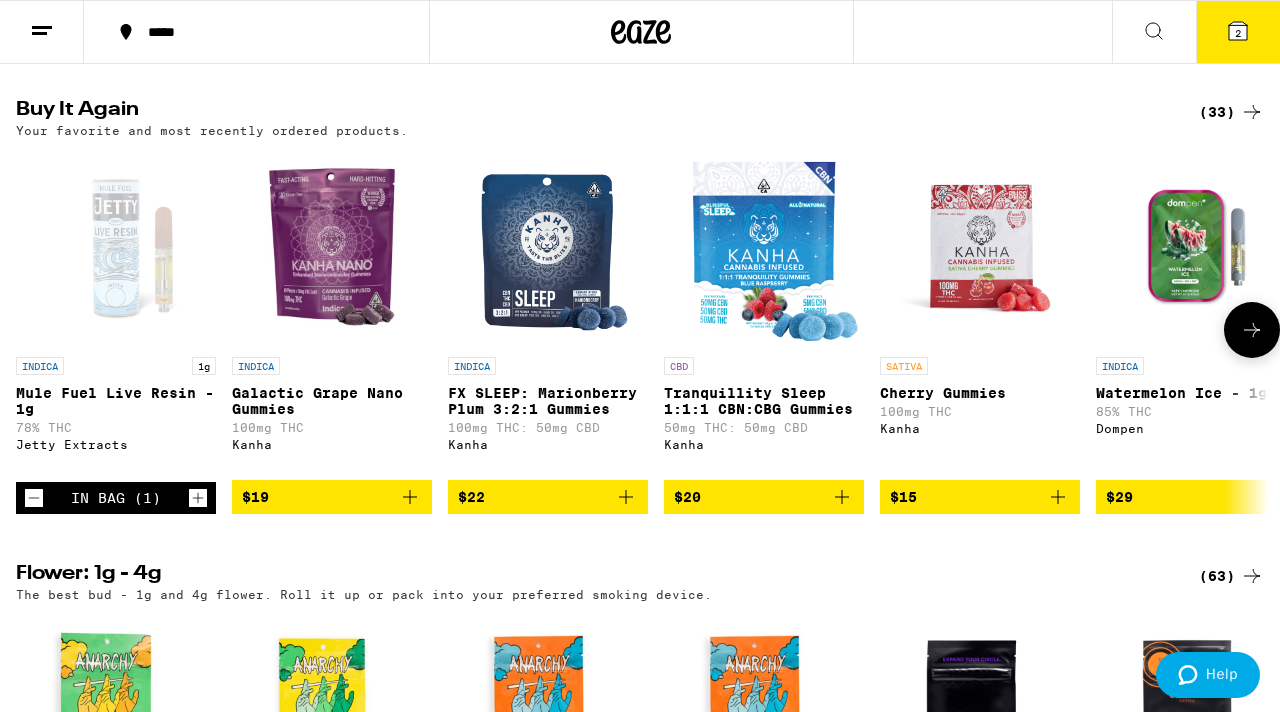 click 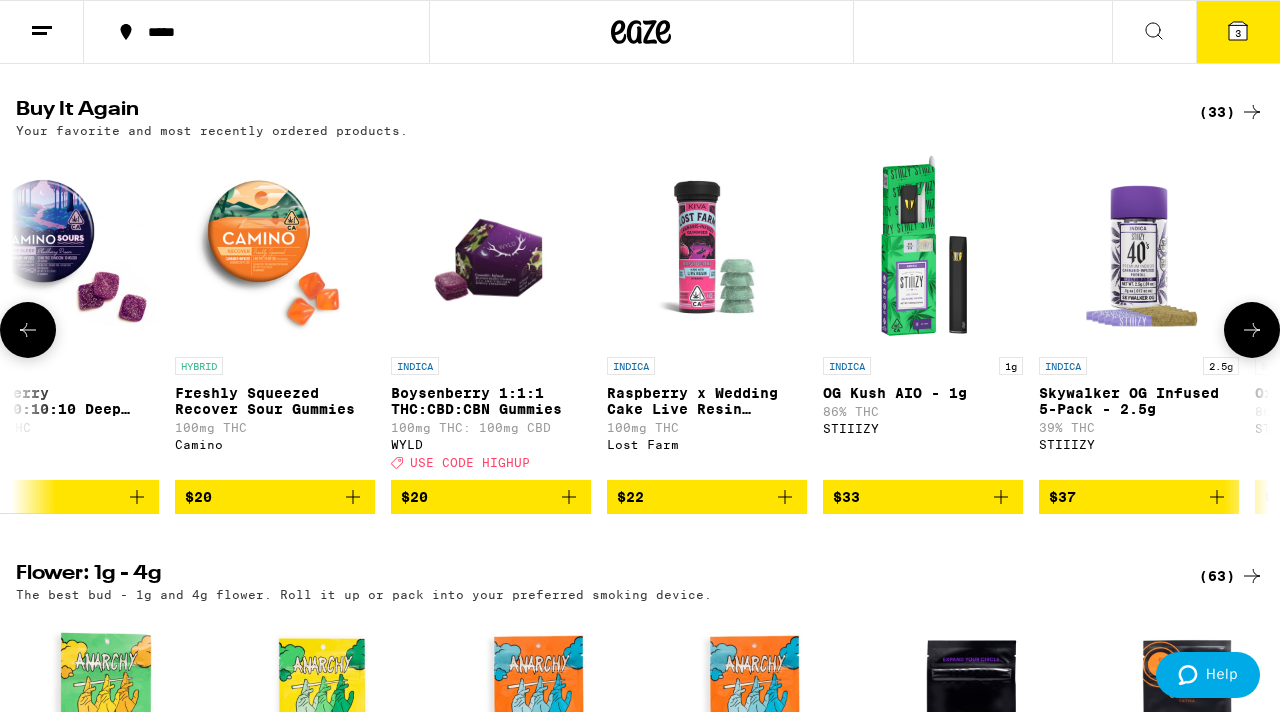scroll, scrollTop: 0, scrollLeft: 1779, axis: horizontal 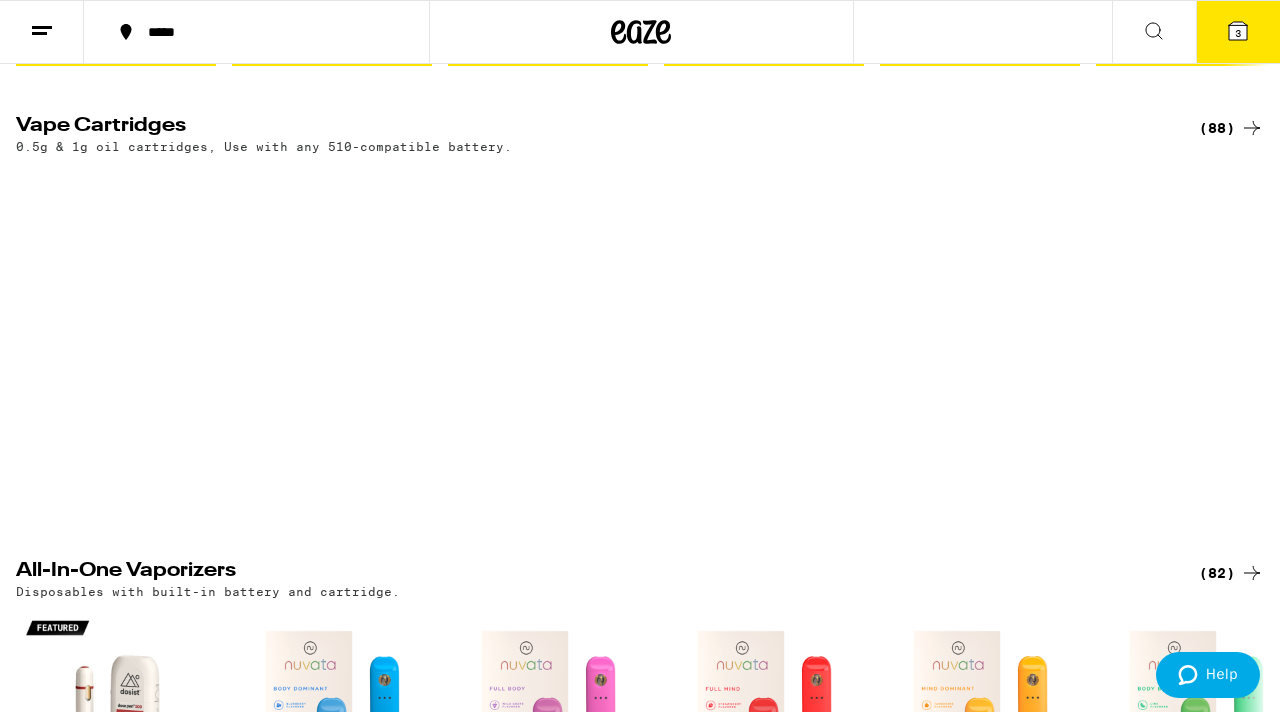 click 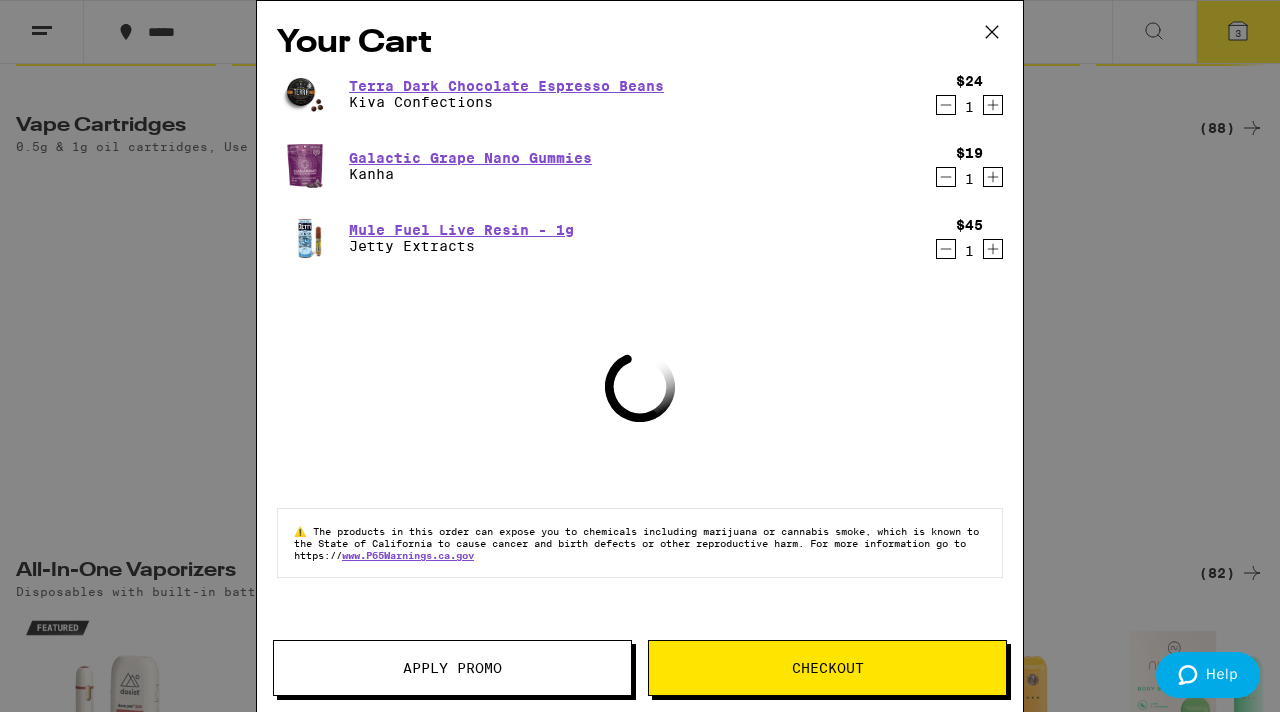 click on "Your Cart Terra Dark Chocolate Espresso Beans Kiva Confections $24 1 Galactic Grape Nano Gummies Kanha $19 1 Mule Fuel Live Resin - 1g Jetty Extracts $45 1 Loading ⚠️ The products in this order can expose you to chemicals including marijuana or cannabis smoke, which is known to the State of California to cause cancer and birth defects or other reproductive harm. For more information go to https:// www.P65Warnings.ca.gov Apply Promo Checkout" at bounding box center [640, 356] 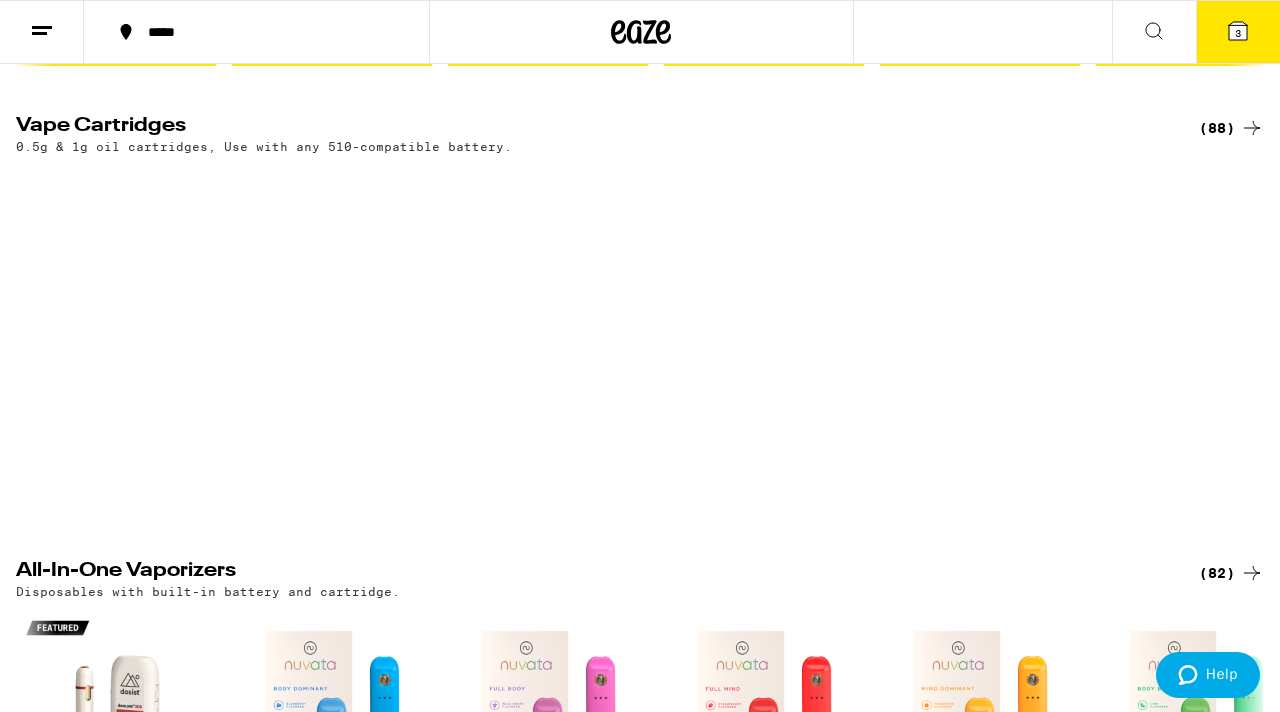 scroll, scrollTop: 0, scrollLeft: 0, axis: both 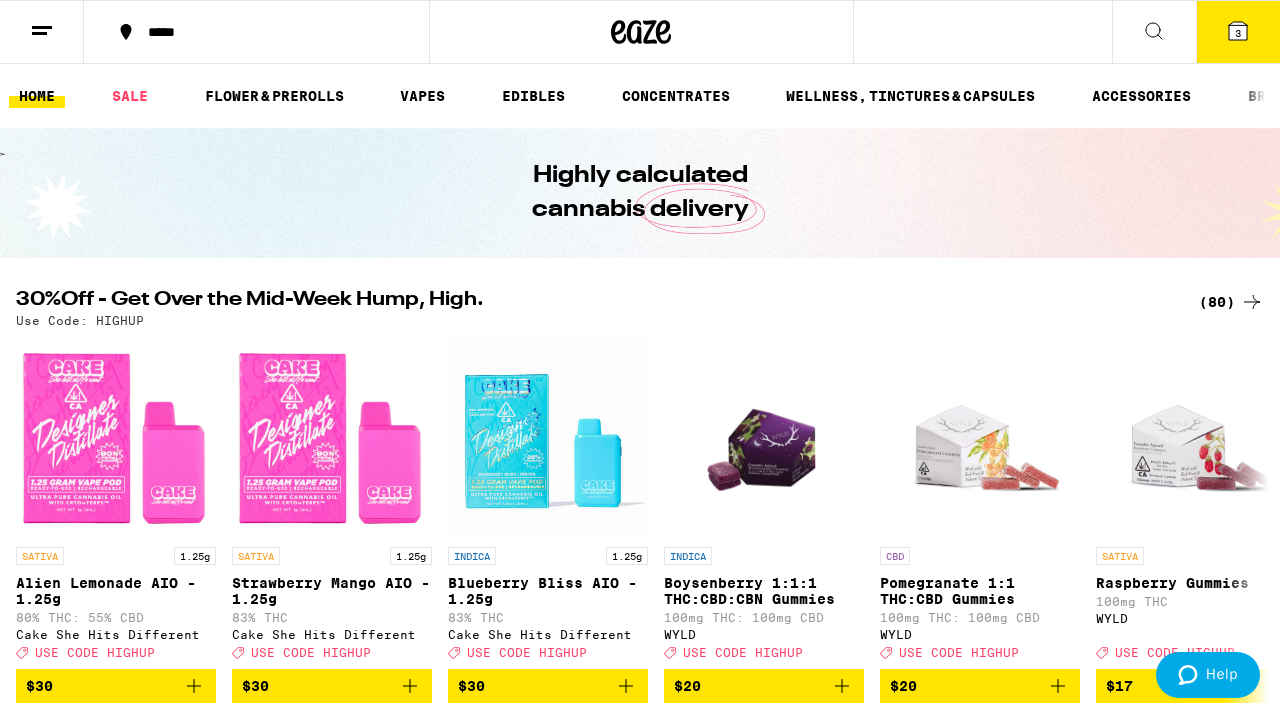 click on "3" at bounding box center [1238, 32] 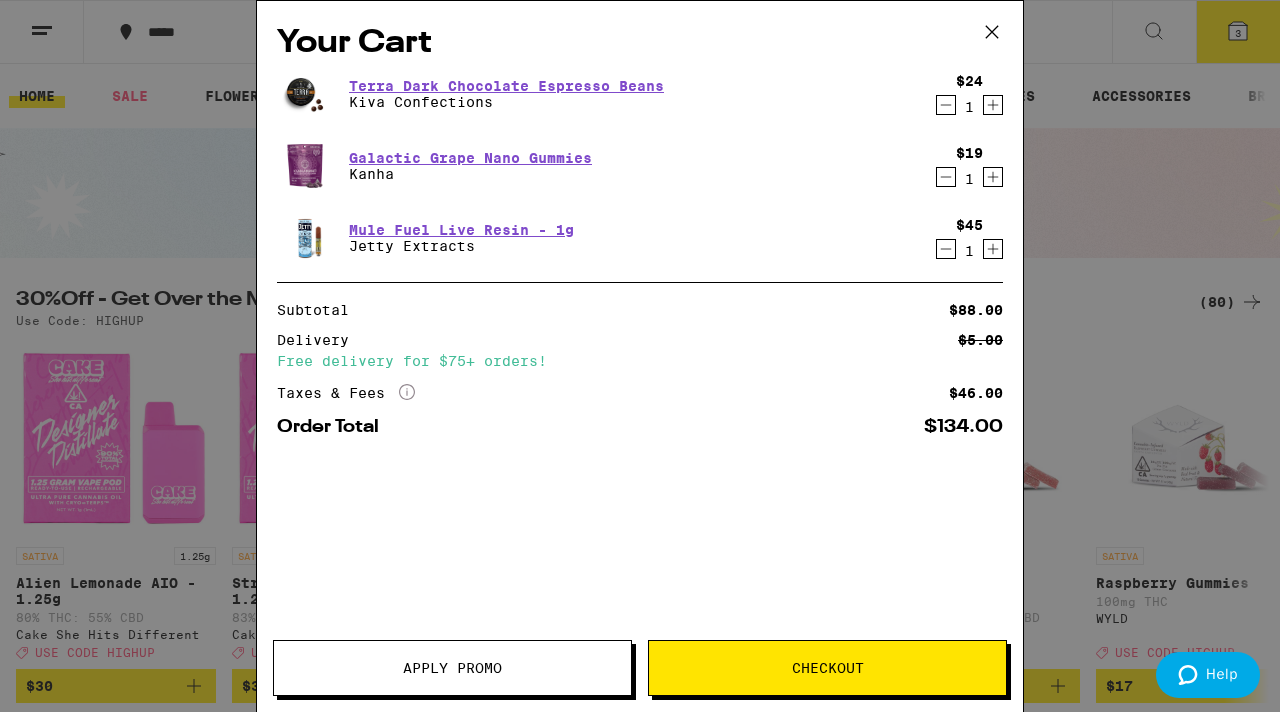 click on "Apply Promo" at bounding box center [452, 668] 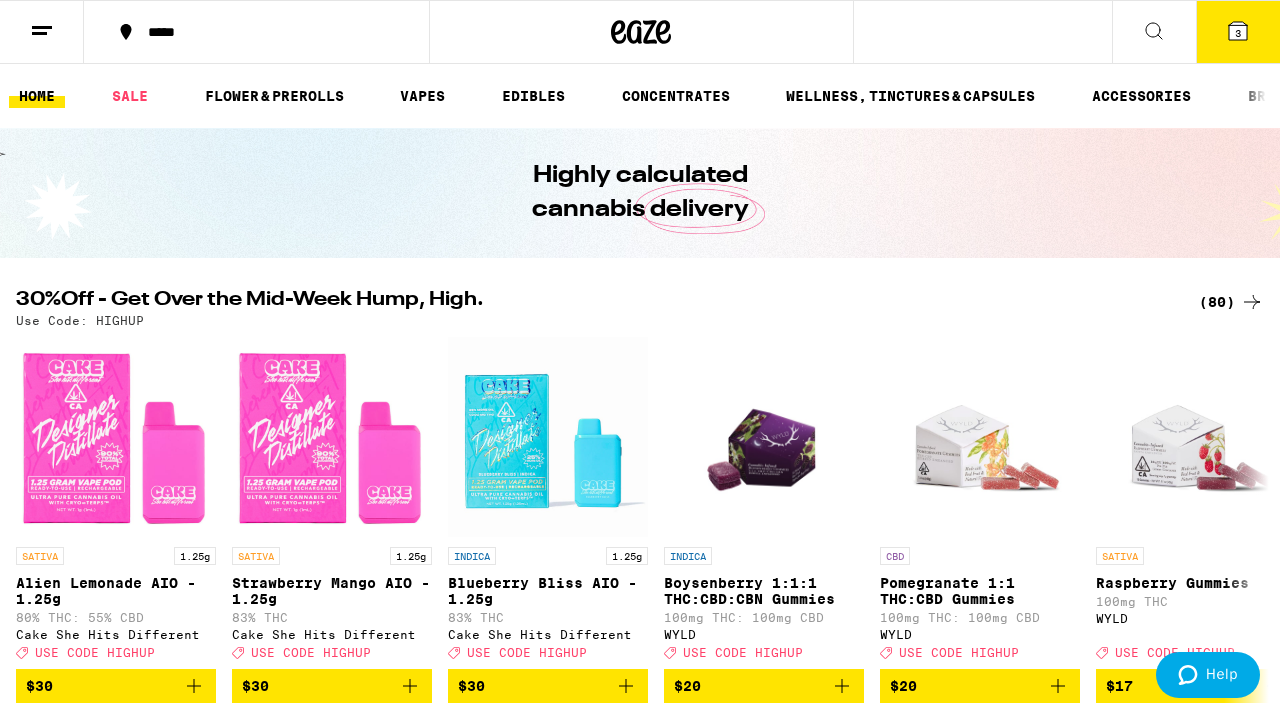 click on "Your Cart Terra Dark Chocolate Espresso Beans Kiva Confections $24 1 Galactic Grape Nano Gummies Kanha $19 1 Mule Fuel Live Resin - 1g Jetty Extracts $45 1 You may also like... INDICA FX SLEEP: Marionberry Plum 3:2:1 Gummies Kanha $22 CBD Tranquillity Sleep 1:1:1 CBN:CBG Gummies Kanha $20 INDICA 1g Watermelon Ice - 1g Dompen $29 INDICA 1g God's Gift Ultra - 1g Heavy Hitters $60 INDICA Blackberry Dream10:10:10 Deep Sleep Gummies Camino $20 HYBRID Freshly Squeezed Recover Sour Gummies Camino $20 INDICA Raspberry x Wedding Cake Live Resin Gummies Lost Farm $22 INDICA 1g OG Kush AIO - 1g STIIIZY $33 INDICA 2.5g Skywalker OG Infused 5-Pack - 2.5g STIIIZY $37 SATIVA 1g Orange Sunset AIO - 1g STIIIZY $33 Subtotal $88.00 Delivery $5.00 Free delivery for $75+ orders! Taxes & Fees More Info $46.00 Order Total $134.00 ⚠️ www.P65Warnings.ca.gov Apply Promo Checkout" at bounding box center (640, 356) 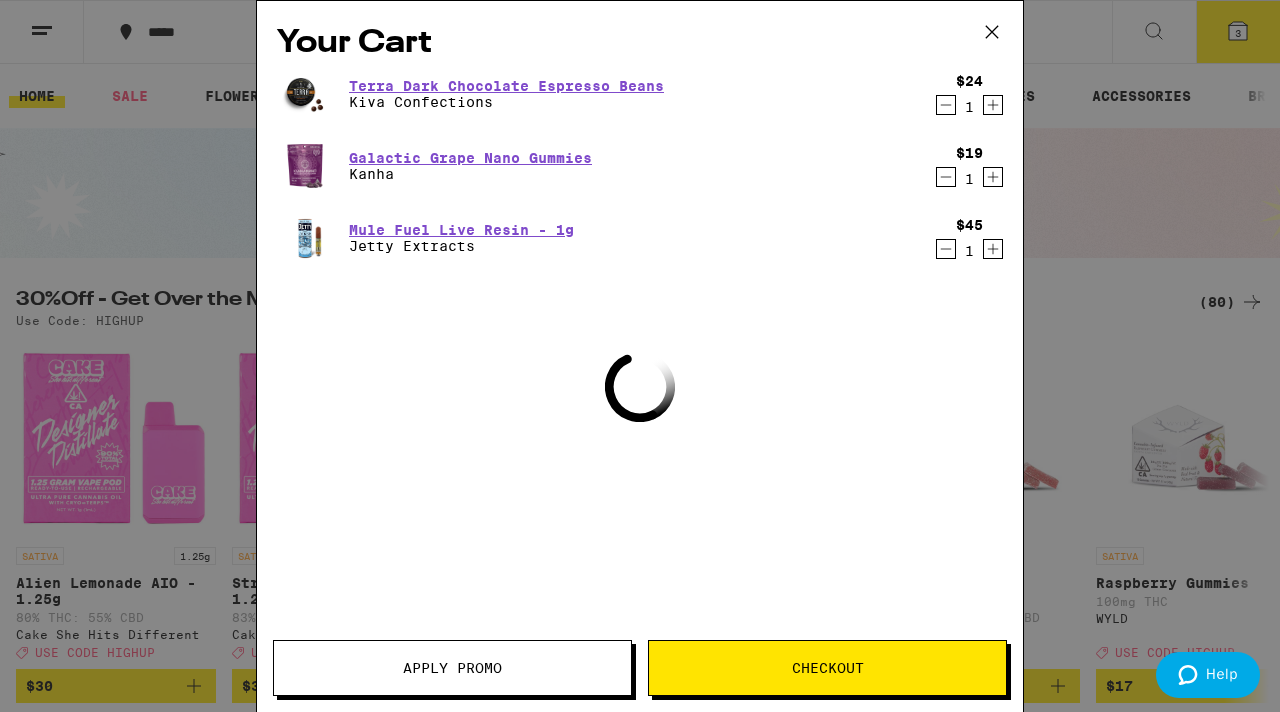 click on "Your Cart Terra Dark Chocolate Espresso Beans Kiva Confections $24 1 Galactic Grape Nano Gummies Kanha $19 1 Mule Fuel Live Resin - 1g Jetty Extracts $45 1 Loading" at bounding box center [640, 326] 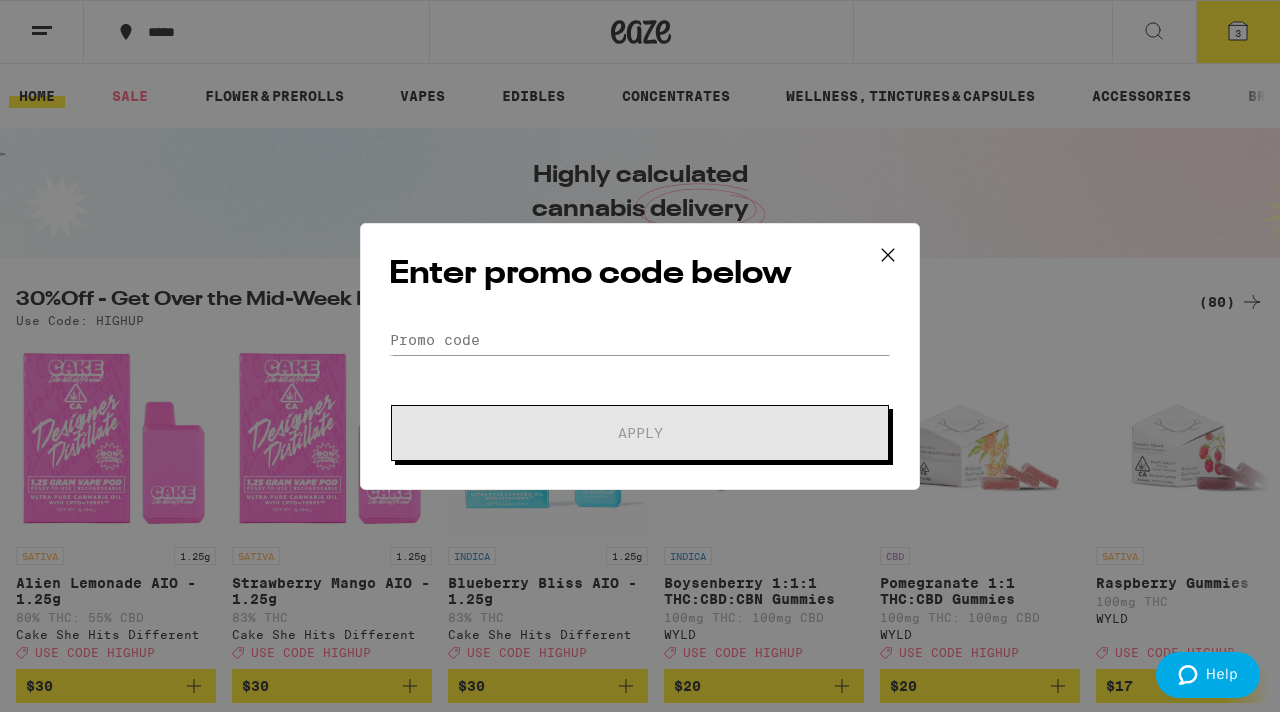 click on "Enter promo code below Promo Code Apply" at bounding box center [640, 356] 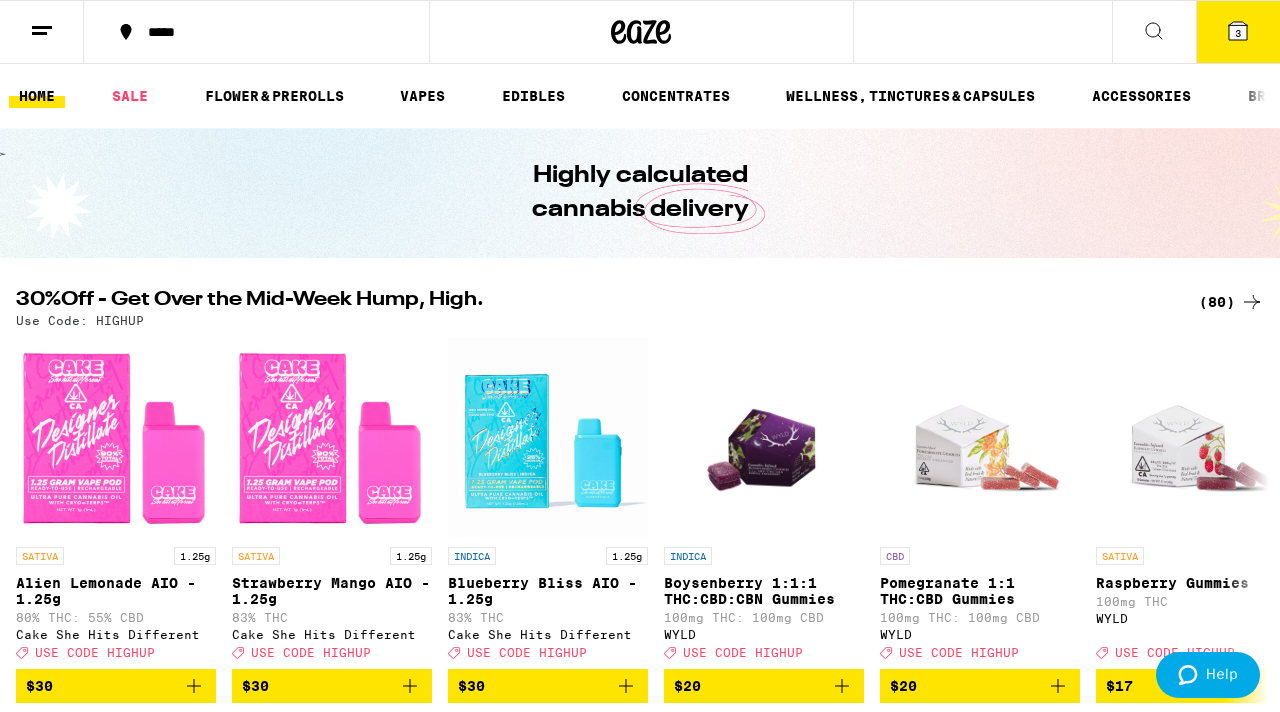 click on "Your Cart Terra Dark Chocolate Espresso Beans Kiva Confections $24 1 Galactic Grape Nano Gummies Kanha $19 1 Mule Fuel Live Resin - 1g Jetty Extracts $45 1 Loading ⚠️ The products in this order can expose you to chemicals including marijuana or cannabis smoke, which is known to the State of California to cause cancer and birth defects or other reproductive harm. For more information go to https:// www.P65Warnings.ca.gov Apply Promo Checkout" at bounding box center (640, 356) 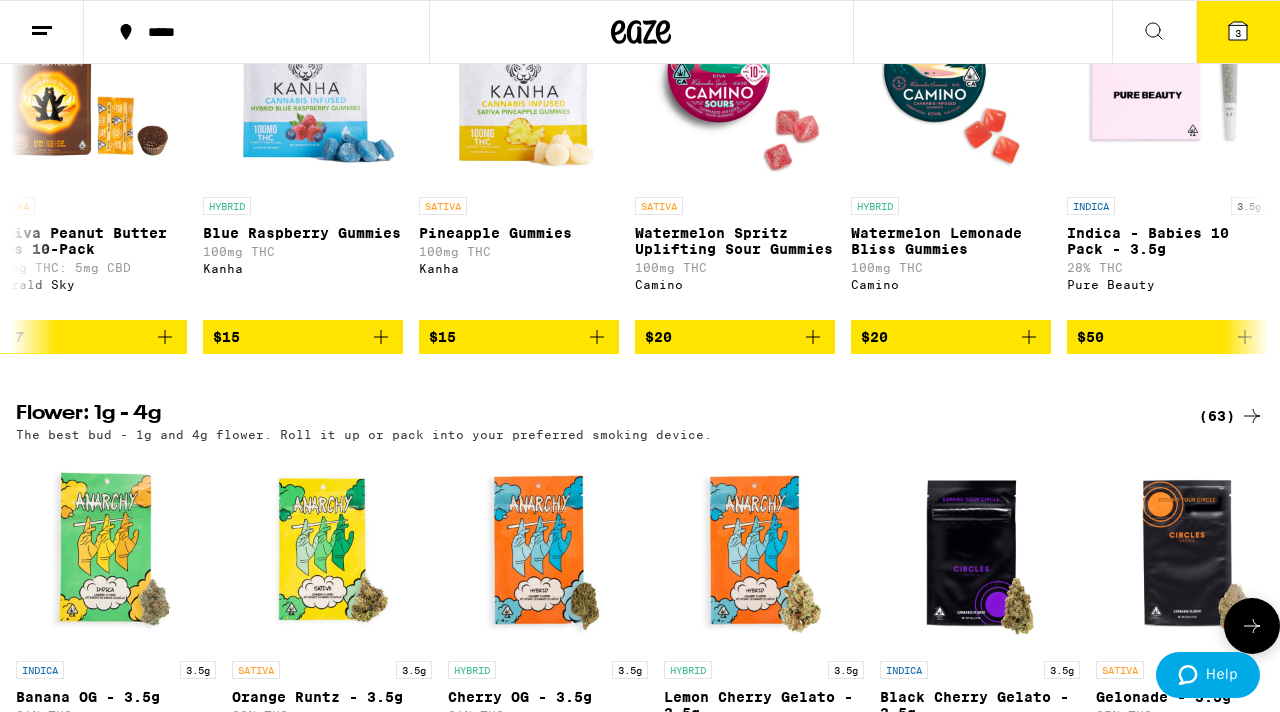 scroll, scrollTop: 0, scrollLeft: 0, axis: both 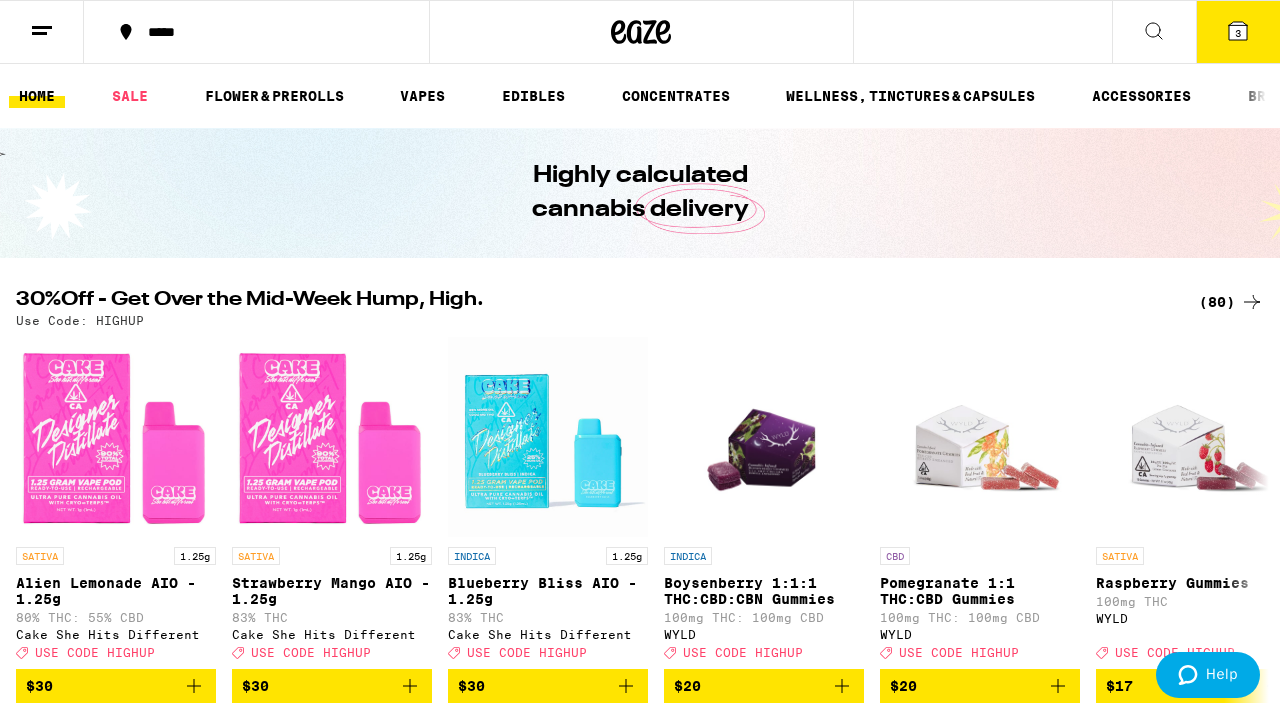click on "3" at bounding box center (1238, 32) 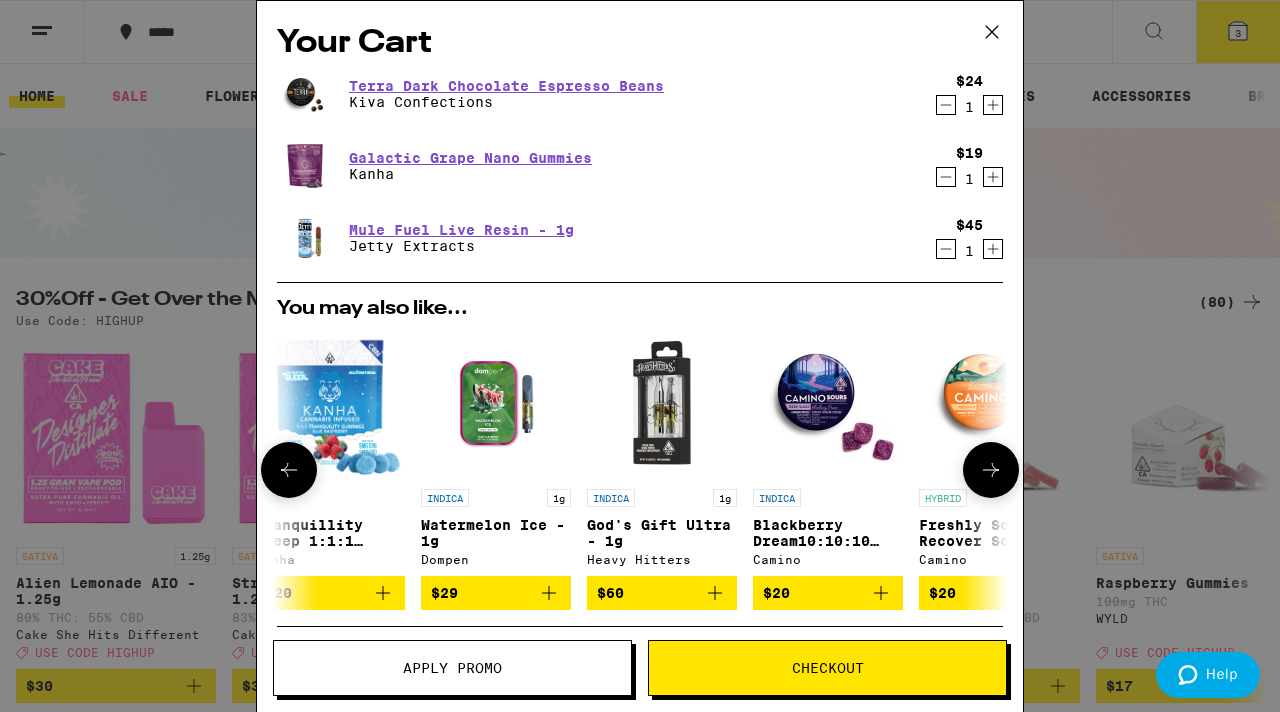scroll, scrollTop: 0, scrollLeft: 246, axis: horizontal 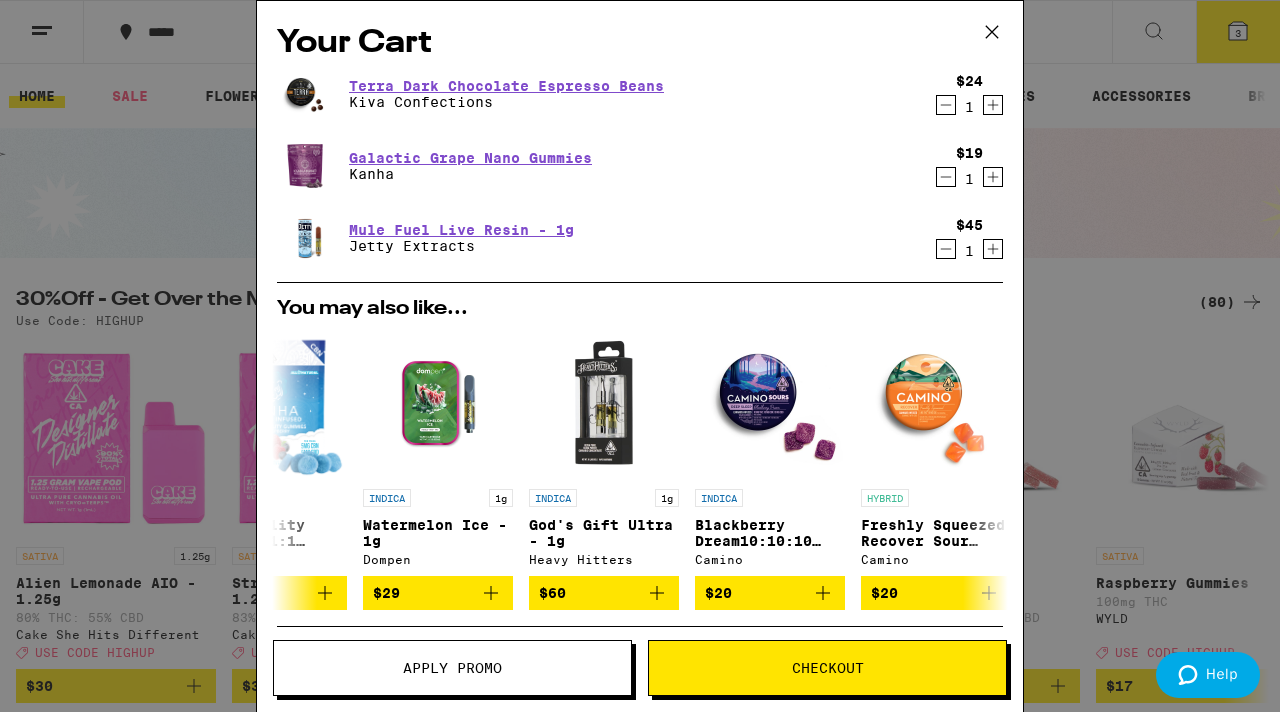 click on "Apply Promo" at bounding box center [452, 668] 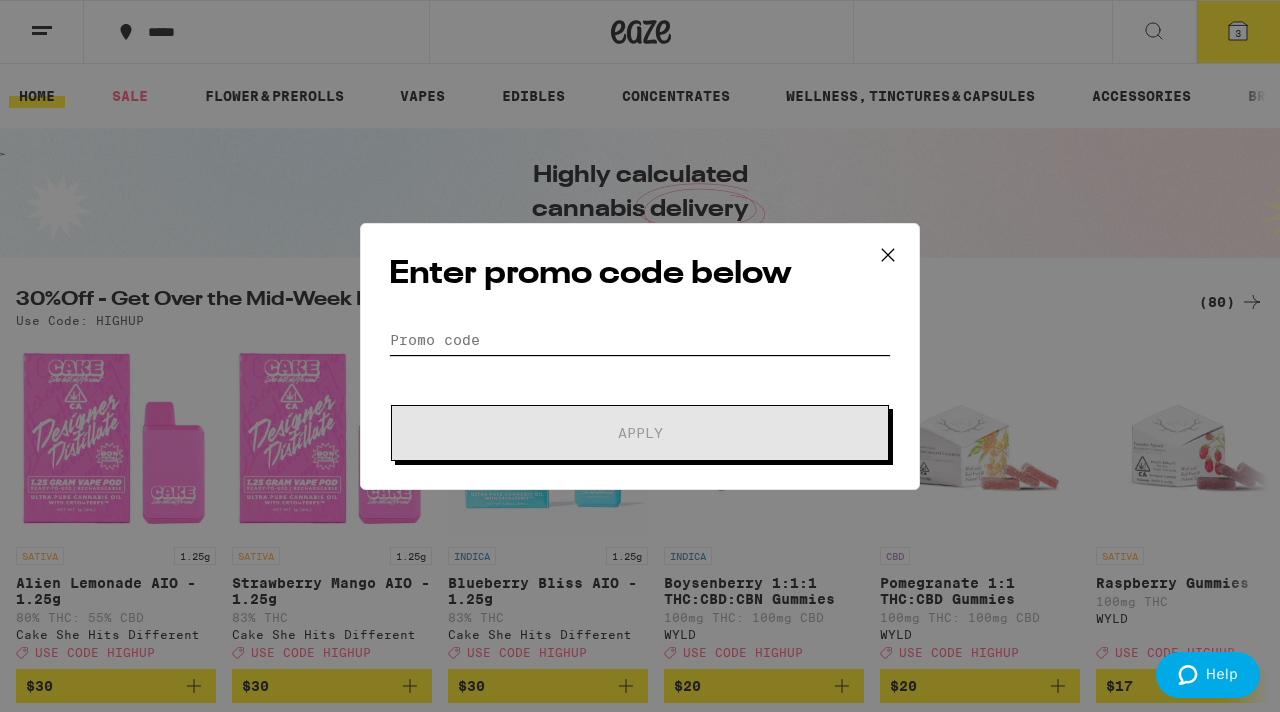 click on "Promo Code" at bounding box center (640, 340) 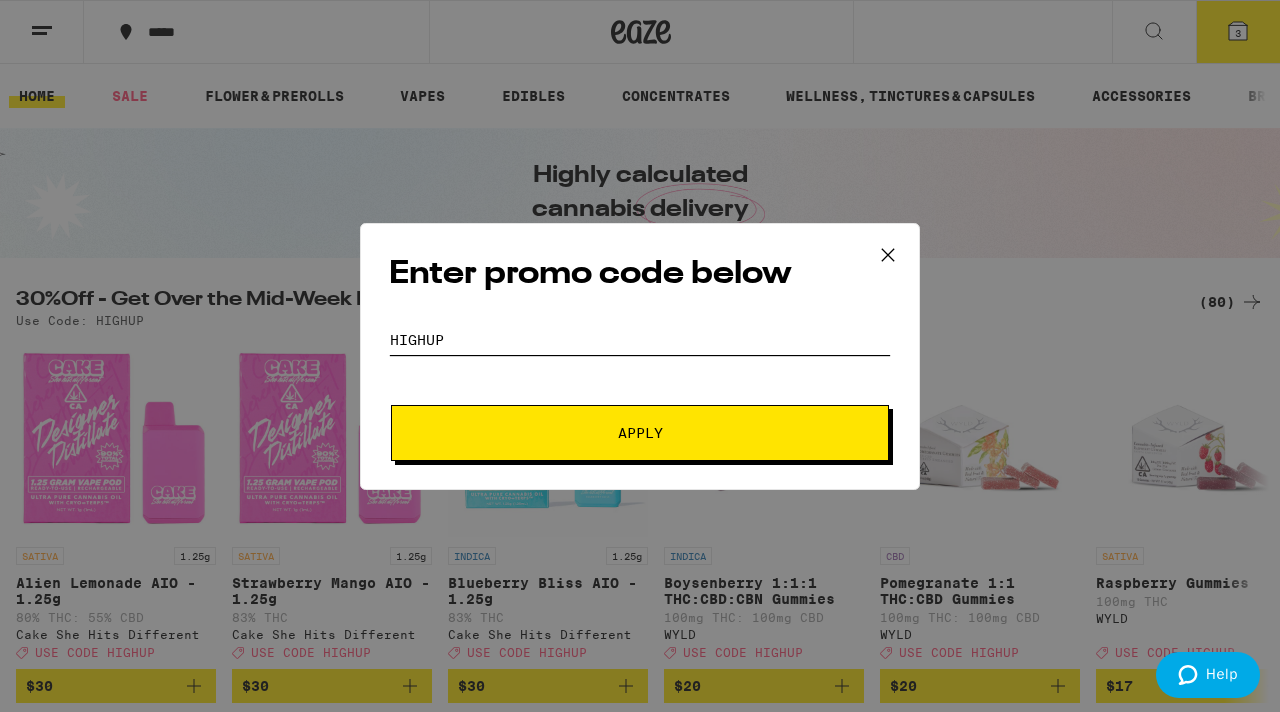 scroll, scrollTop: 0, scrollLeft: 0, axis: both 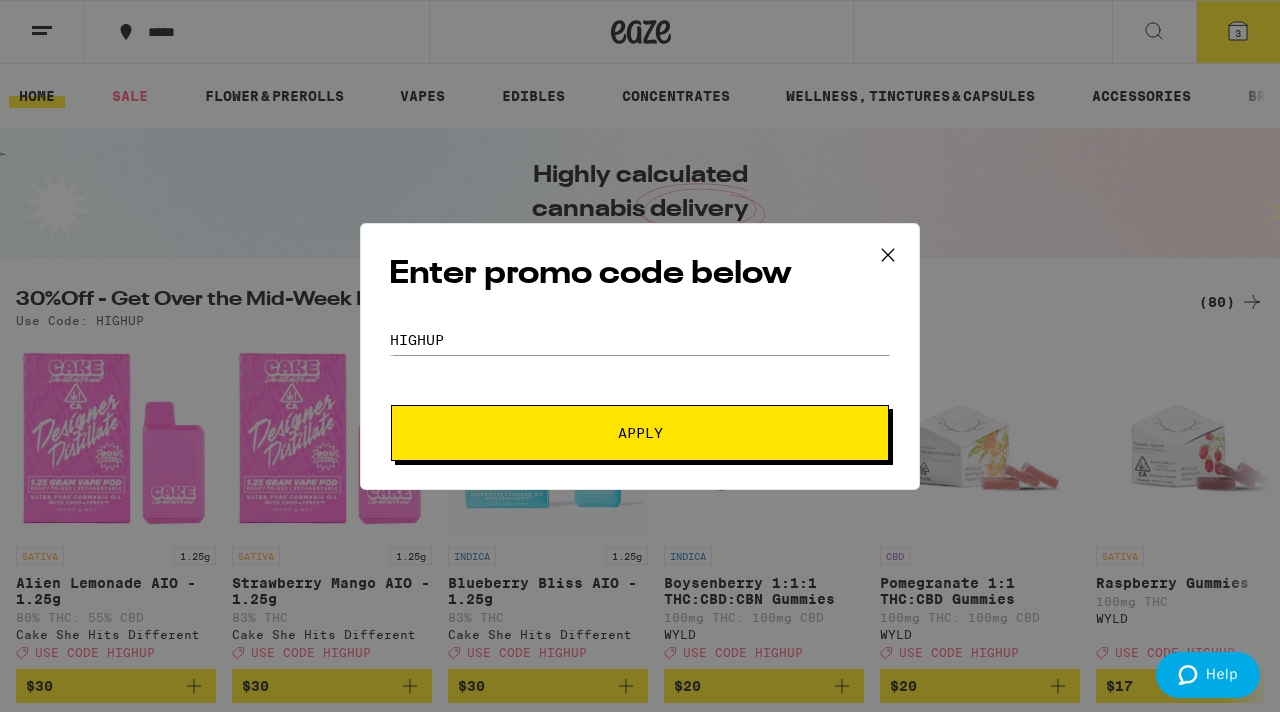 click on "Apply" at bounding box center (640, 433) 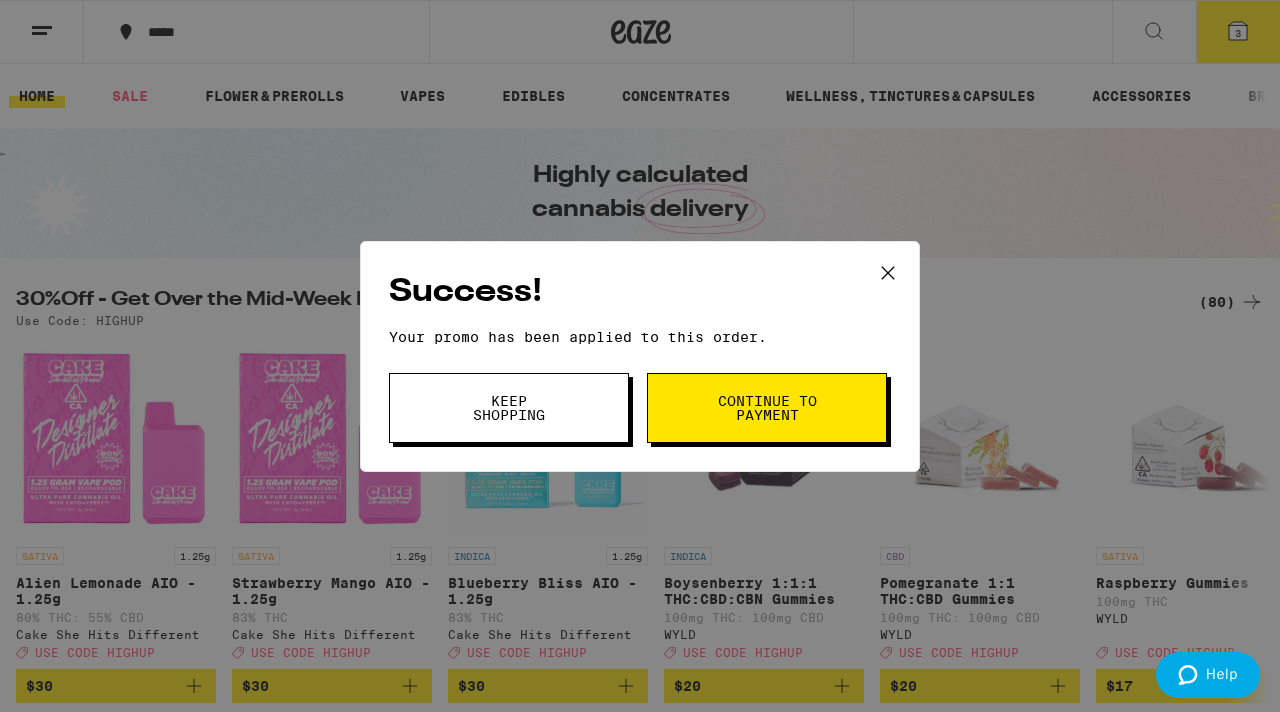 click on "Continue to payment" at bounding box center (767, 408) 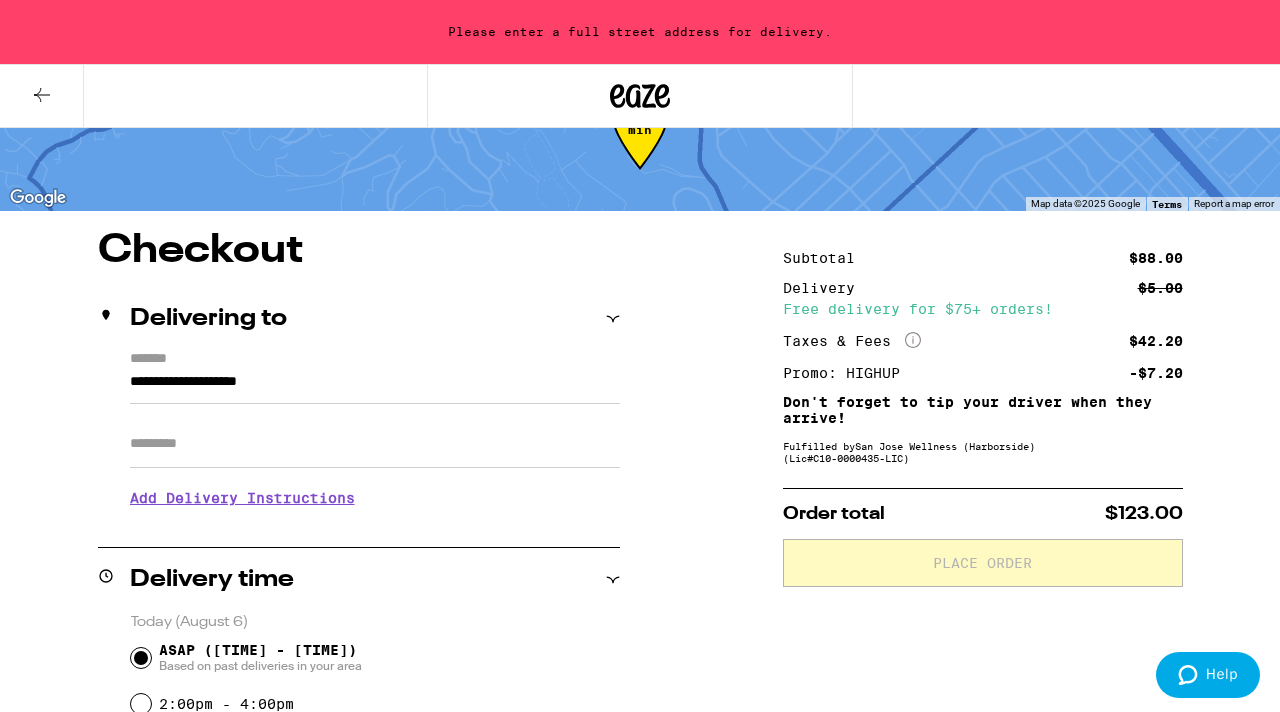 scroll, scrollTop: 74, scrollLeft: 0, axis: vertical 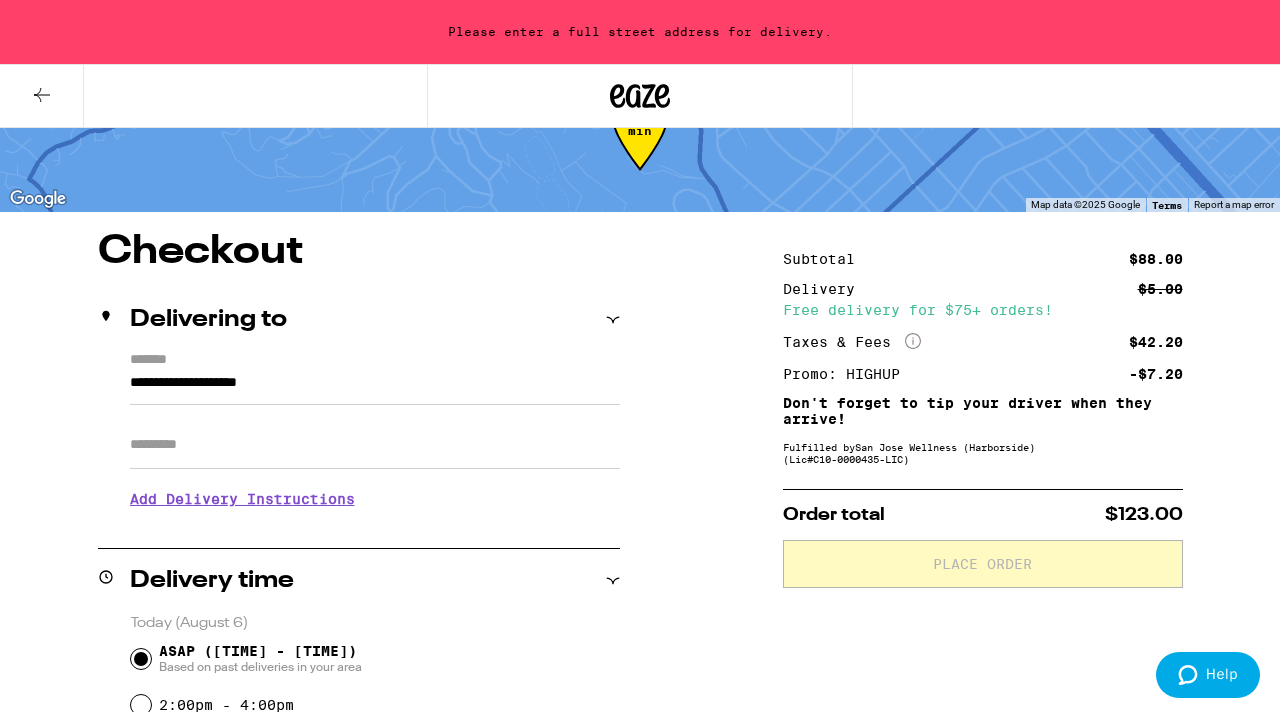 click on "**********" at bounding box center (375, 388) 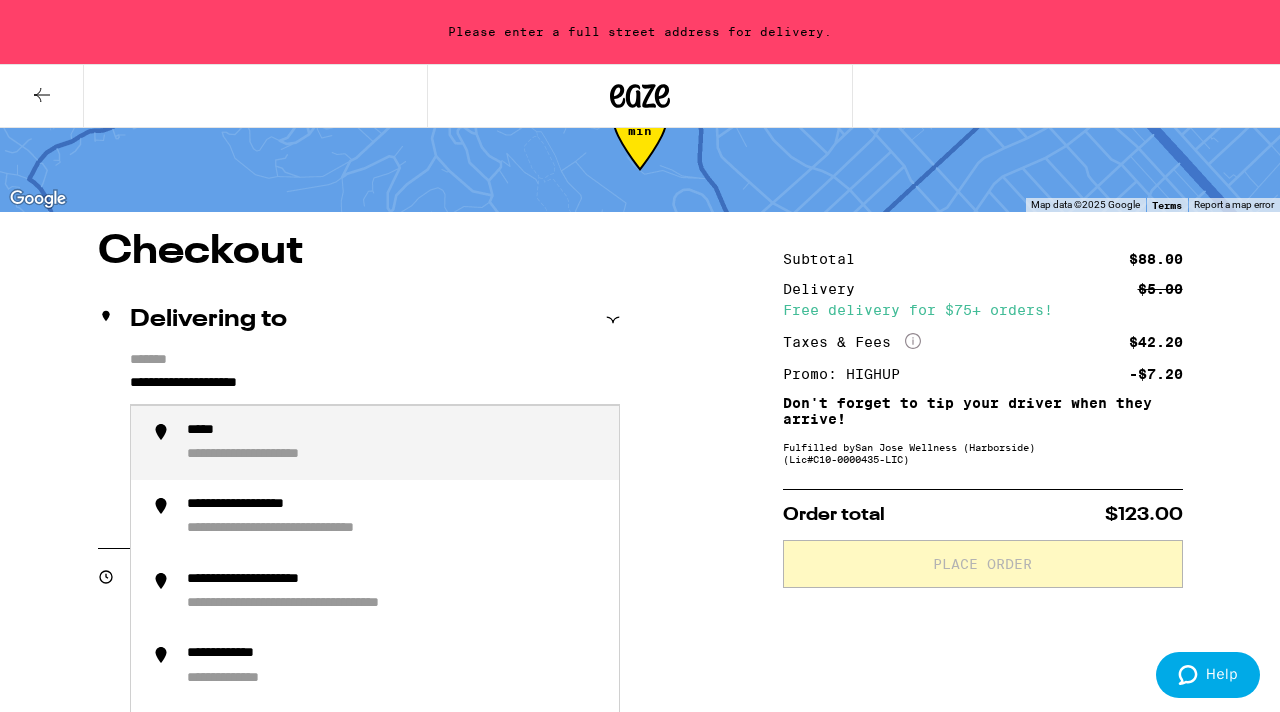 click 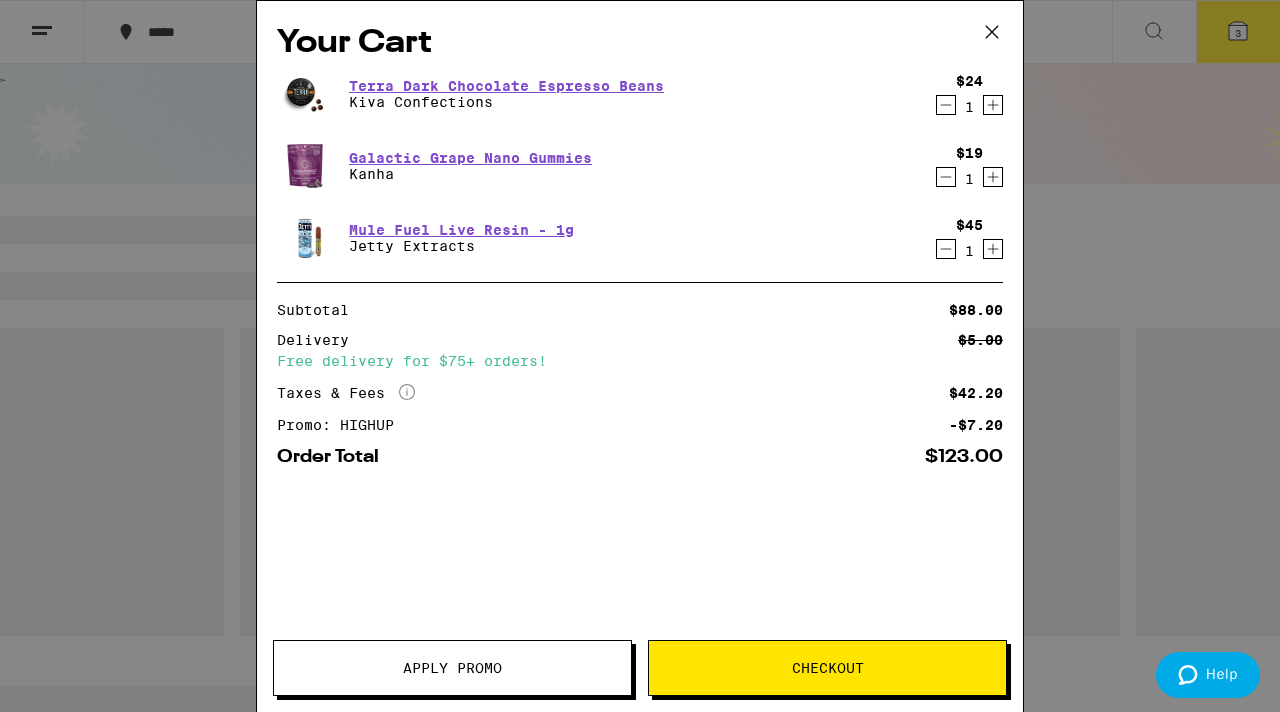 scroll, scrollTop: 0, scrollLeft: 0, axis: both 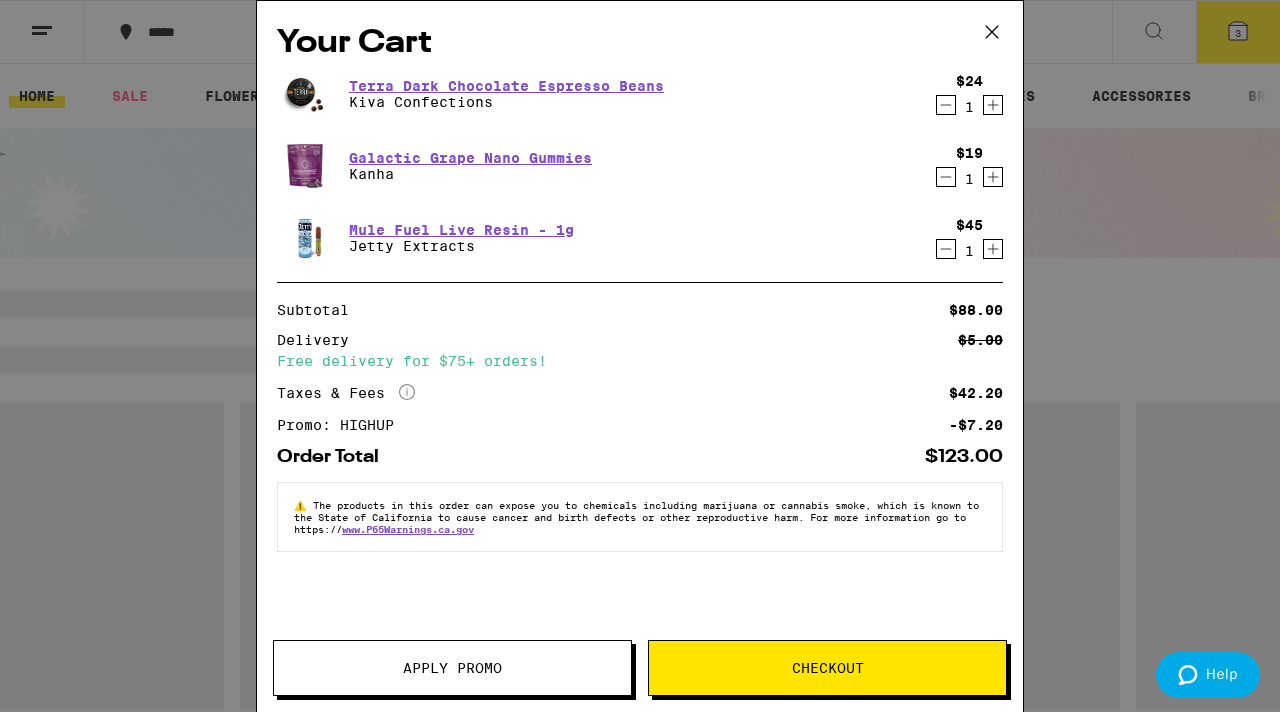 click 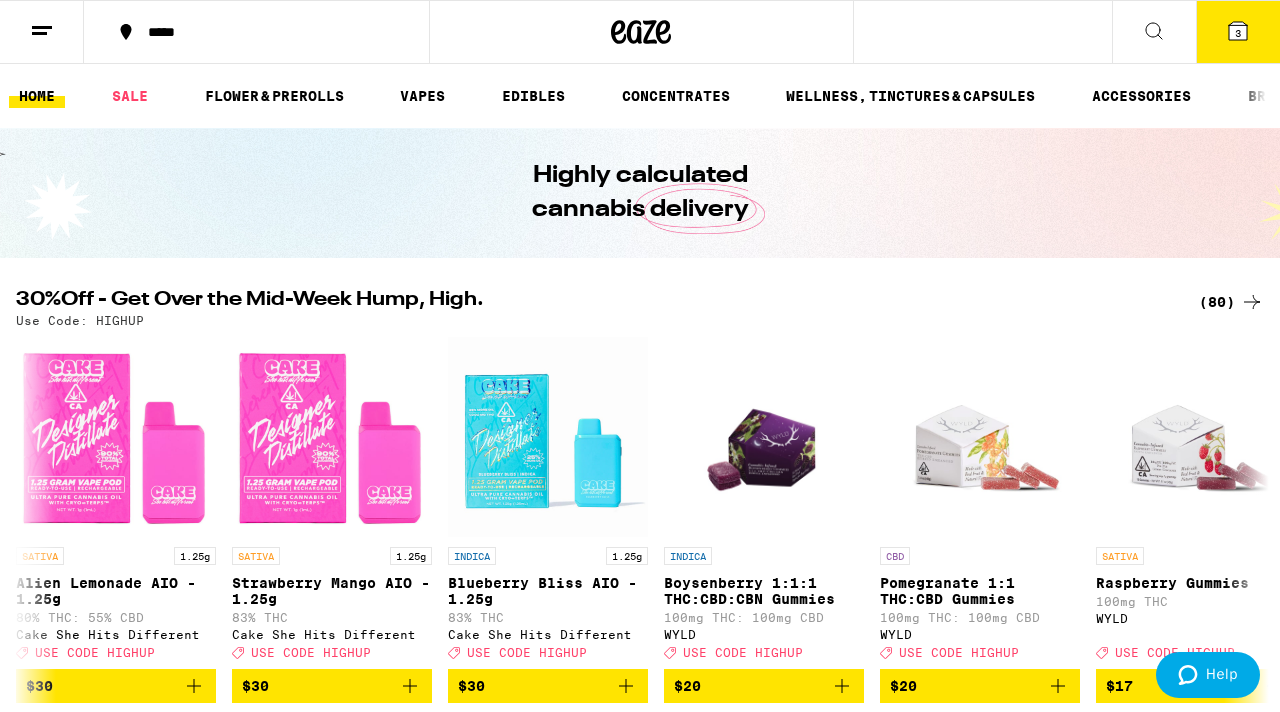 click on "Your Cart Terra Dark Chocolate Espresso Beans Kiva Confections $24 1 Galactic Grape Nano Gummies Kanha $19 1 Mule Fuel Live Resin - 1g Jetty Extracts $45 1 Subtotal $88.00 Delivery $5.00 Free delivery for $75+ orders! Taxes & Fees More Info $42.20 Promo: HIGHUP -$7.20 Order Total $123.00 ⚠️ The products in this order can expose you to chemicals including marijuana or cannabis smoke, which is known to the State of California to cause cancer and birth defects or other reproductive harm. For more information go to https:// www.P65Warnings.ca.gov Apply Promo Checkout" at bounding box center (640, 356) 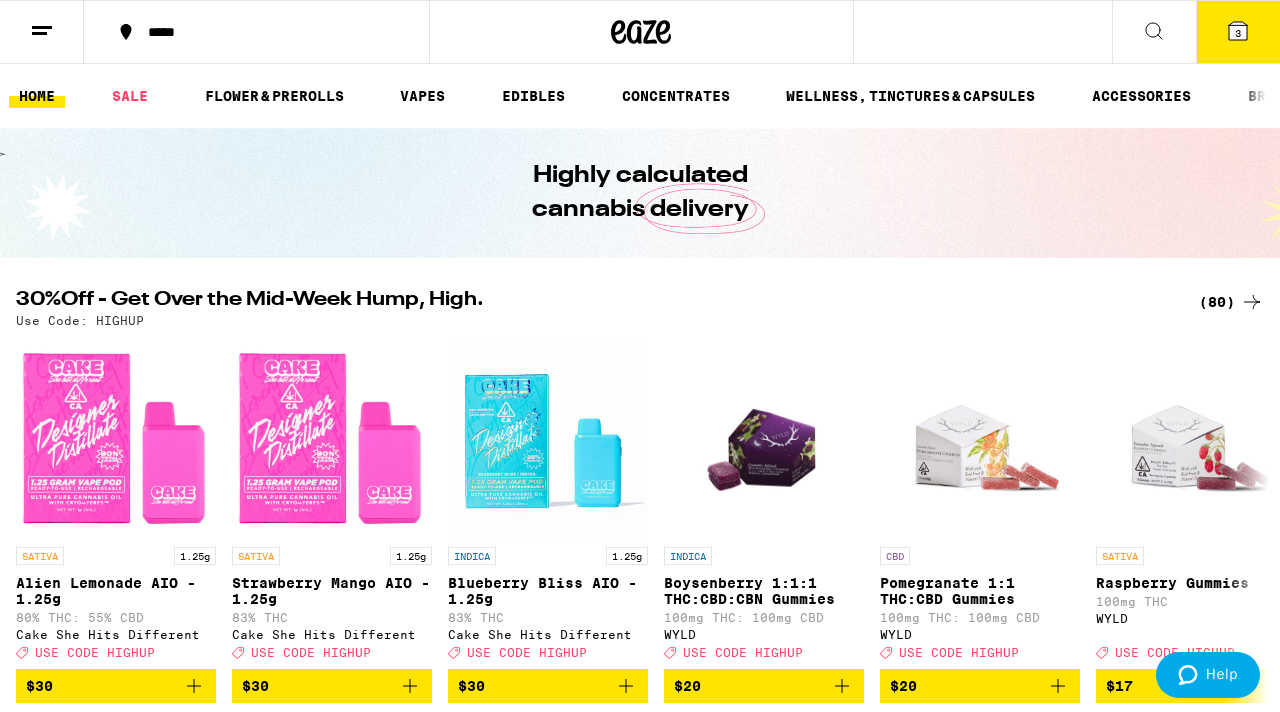 click 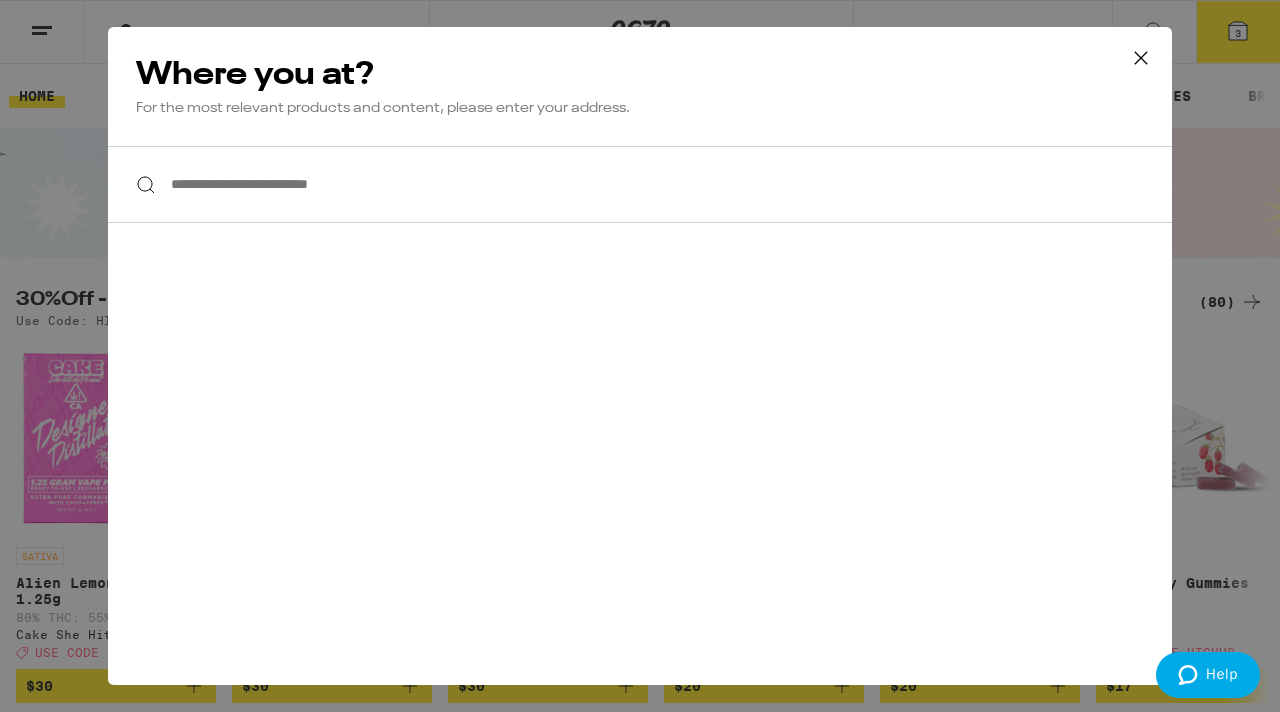 click on "Where you at?" at bounding box center [640, 75] 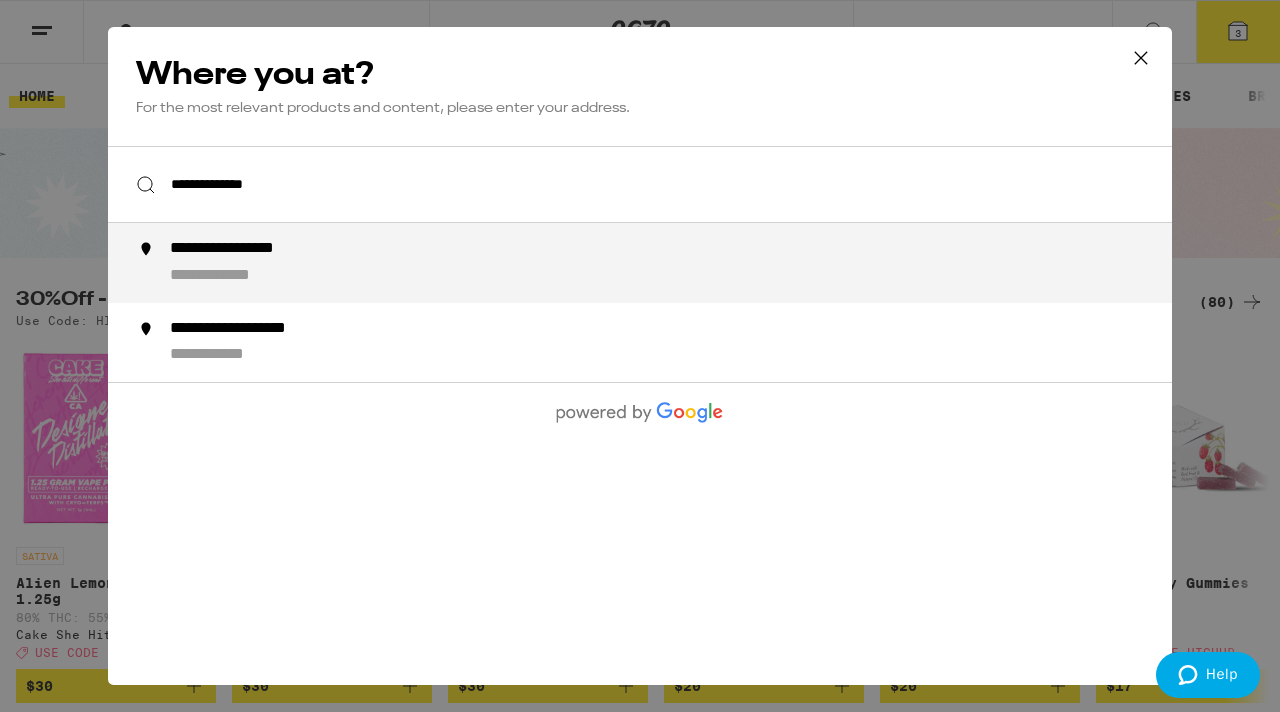 click on "**********" at bounding box center [237, 276] 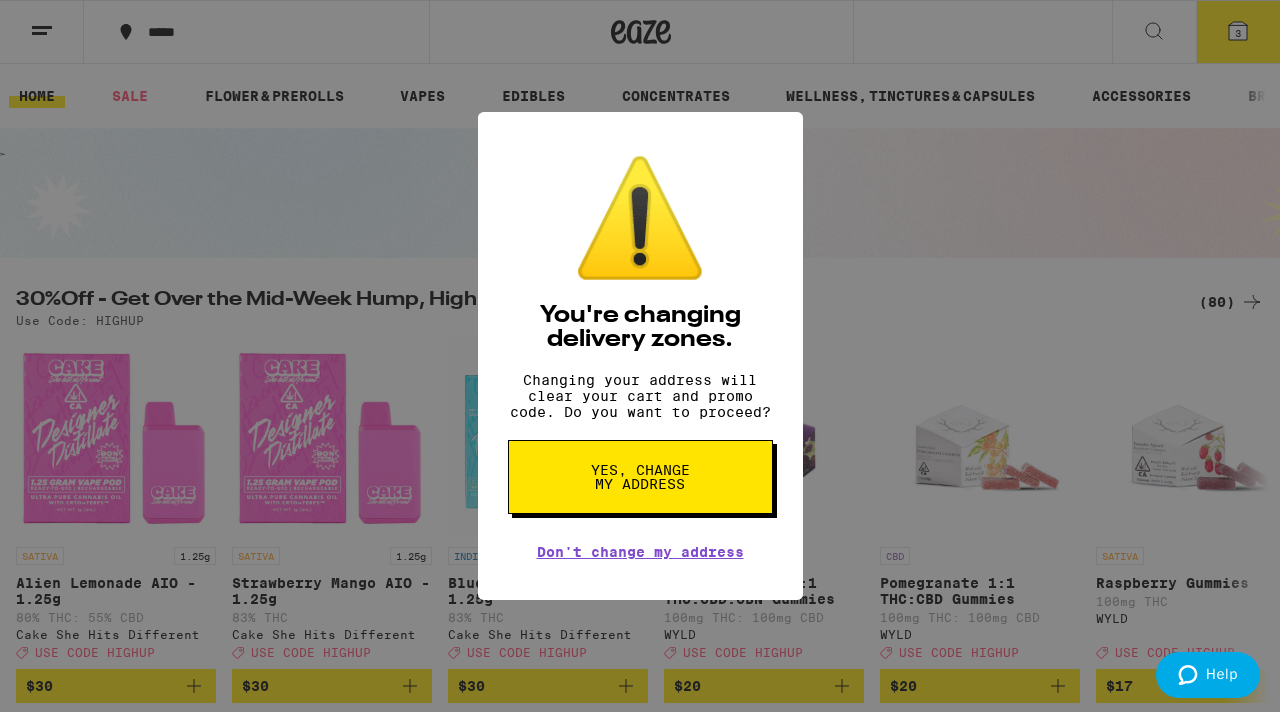 click on "Yes, change my address" at bounding box center (640, 477) 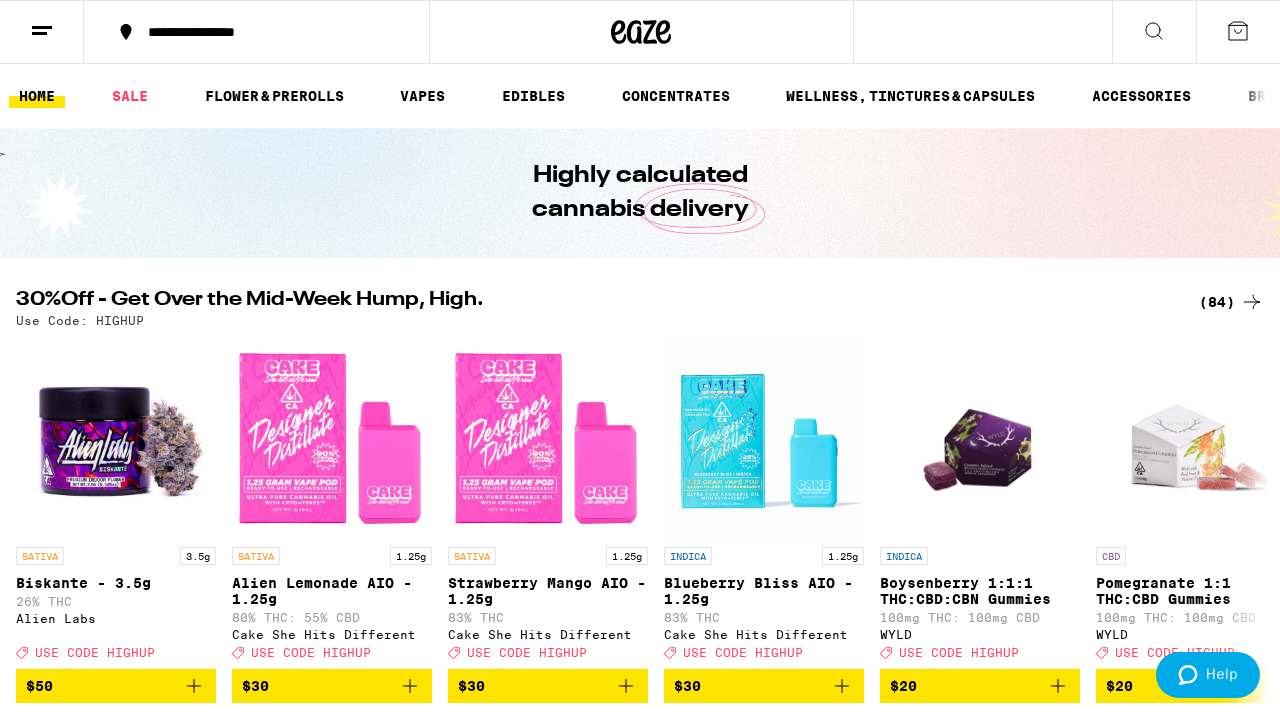 click 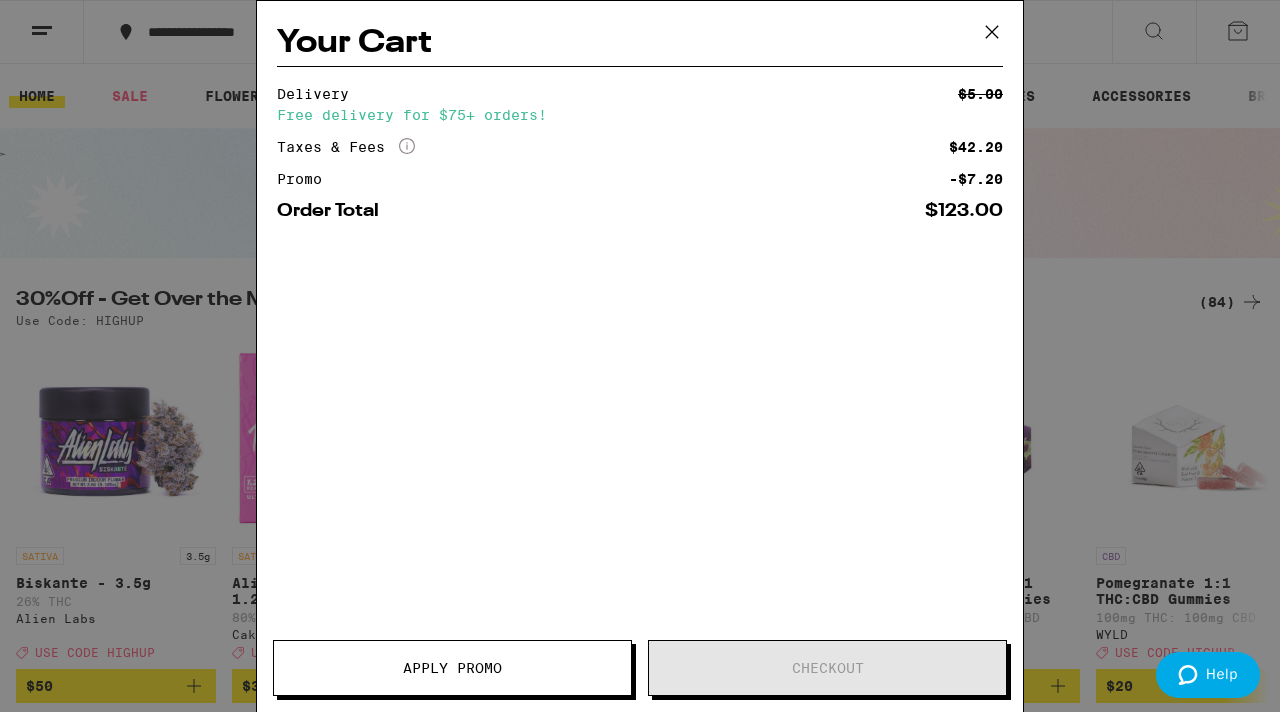 click on "Your Cart Delivery $5.00 Free delivery for $75+ orders! Taxes & Fees More Info $42.20 Promo -$7.20 Order Total $123.00 Apply Promo Checkout" at bounding box center (640, 356) 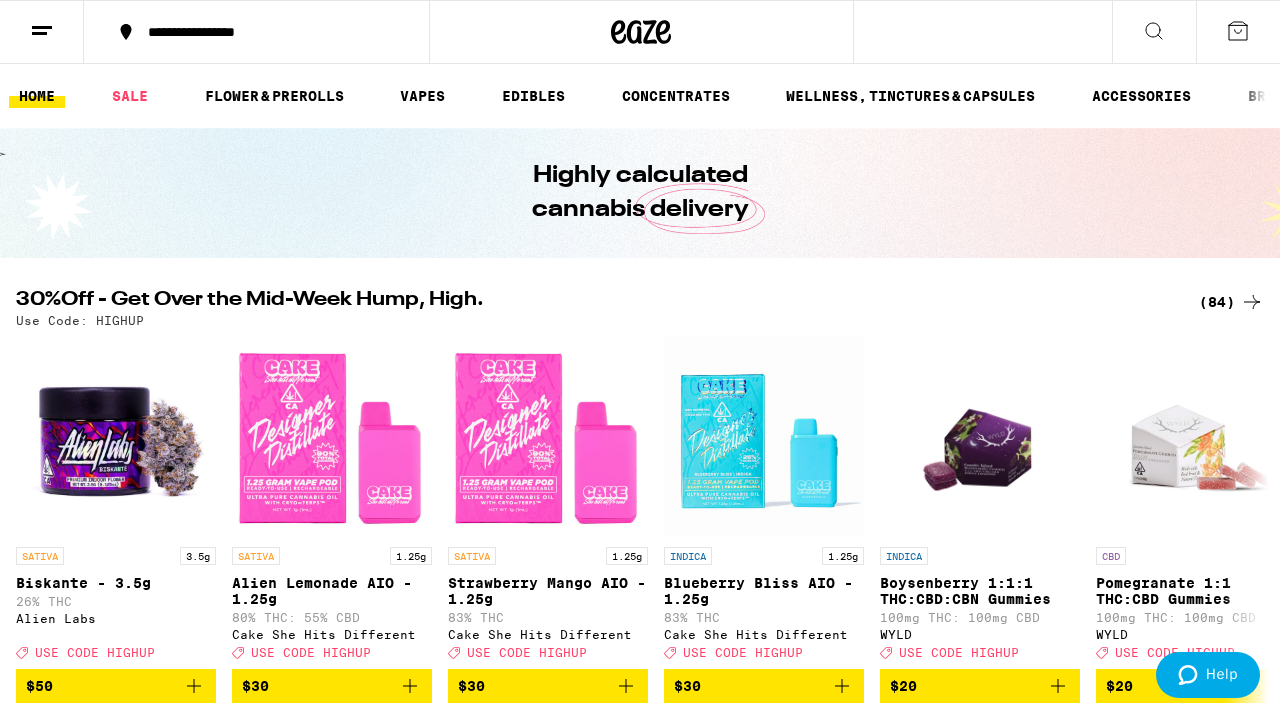 click on "(84)" at bounding box center [1231, 302] 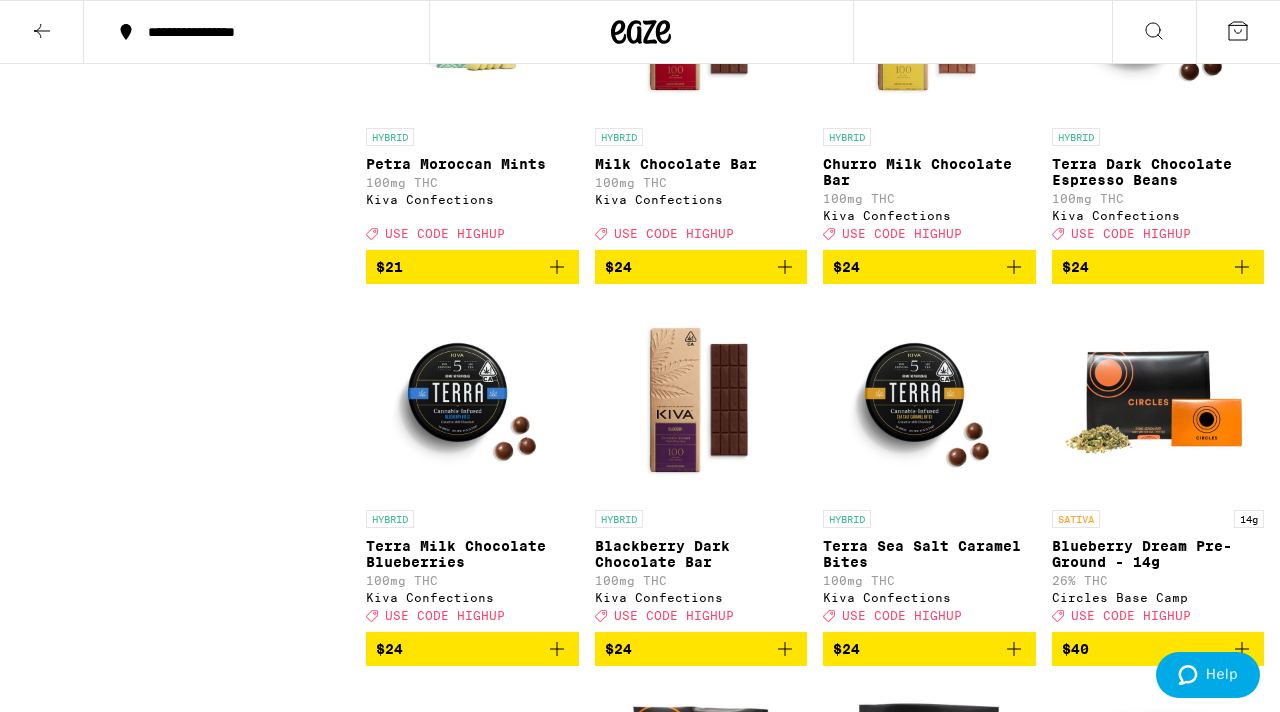 scroll, scrollTop: 3038, scrollLeft: 0, axis: vertical 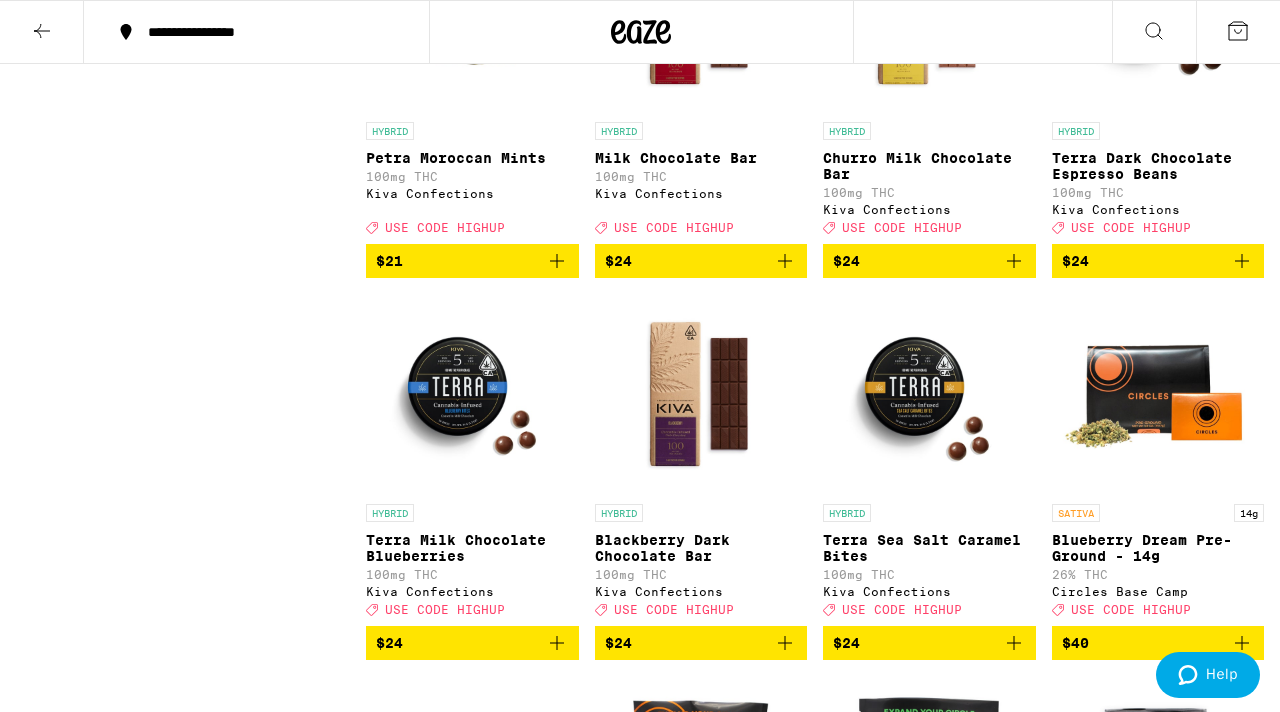click 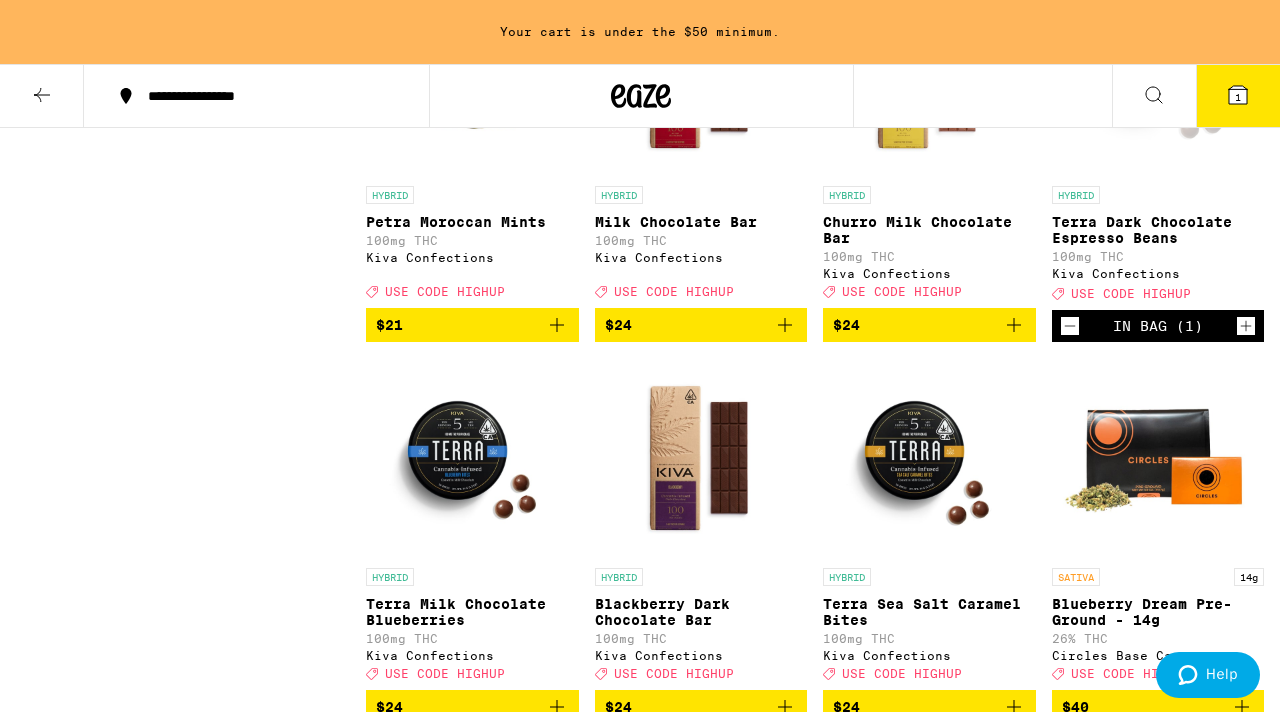 scroll, scrollTop: 3336, scrollLeft: 0, axis: vertical 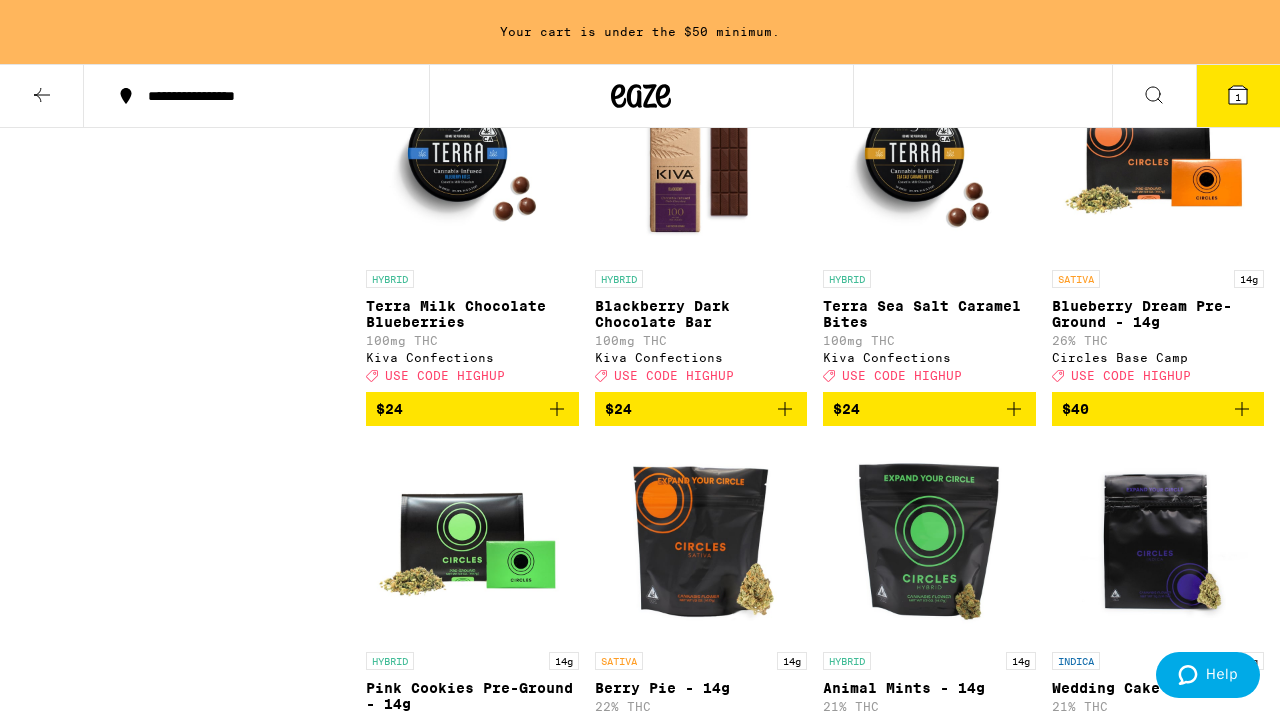 click 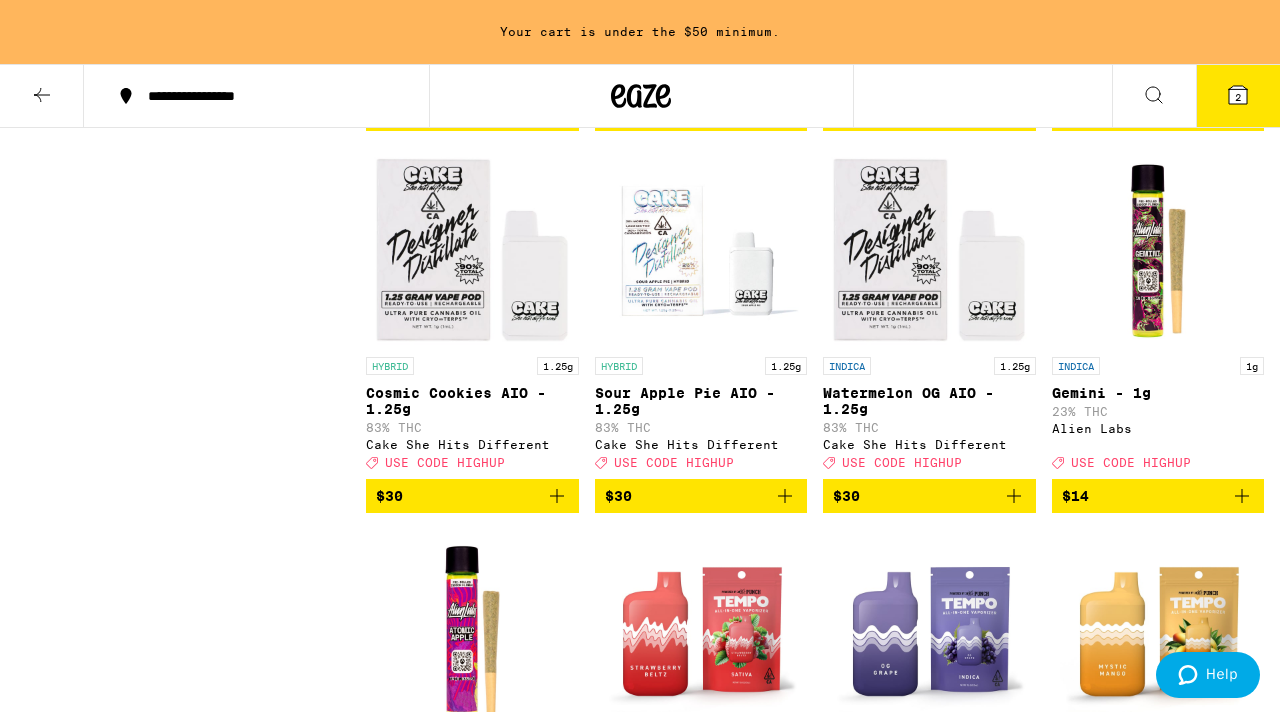 scroll, scrollTop: 1721, scrollLeft: 0, axis: vertical 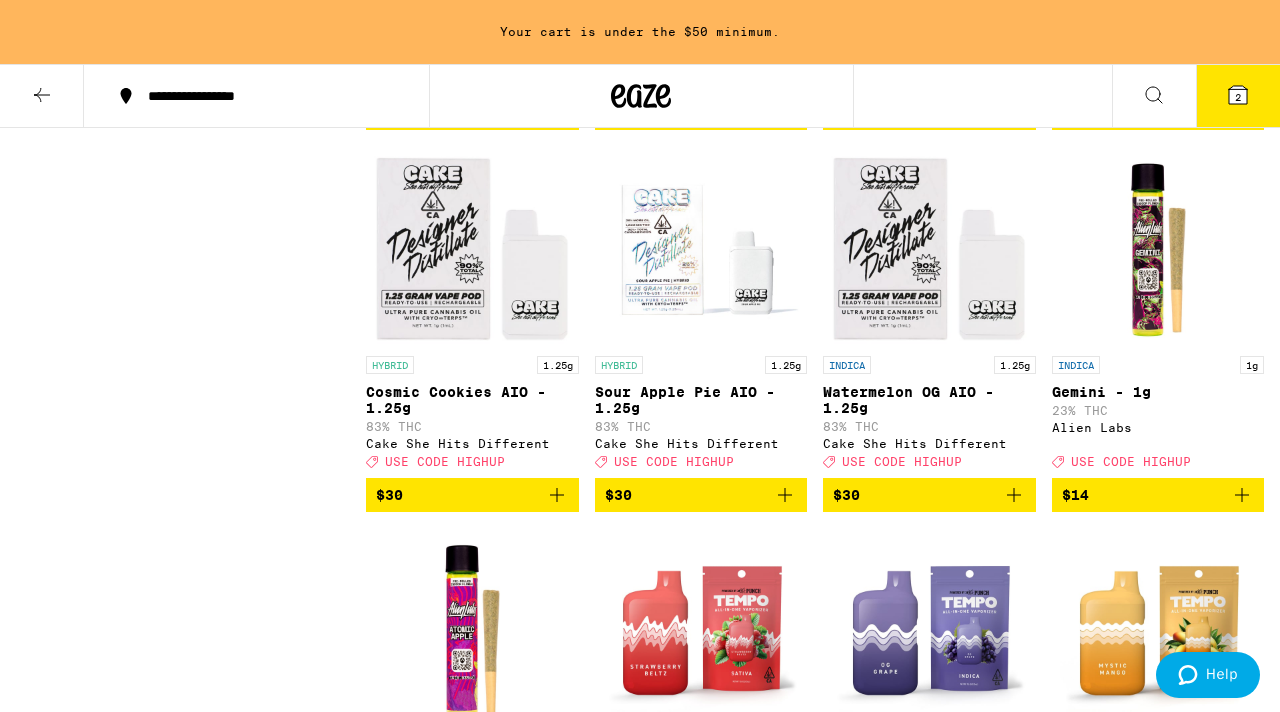 click at bounding box center [1158, 246] 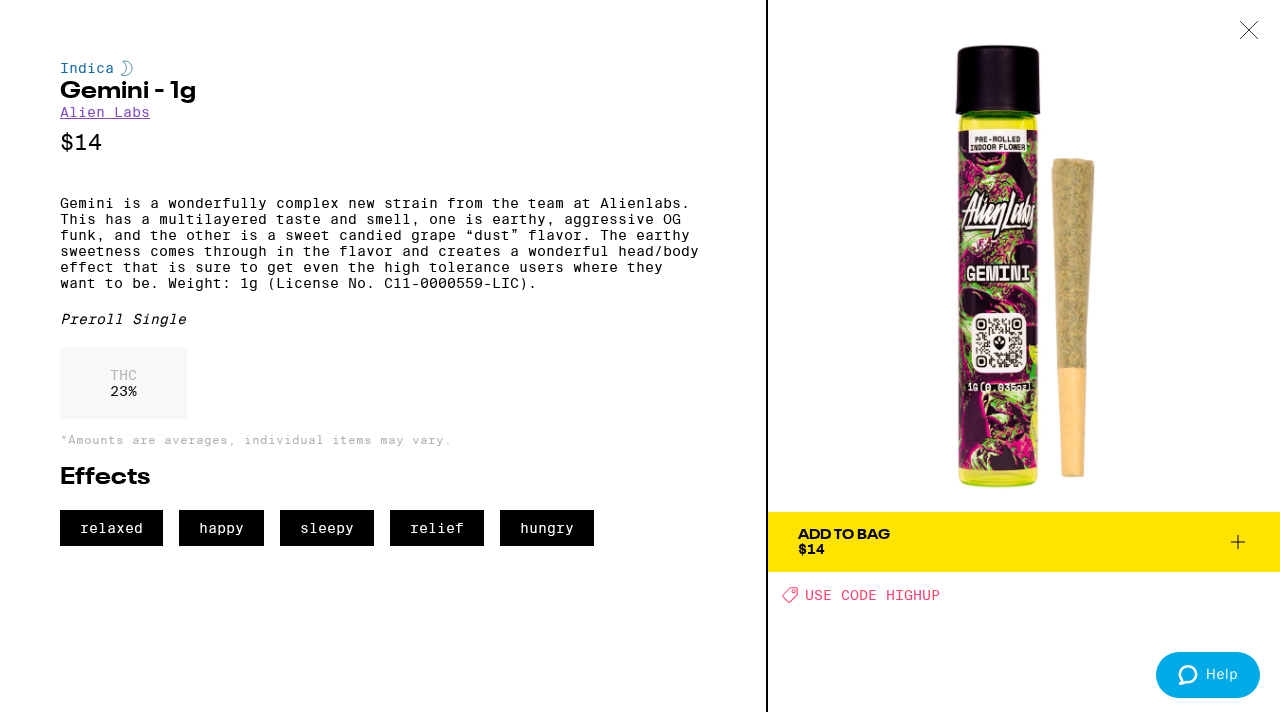 click 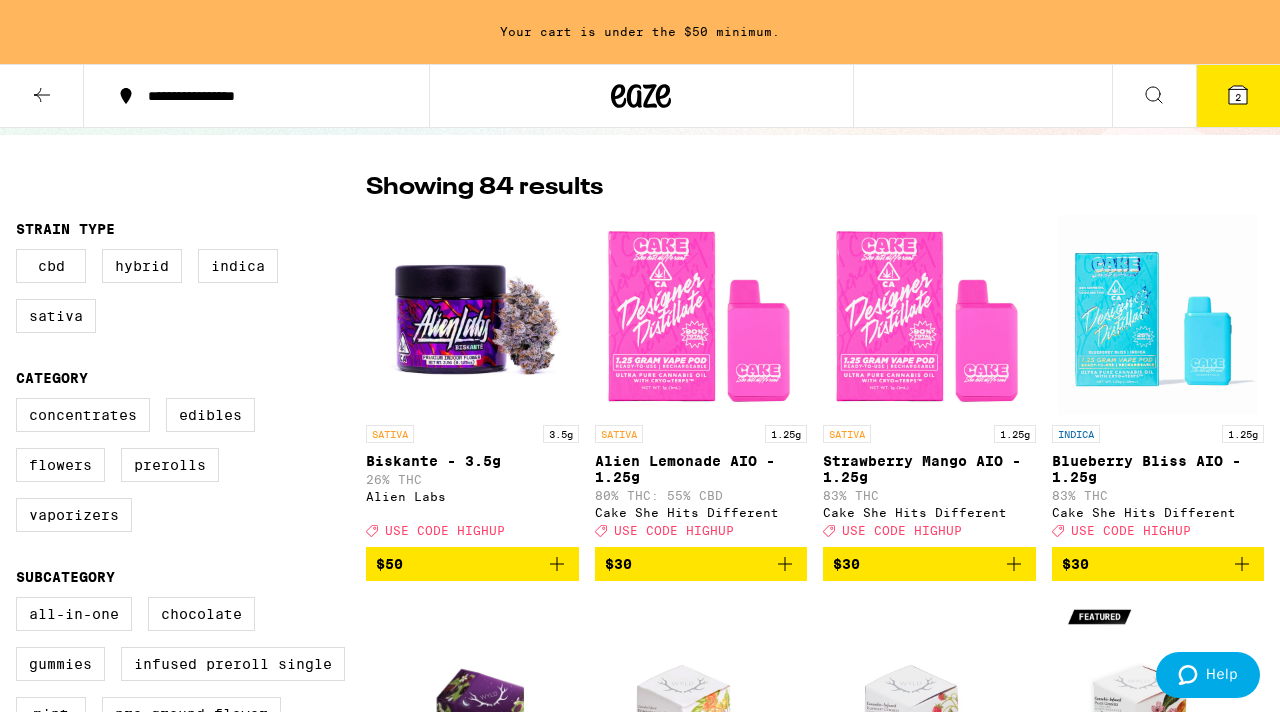 scroll, scrollTop: 153, scrollLeft: 0, axis: vertical 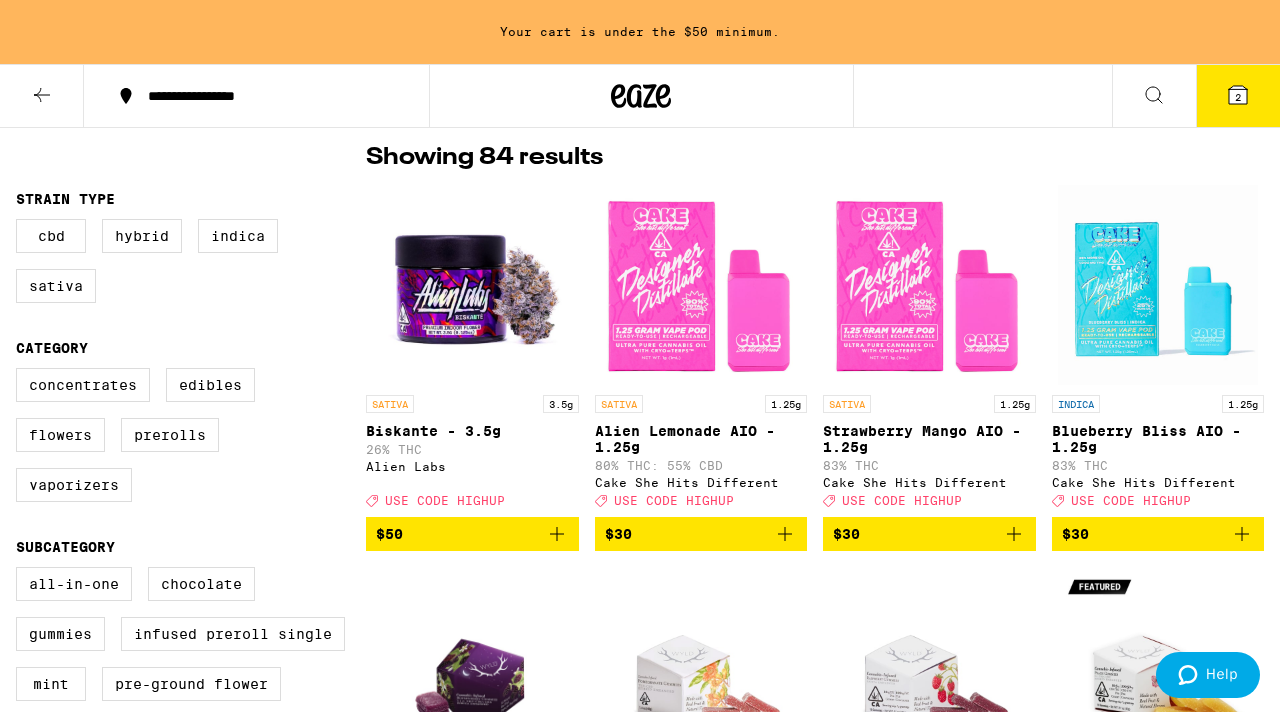 click at bounding box center (42, 96) 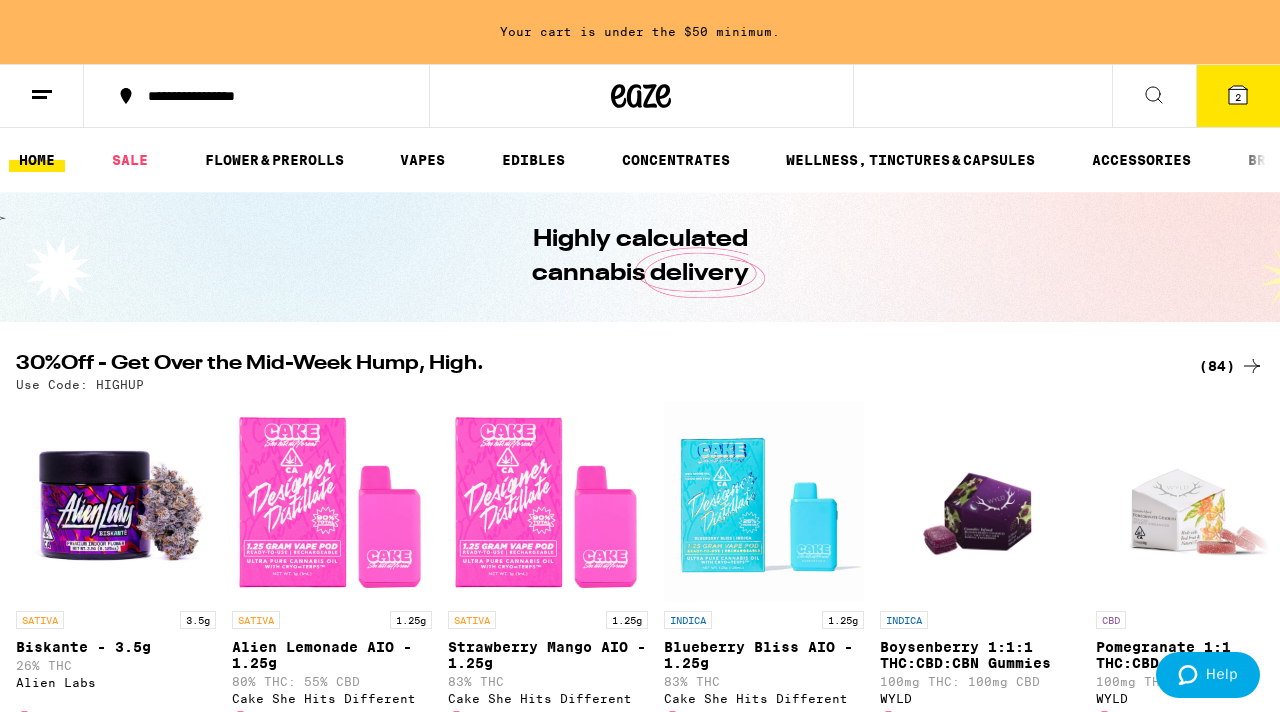 scroll, scrollTop: 119, scrollLeft: 0, axis: vertical 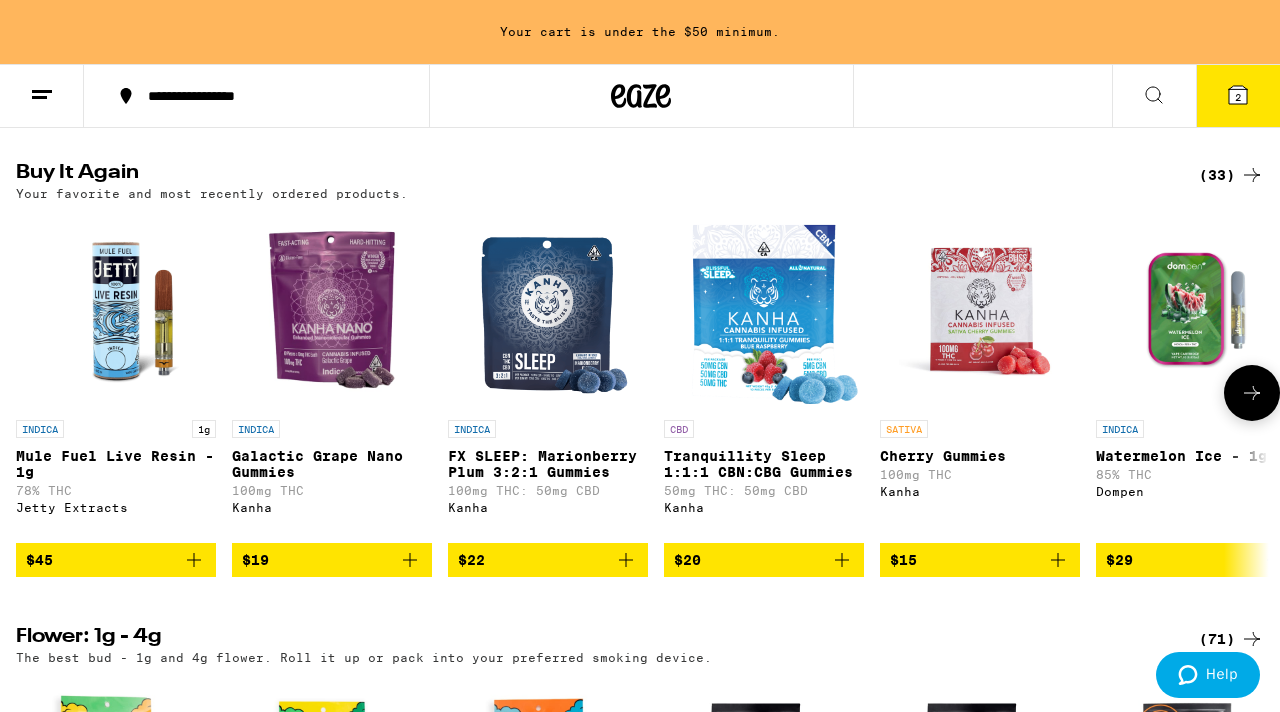 click 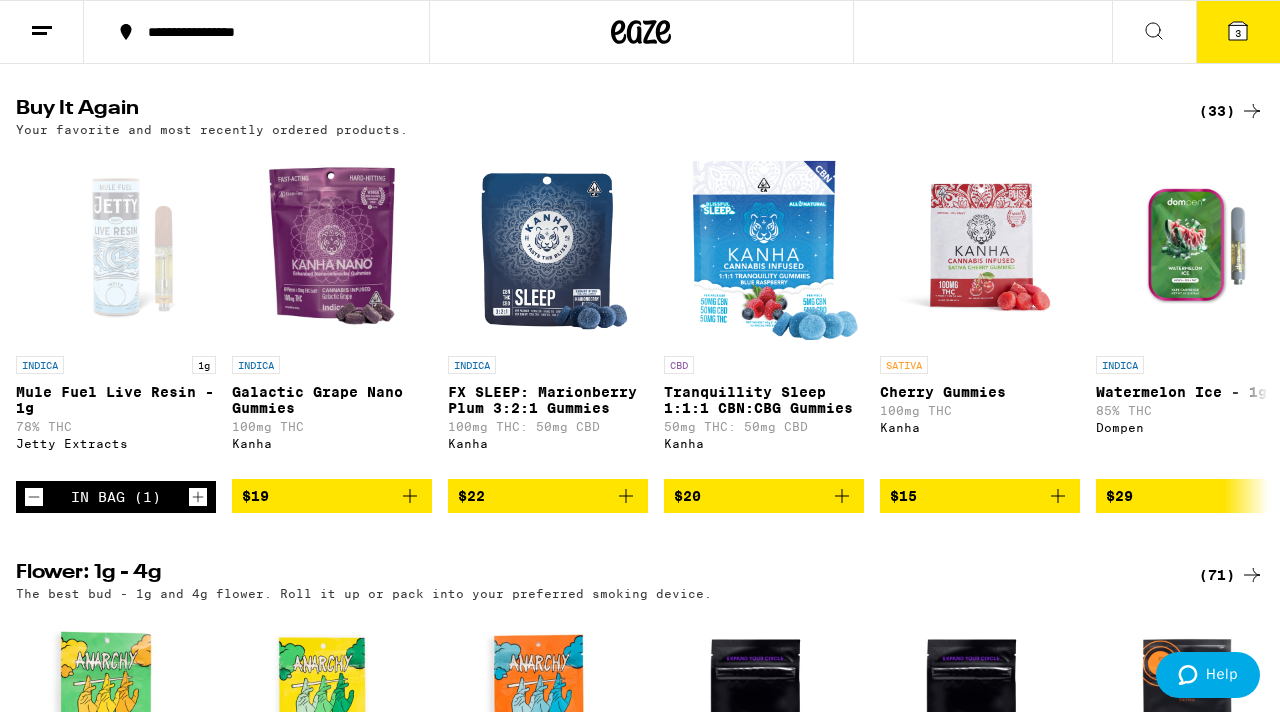 scroll, scrollTop: 590, scrollLeft: 0, axis: vertical 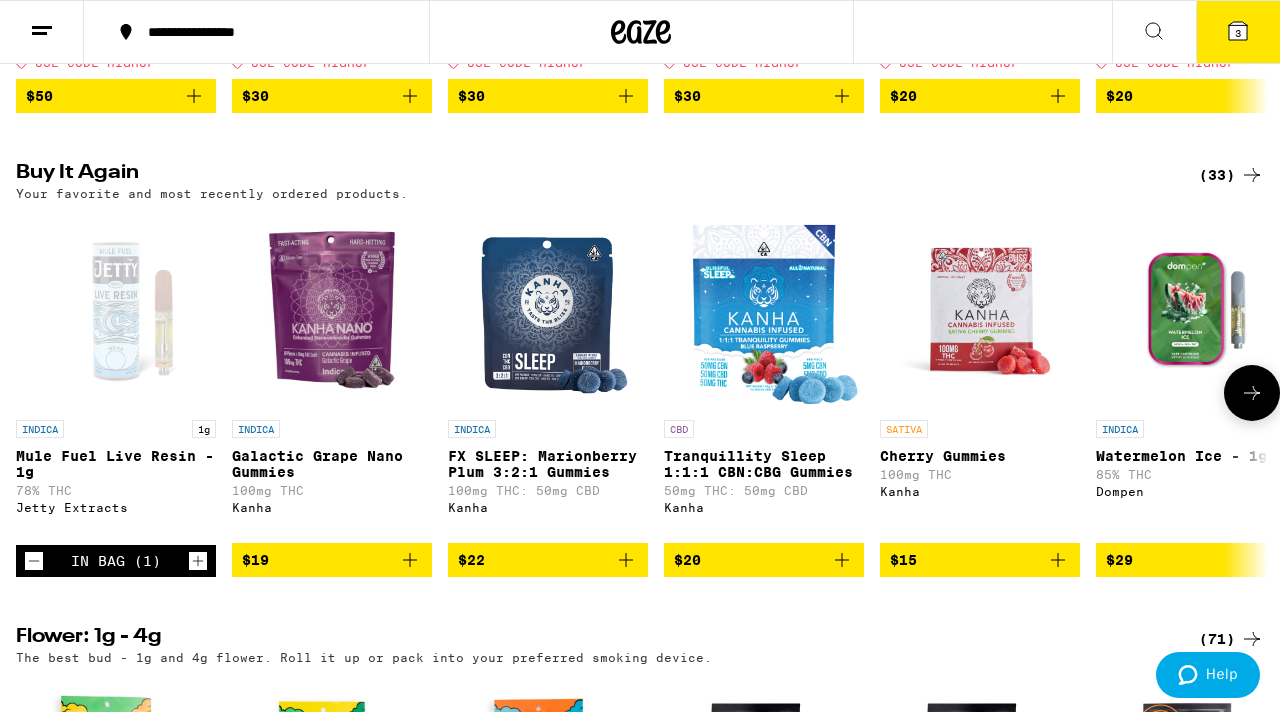 click 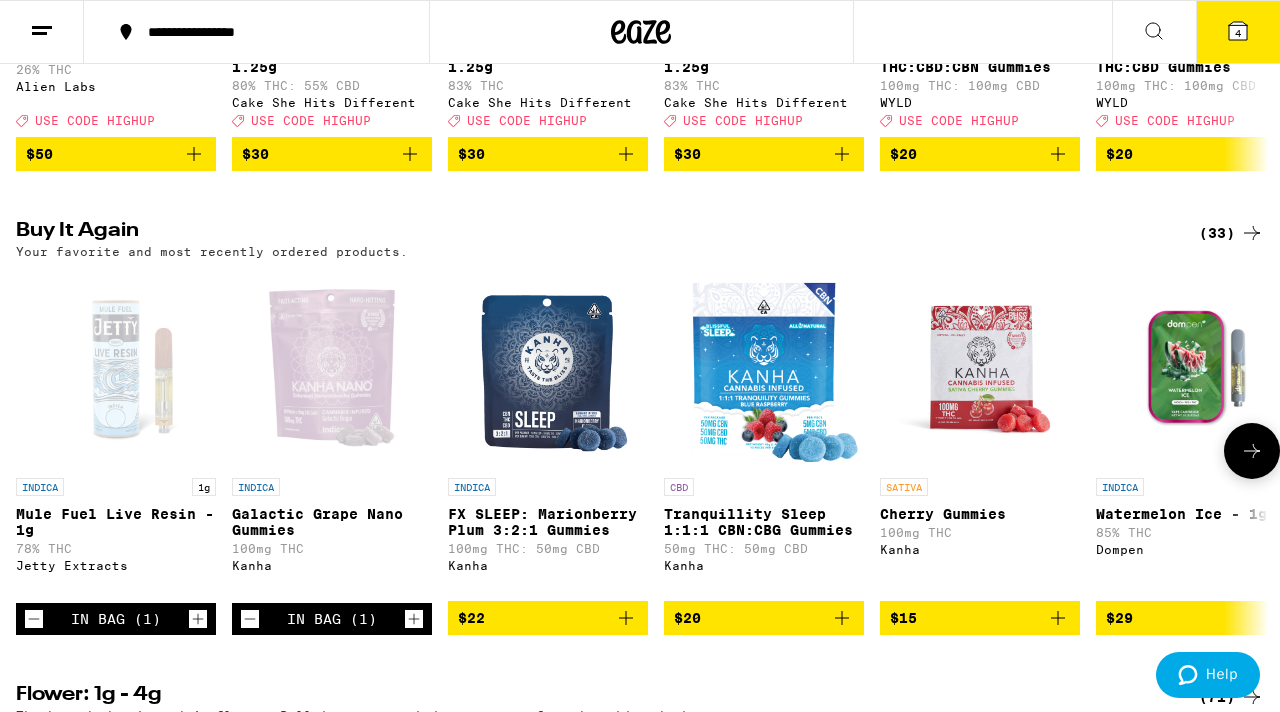 scroll, scrollTop: 536, scrollLeft: 0, axis: vertical 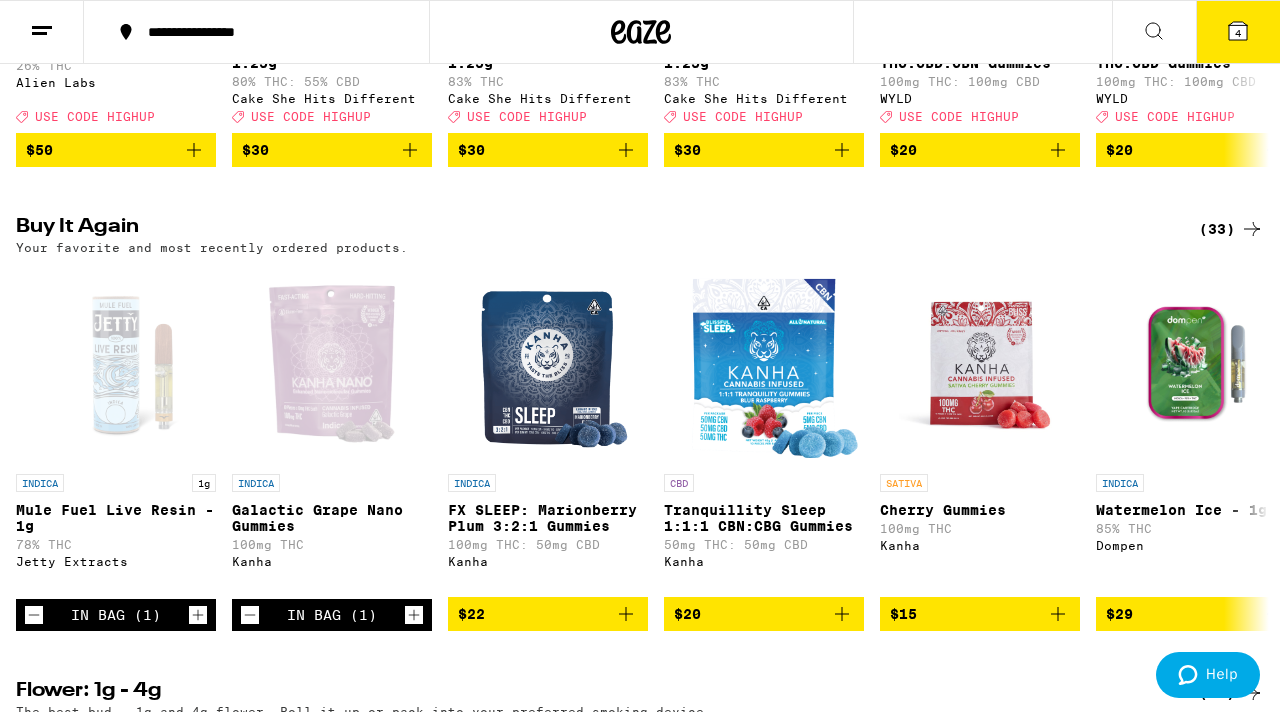 click 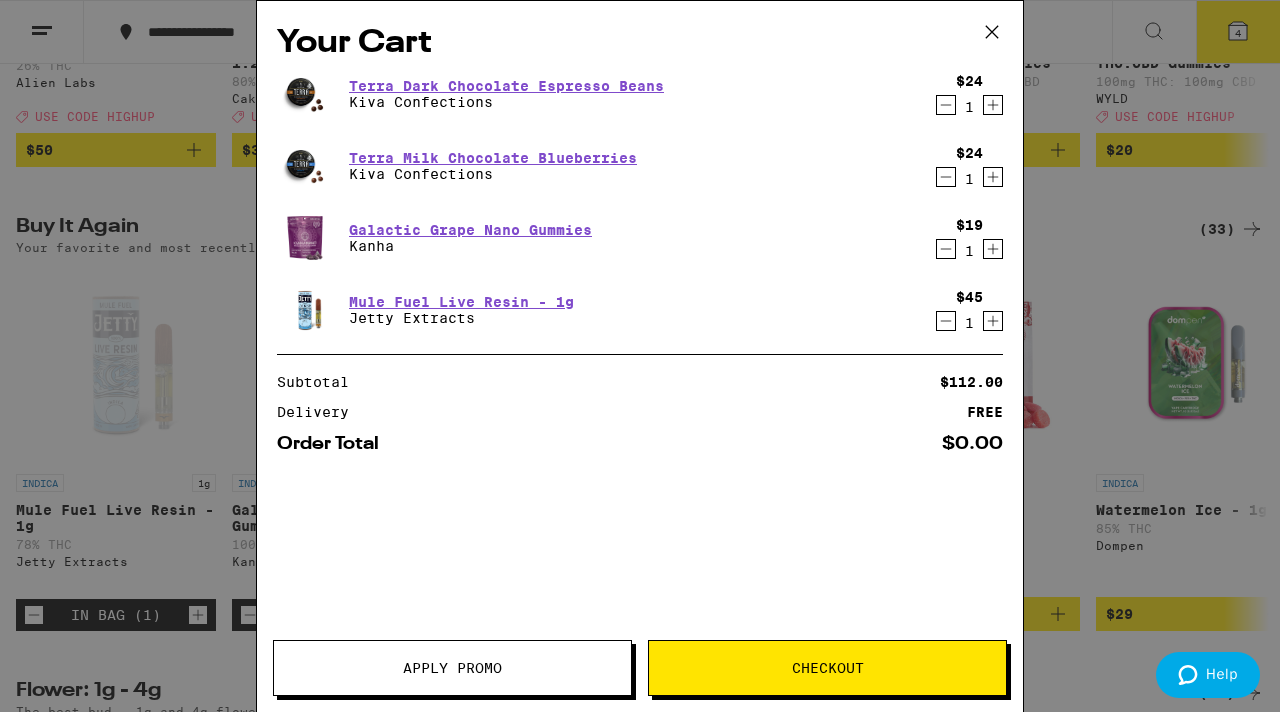click on "Apply Promo" at bounding box center (452, 668) 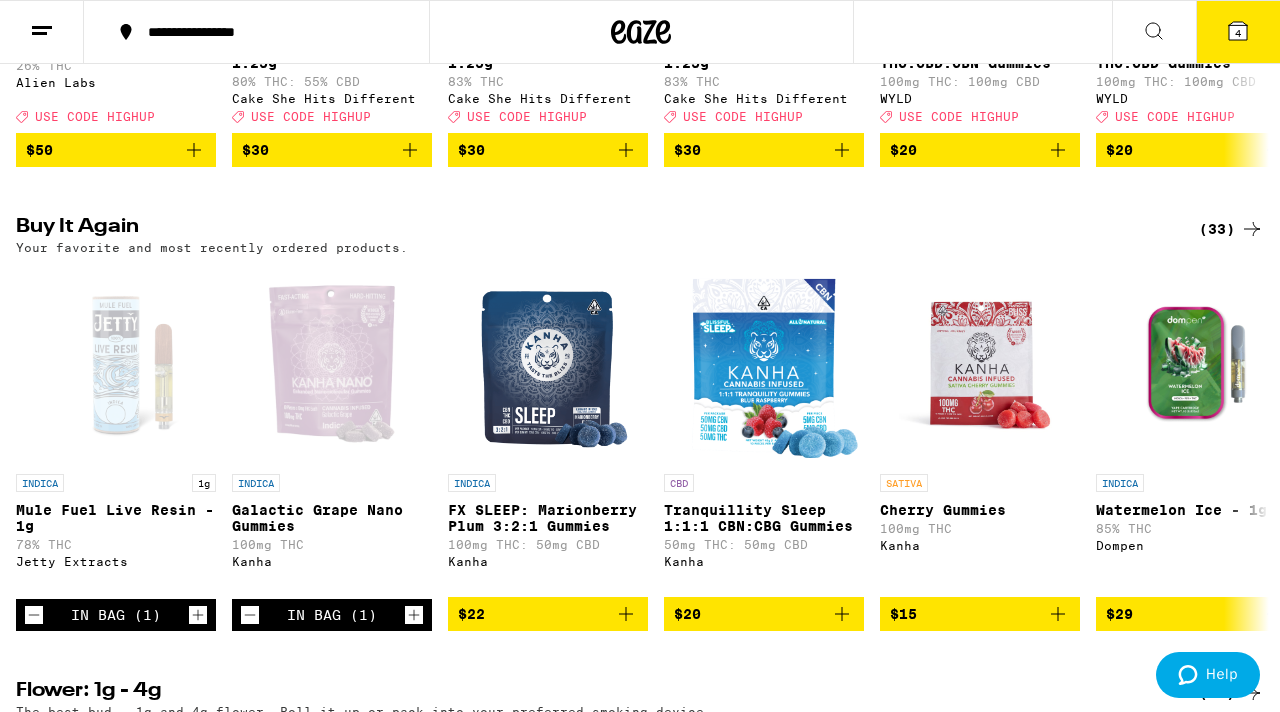 click on "Your Cart Terra Dark Chocolate Espresso Beans Kiva Confections $24 1 Terra Milk Chocolate Blueberries Kiva Confections $24 1 Galactic Grape Nano Gummies Kanha $19 1 Mule Fuel Live Resin - 1g Jetty Extracts $45 1 You may also like... INDICA FX SLEEP: Marionberry Plum 3:2:1 Gummies Kanha $22 CBD Tranquillity Sleep 1:1:1 CBN:CBG Gummies Kanha $20 INDICA 1g Watermelon Ice - 1g Dompen $29 INDICA 1g The Don Ultra - 1g Heavy Hitters $60 INDICA 1g God's Gift Ultra - 1g Heavy Hitters $60 INDICA Blackberry Dream10:10:10 Deep Sleep Gummies Camino $20 INDICA 1g OG Kush AIO - 1g STIIIZY $33 INDICA 2.5g Skywalker OG Infused 5-Pack - 2.5g STIIIZY $37 SATIVA 1g Orange Sunset AIO - 1g STIIIZY $33 INDICA Watermelon x Ice Cream Cake Live Rosin Gummies Lost Farm $22 Subtotal $112.00 Delivery $5.00 Free delivery for $75+ orders! Taxes & Fees More Info $45.00 Order Total $157.00 ⚠️ www.P65Warnings.ca.gov Apply Promo Checkout" at bounding box center [640, 356] 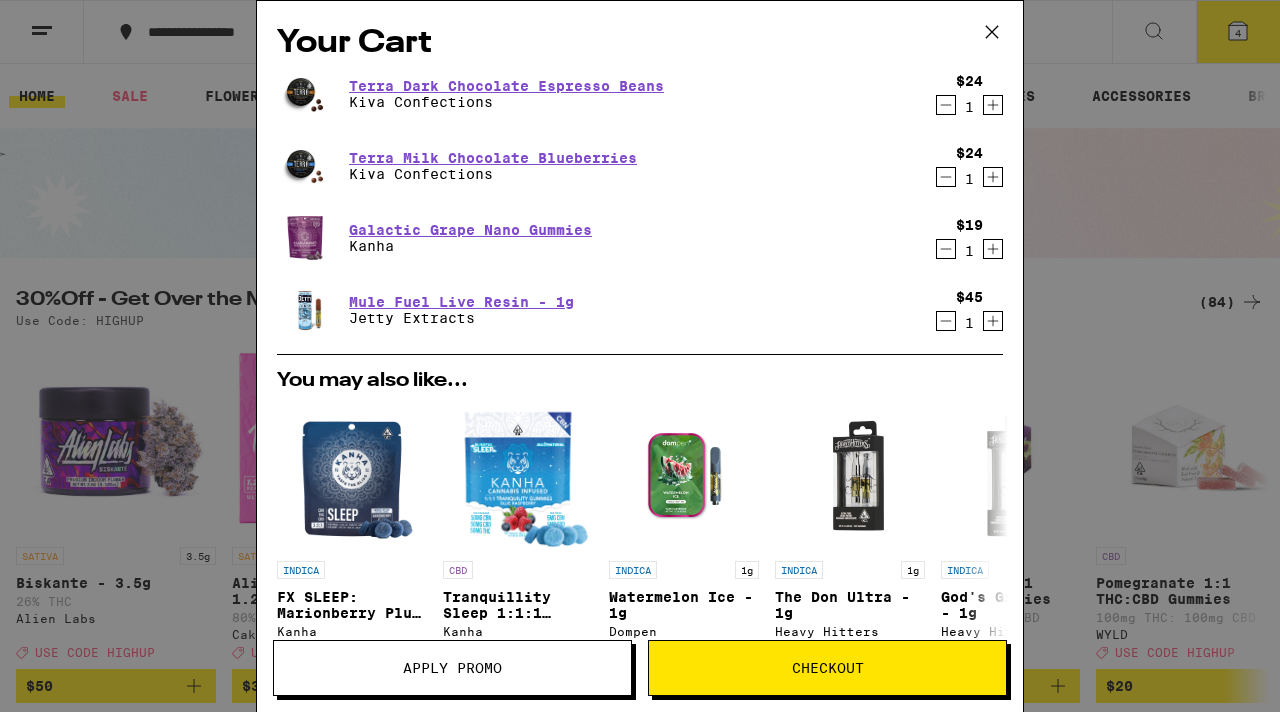 scroll, scrollTop: 536, scrollLeft: 0, axis: vertical 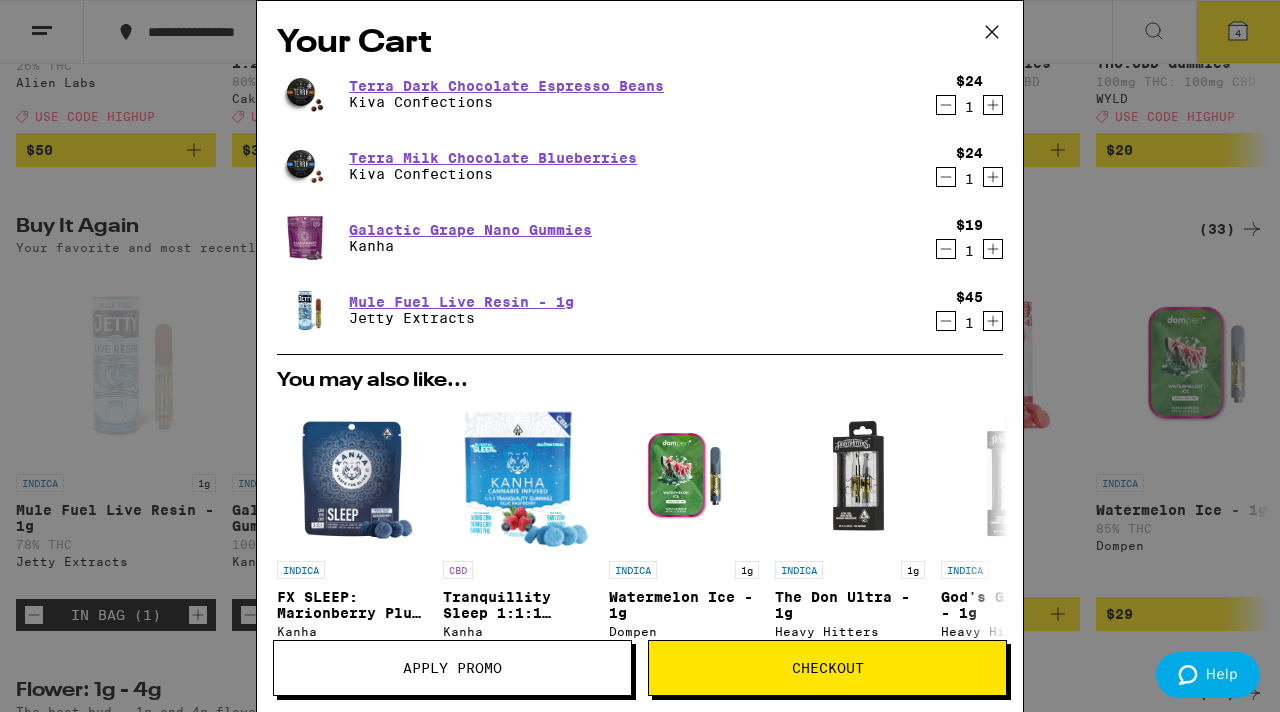 click on "Apply Promo" at bounding box center (452, 668) 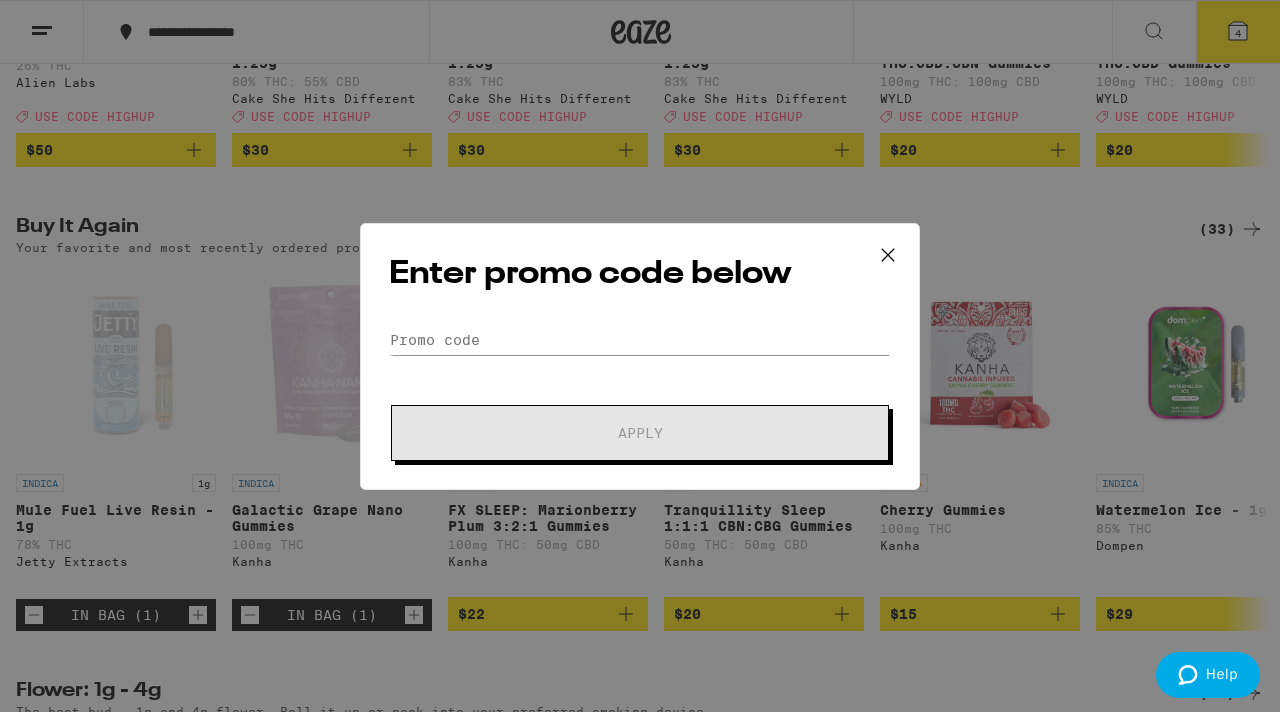 scroll, scrollTop: 0, scrollLeft: 0, axis: both 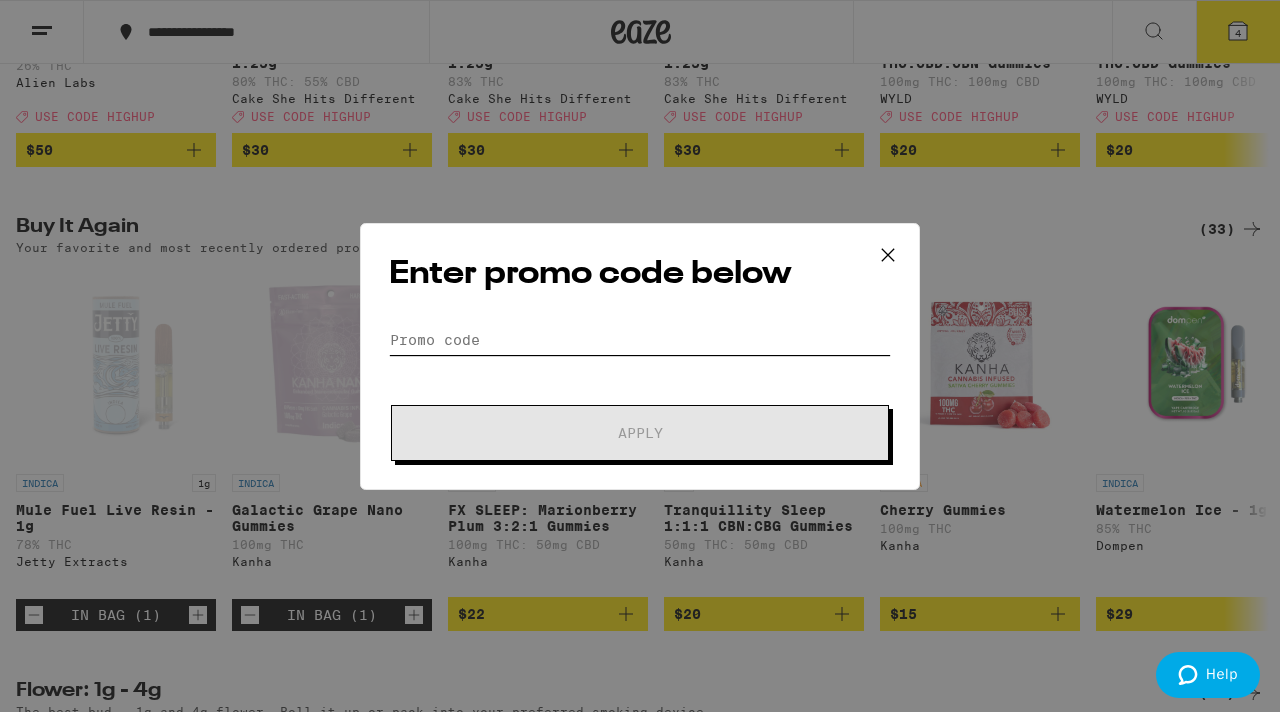 click on "Promo Code" at bounding box center [640, 340] 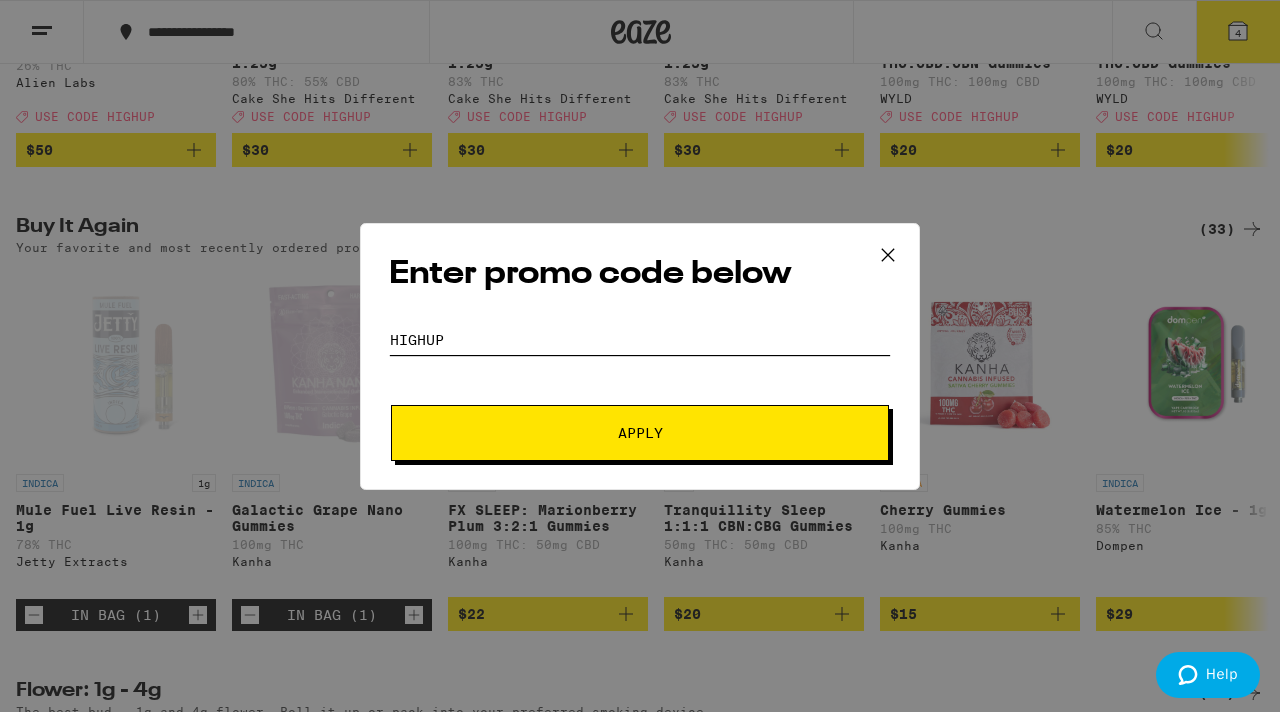 type on "highup" 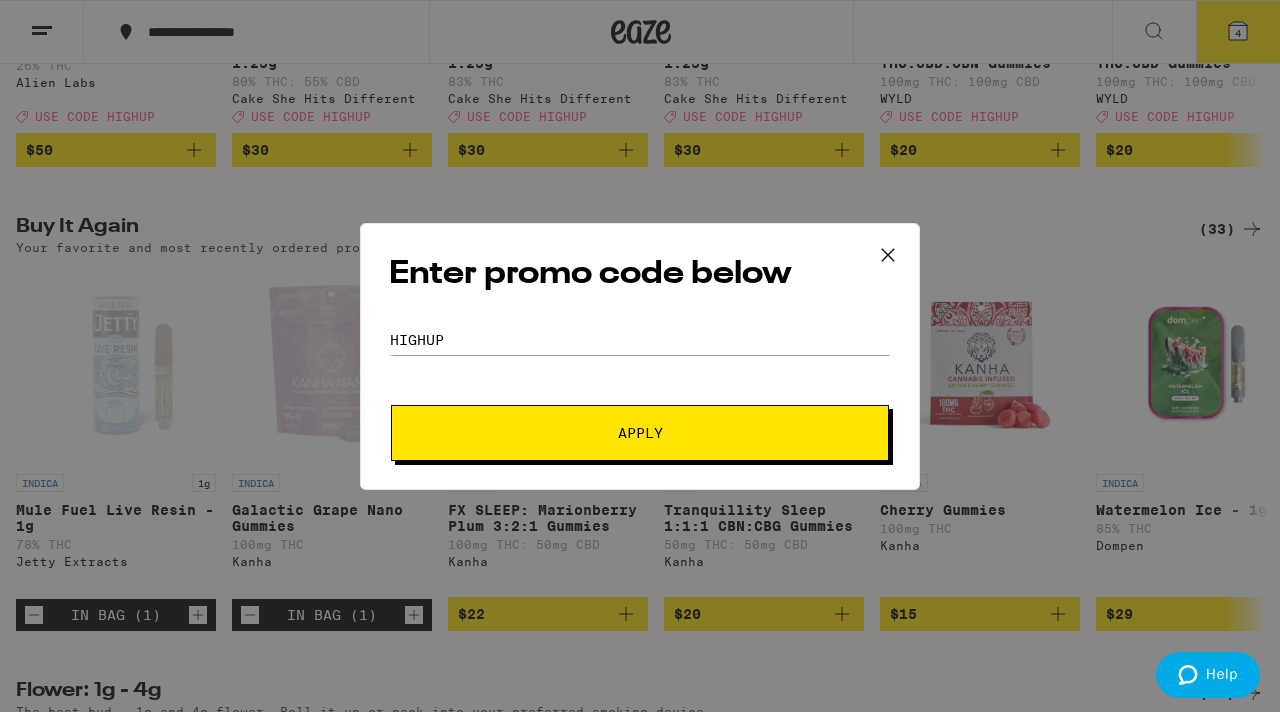 click on "Apply" at bounding box center [640, 433] 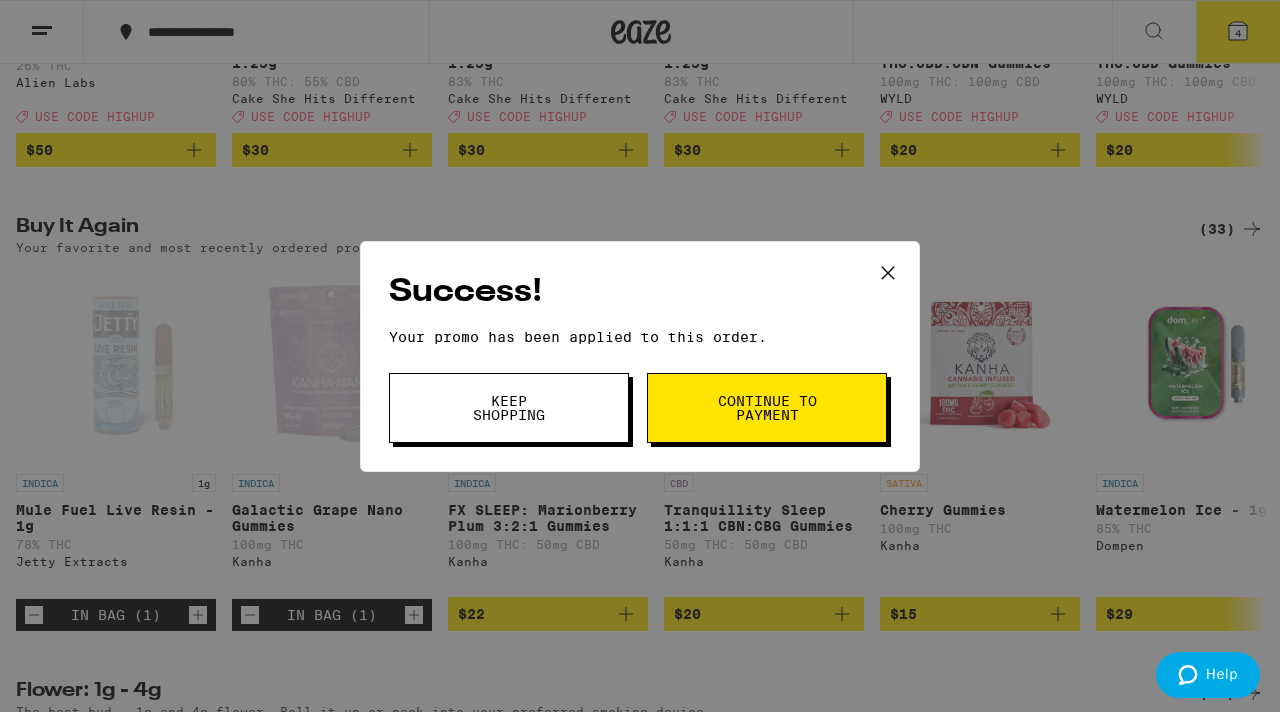 click on "Continue to payment" at bounding box center [767, 408] 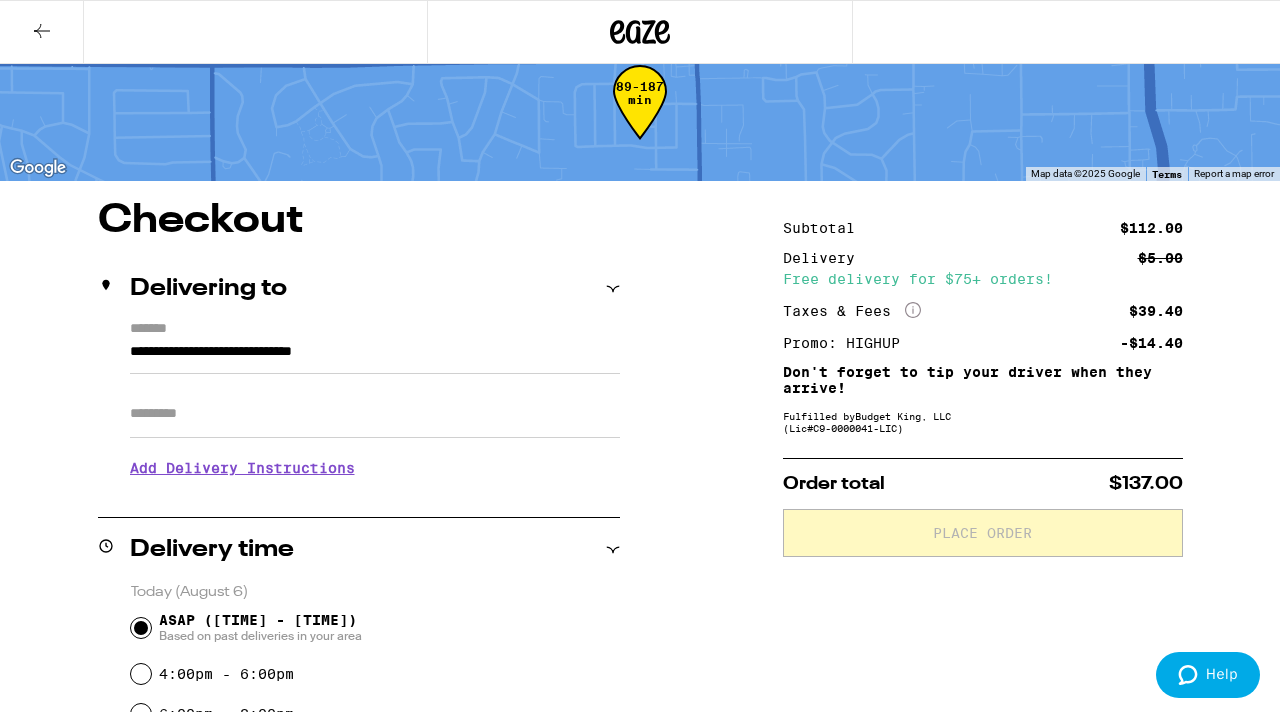 scroll, scrollTop: 0, scrollLeft: 0, axis: both 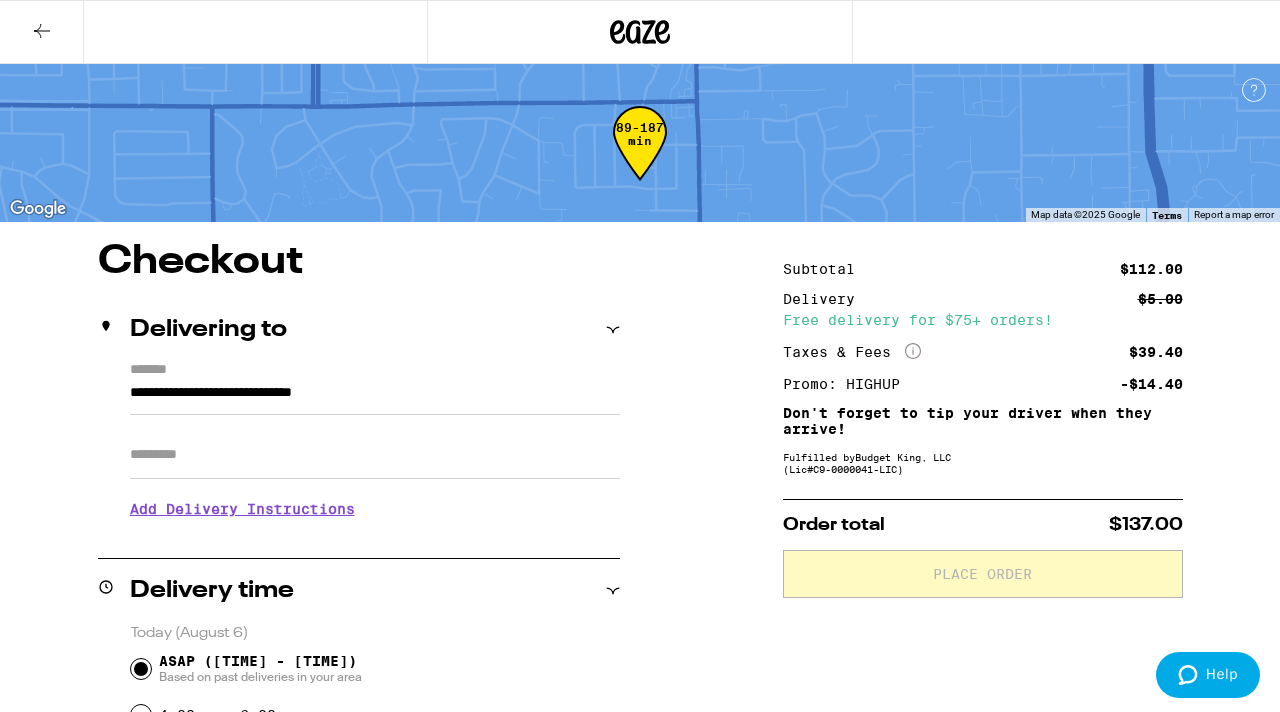 click at bounding box center [42, 32] 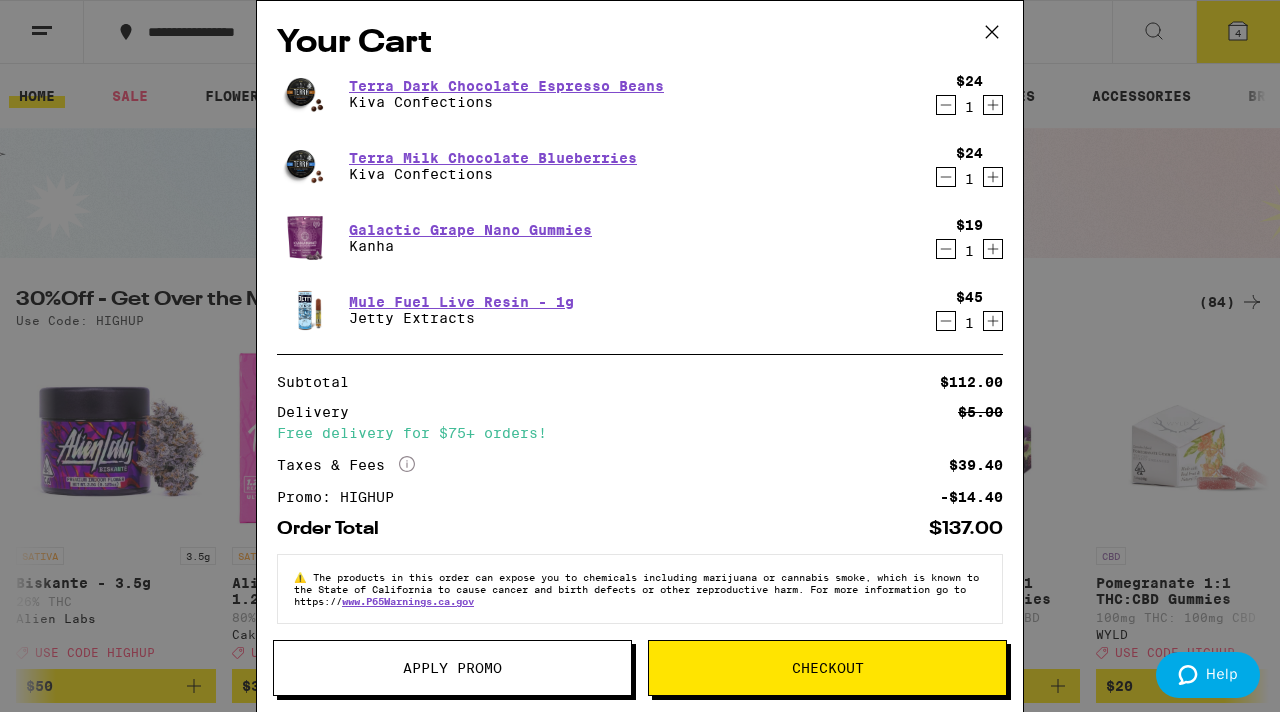 click 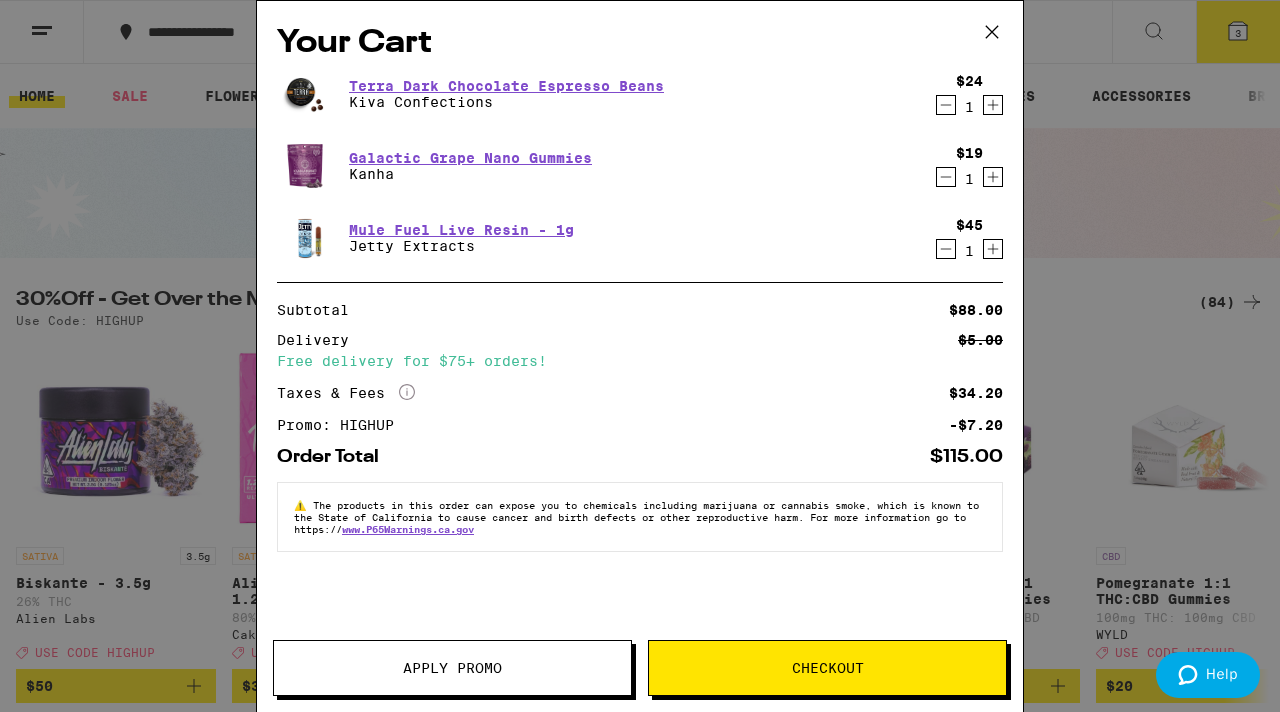 click 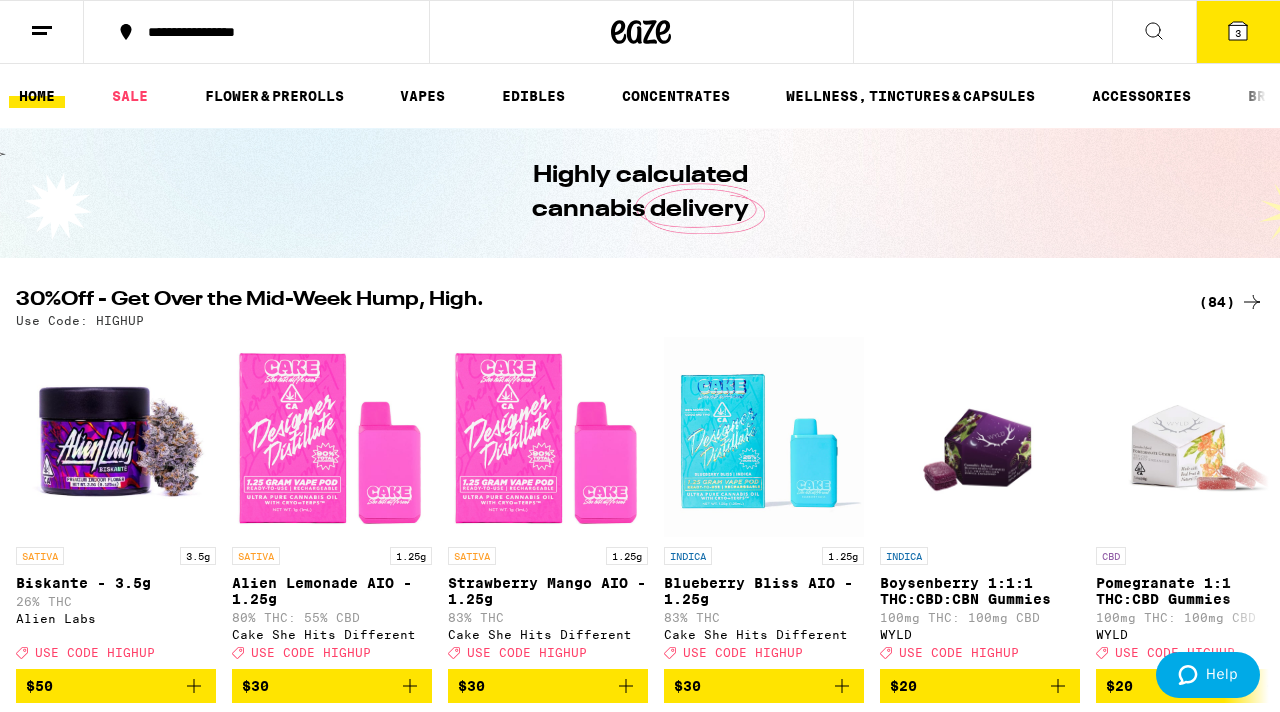 scroll, scrollTop: 0, scrollLeft: 0, axis: both 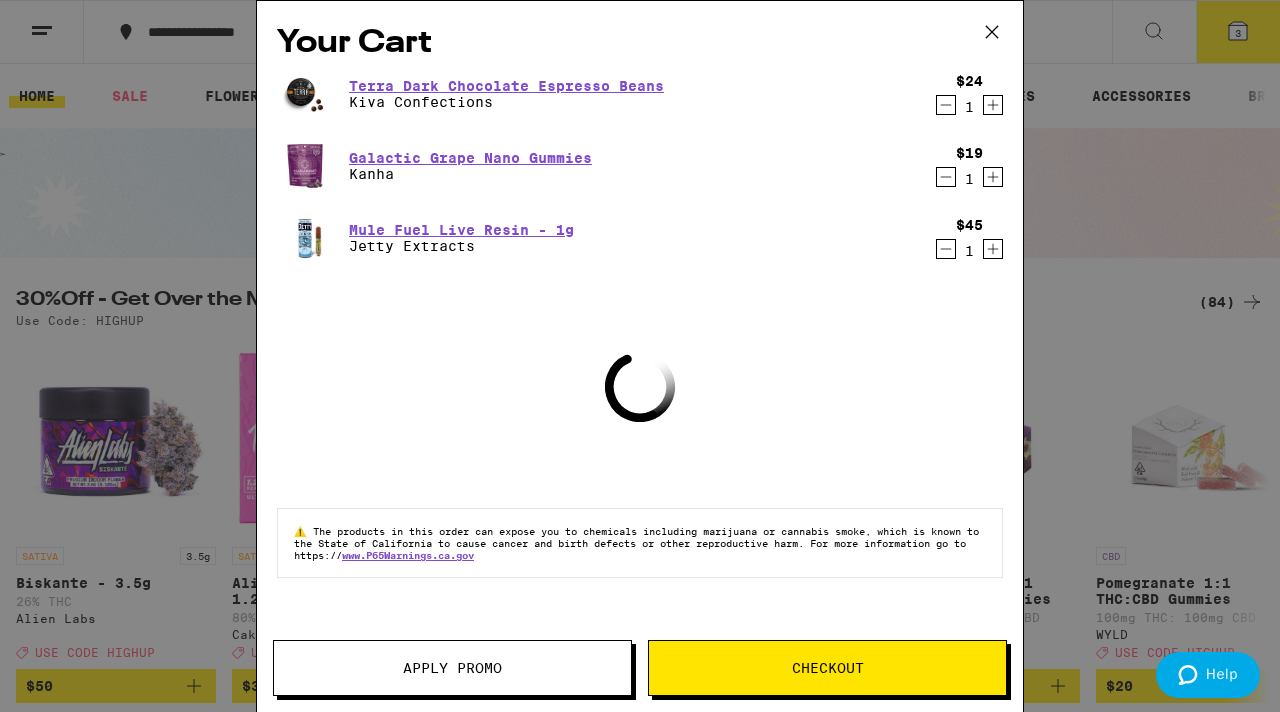 click on "Checkout" at bounding box center [828, 668] 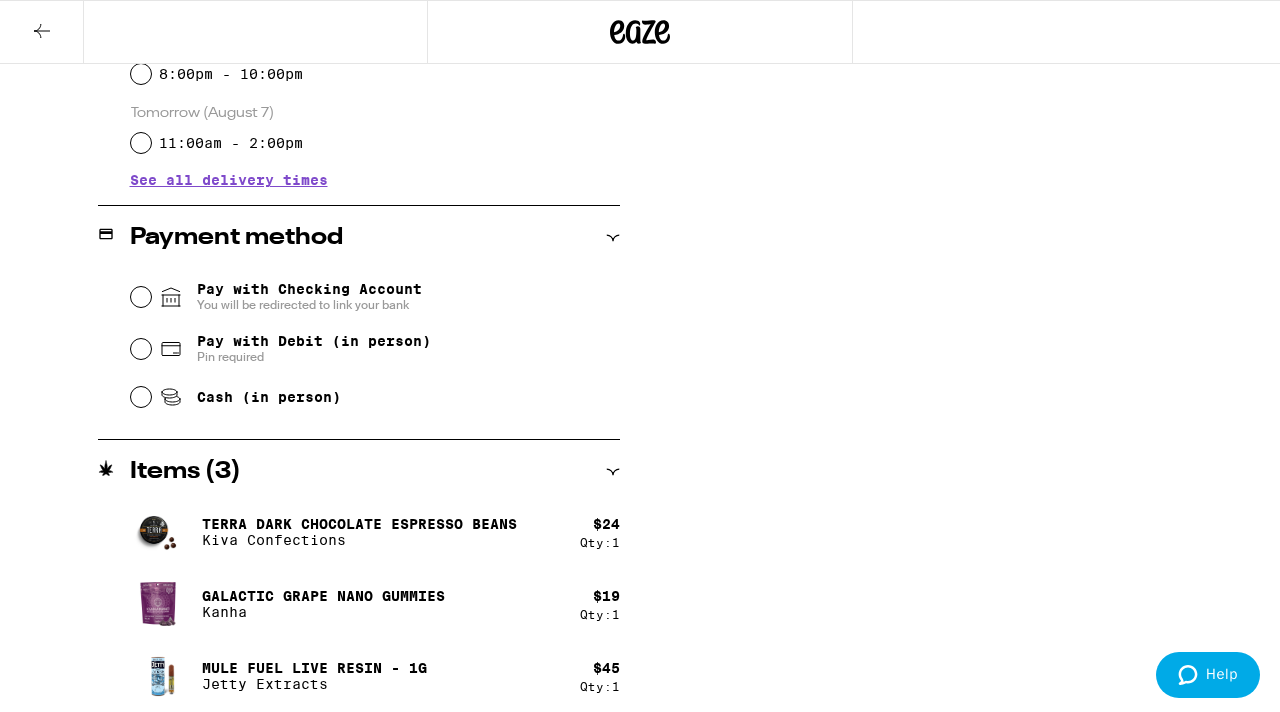 scroll, scrollTop: 730, scrollLeft: 0, axis: vertical 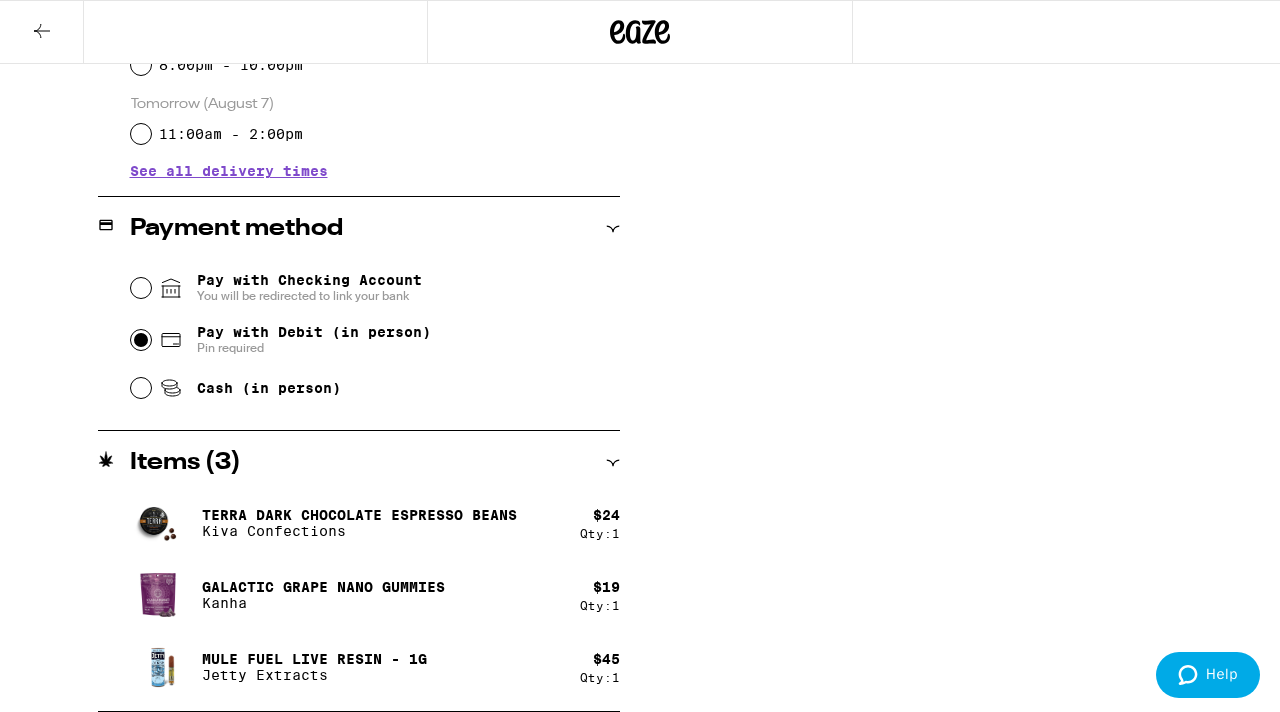 click on "Pay with Debit (in person) Pin required" at bounding box center (141, 340) 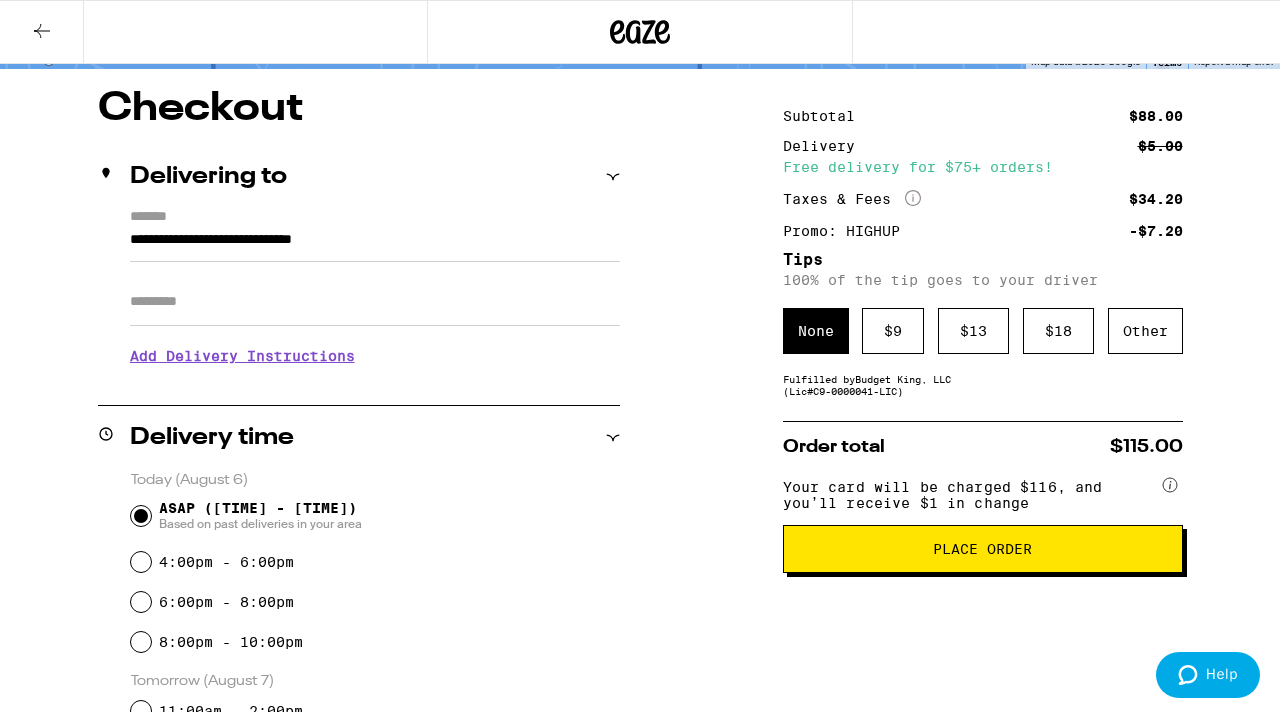 scroll, scrollTop: 93, scrollLeft: 0, axis: vertical 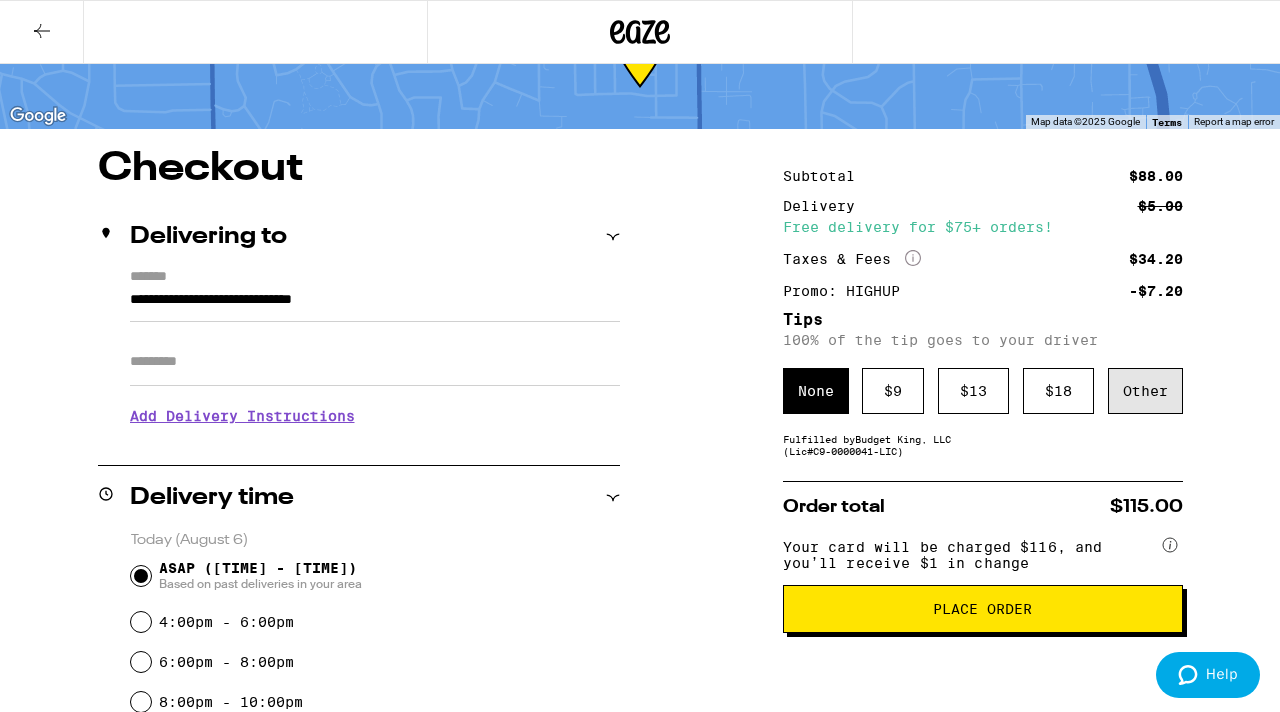 click on "Other" at bounding box center (1145, 391) 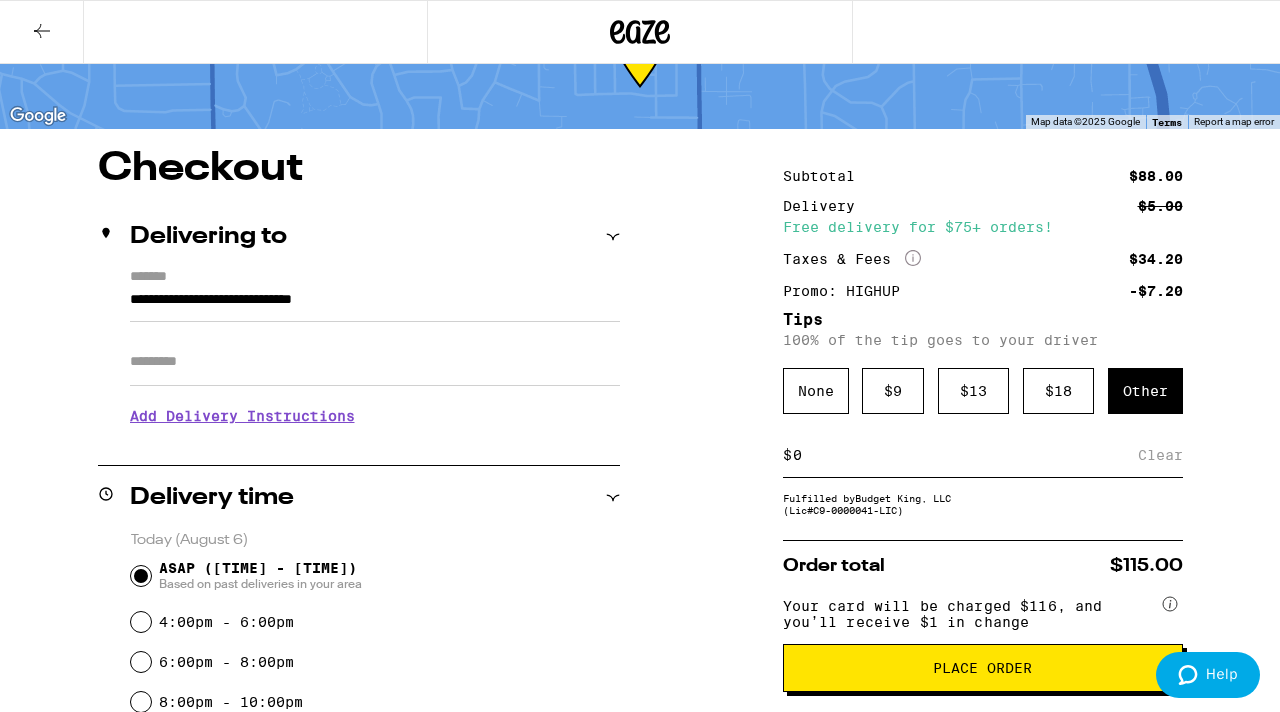 click on "$   Clear" at bounding box center (983, 455) 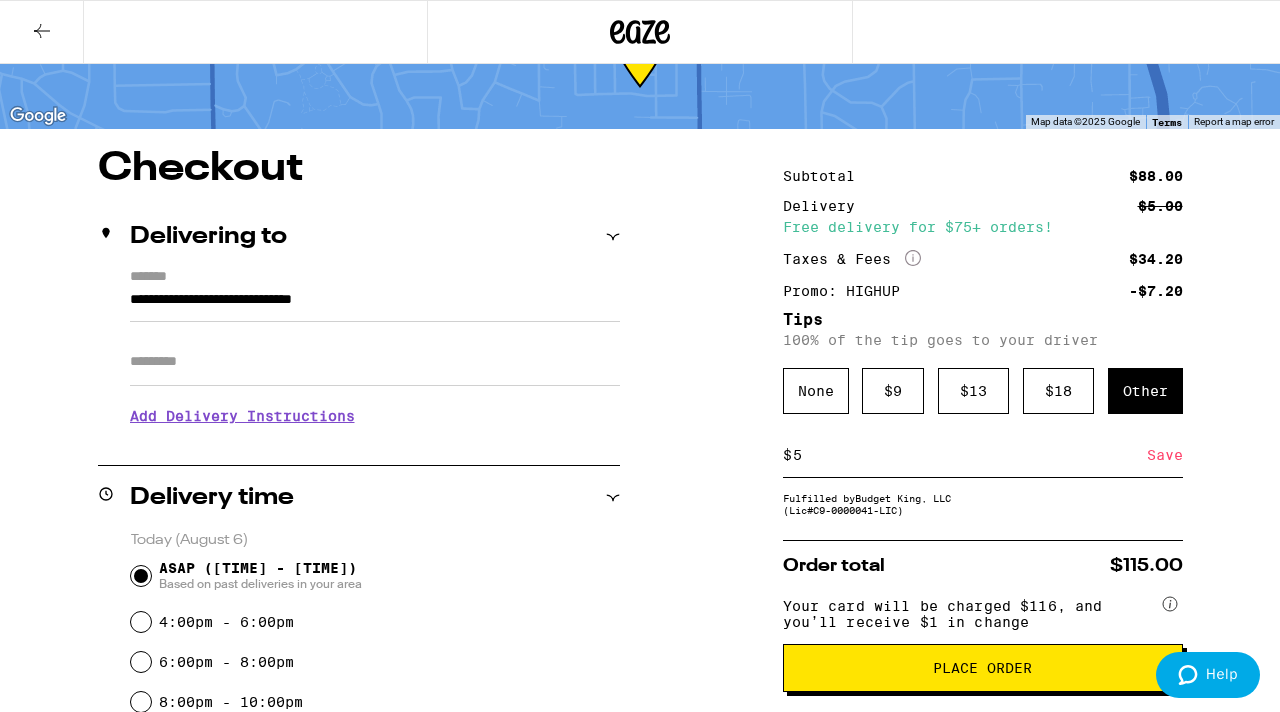 type on "5" 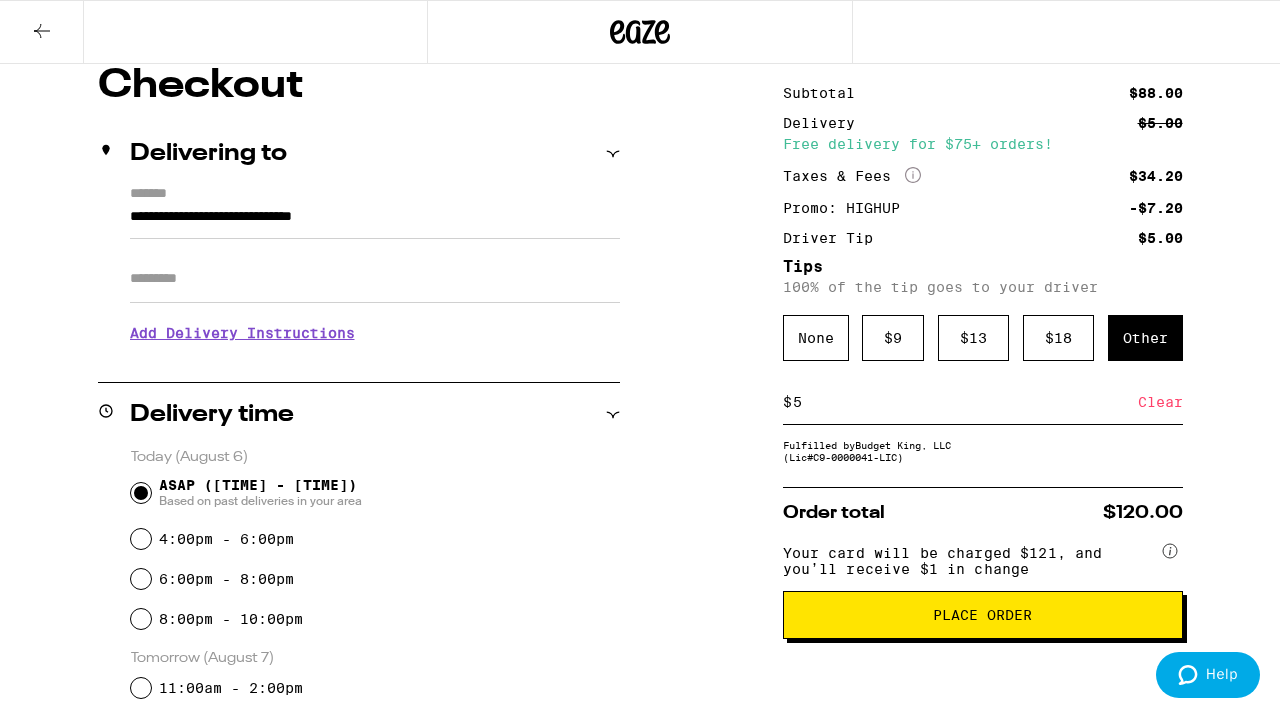 scroll, scrollTop: 177, scrollLeft: 0, axis: vertical 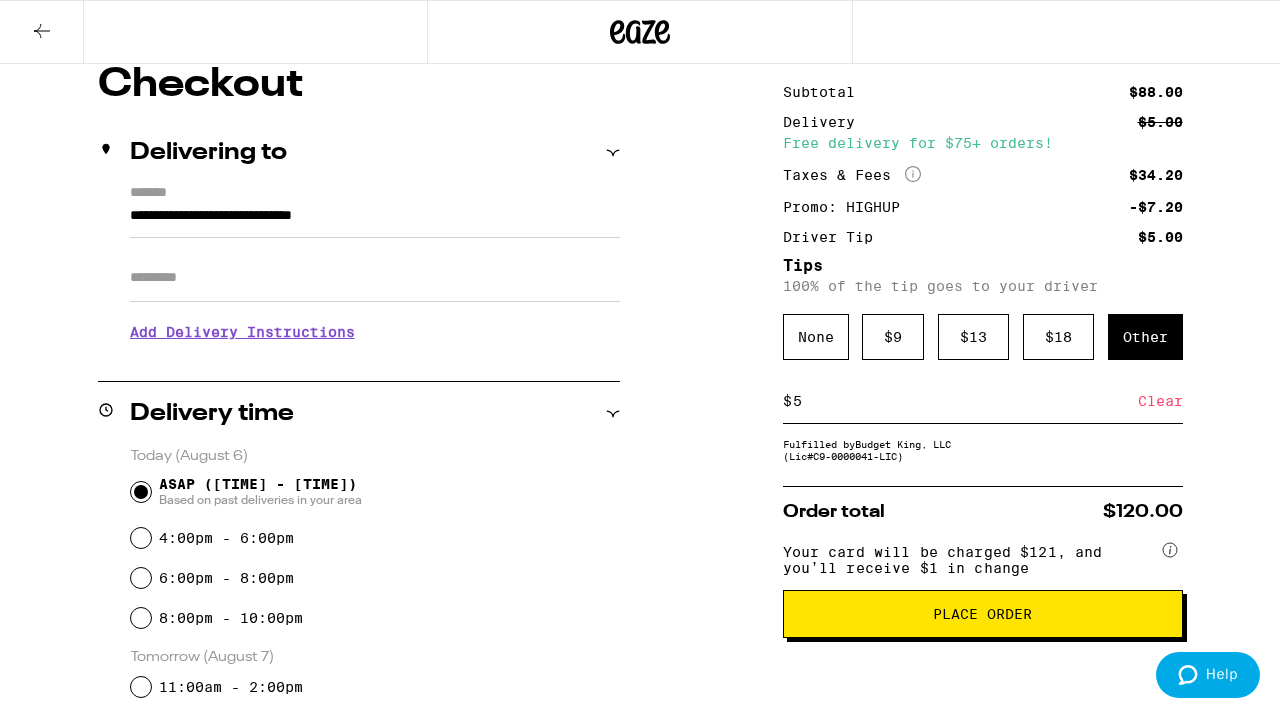 click on "Place Order" at bounding box center [983, 614] 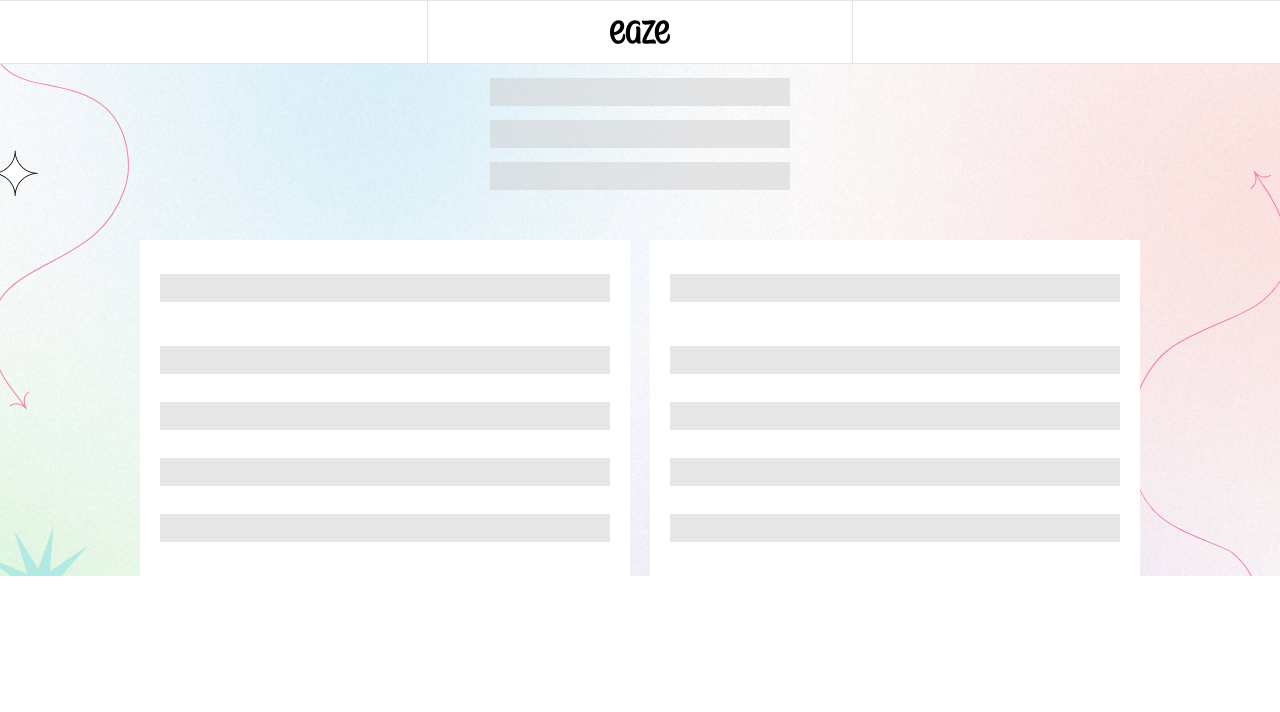 scroll, scrollTop: 0, scrollLeft: 0, axis: both 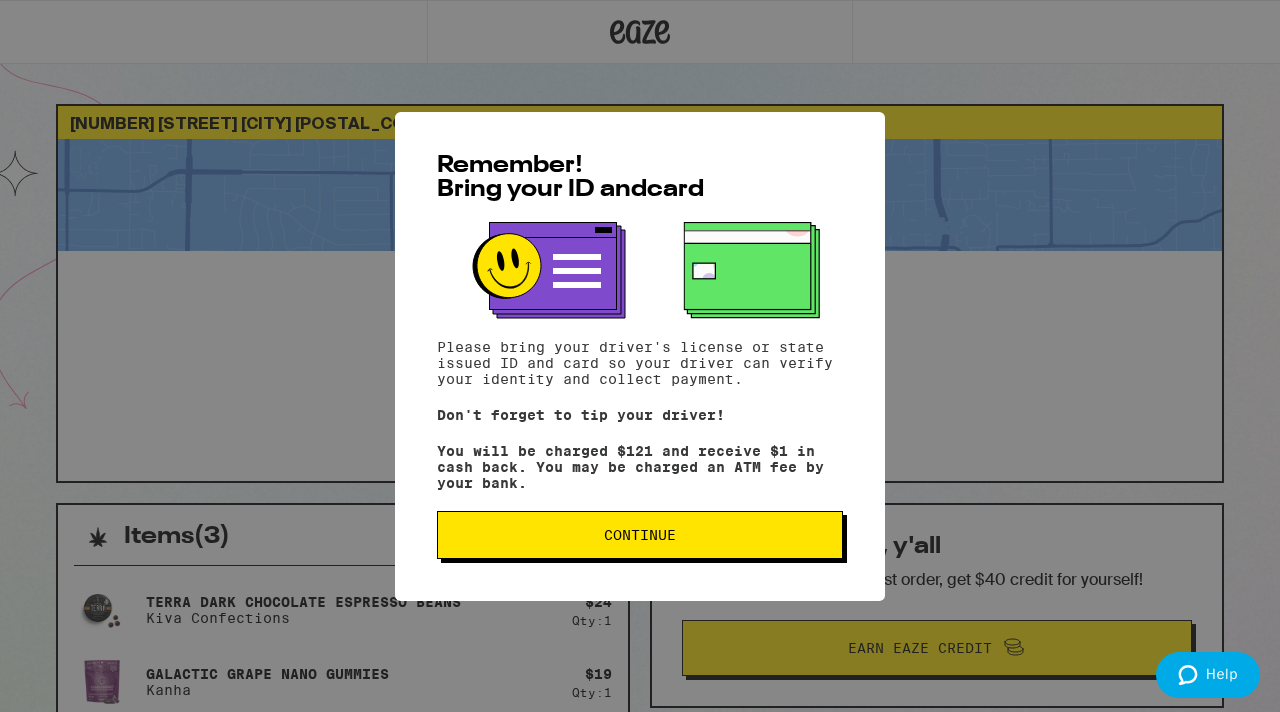 click on "Continue" at bounding box center [640, 535] 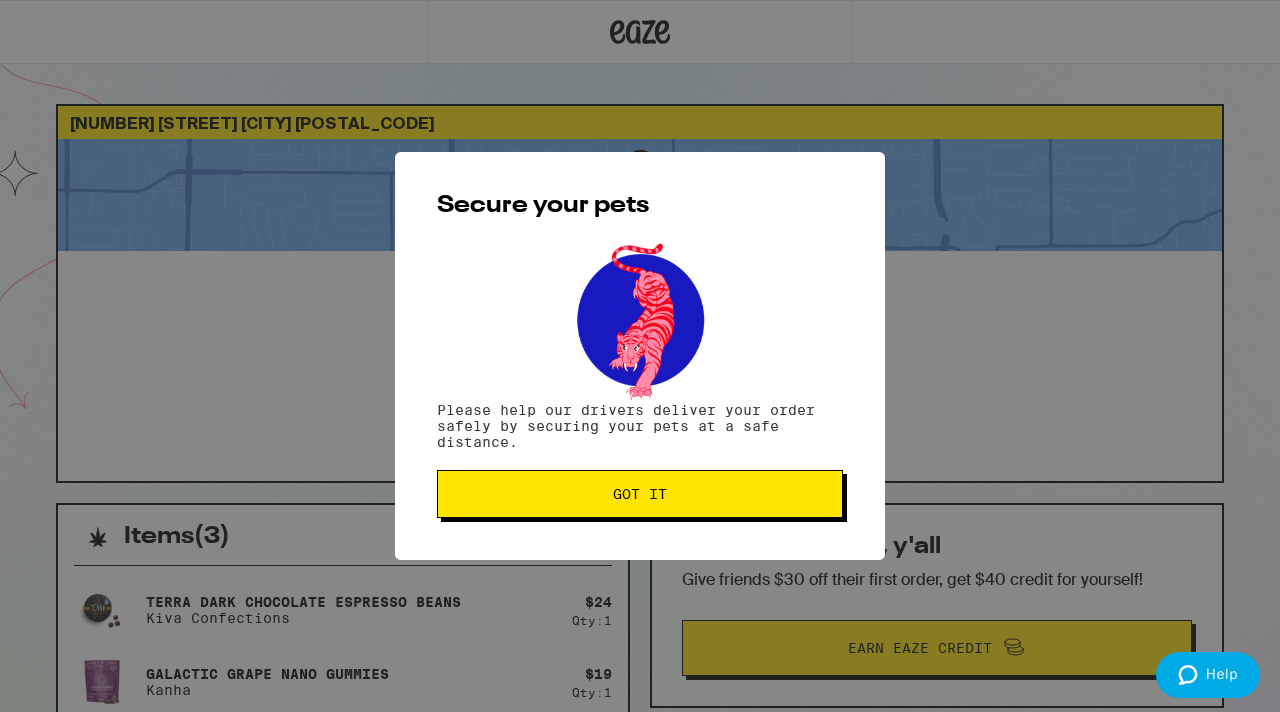 click on "Got it" at bounding box center [640, 494] 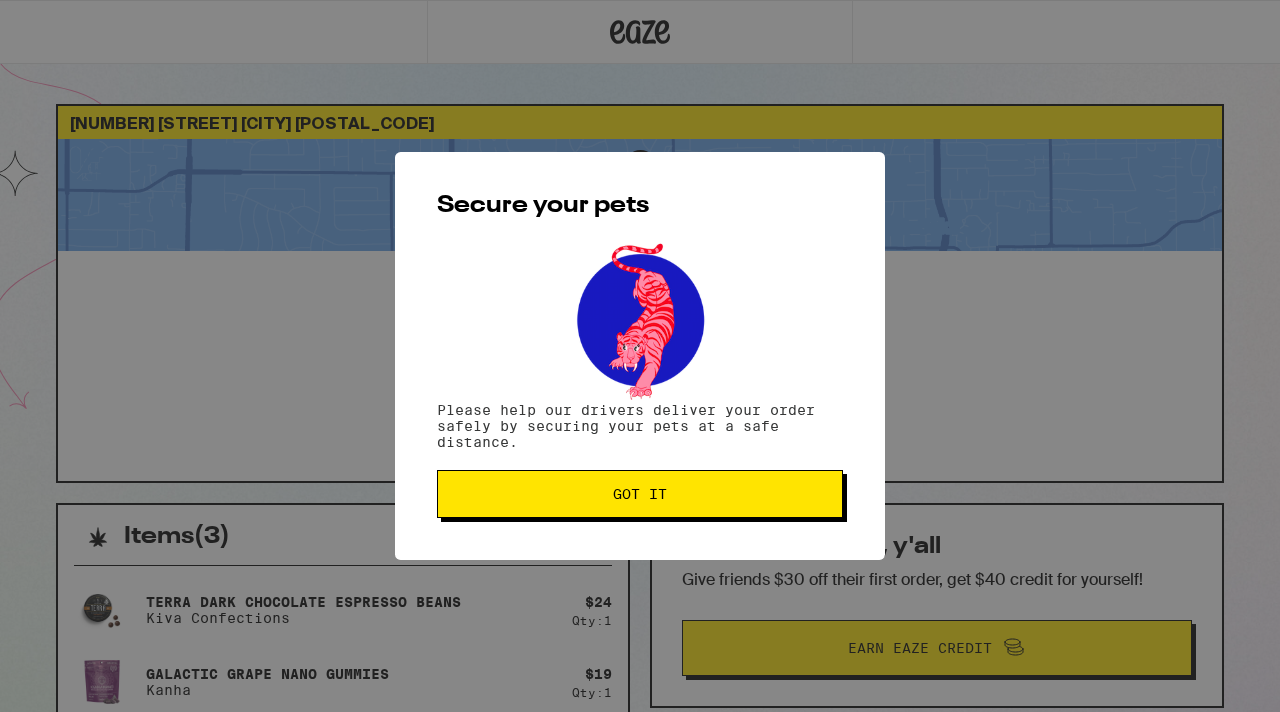 scroll, scrollTop: 0, scrollLeft: 0, axis: both 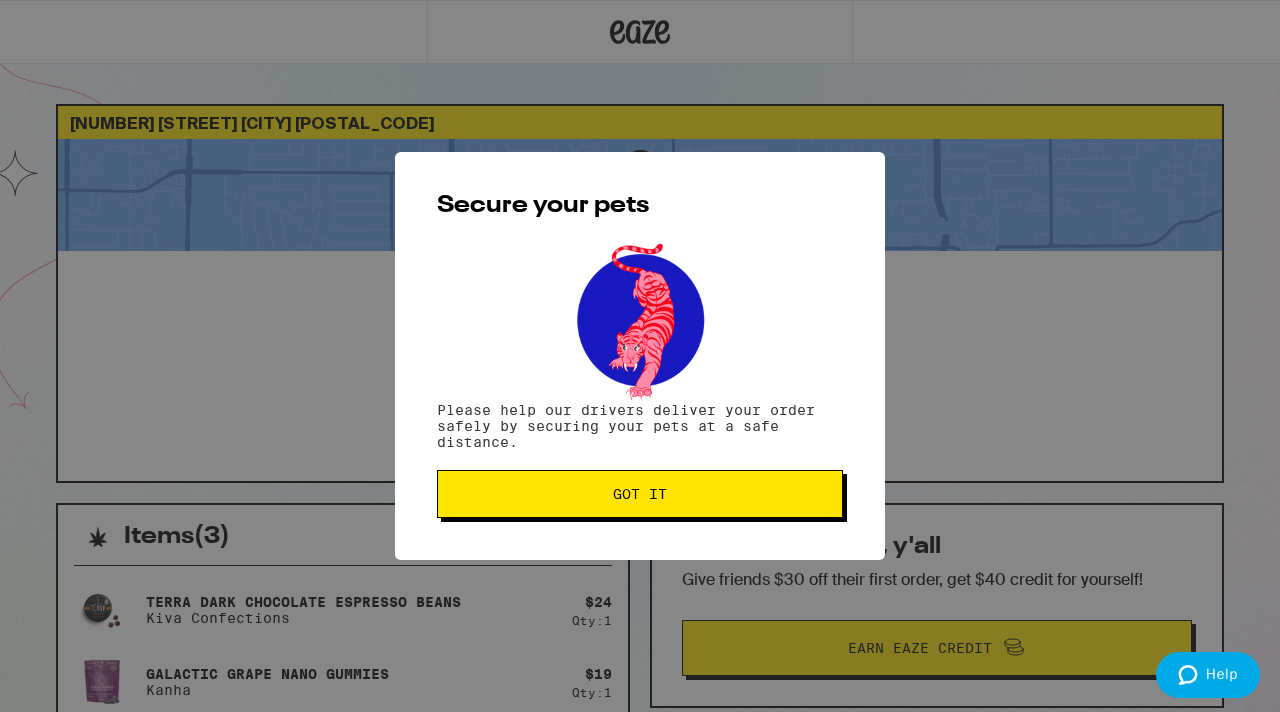click on "Got it" at bounding box center [640, 494] 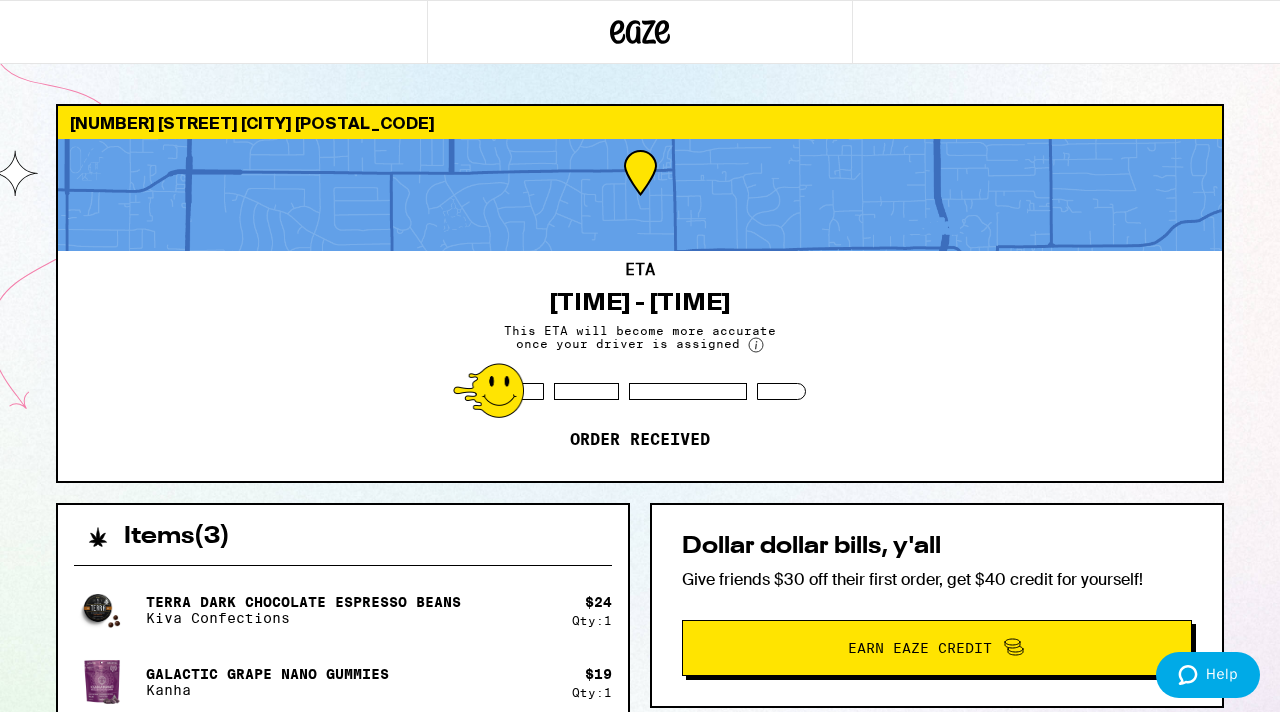 scroll, scrollTop: 0, scrollLeft: 0, axis: both 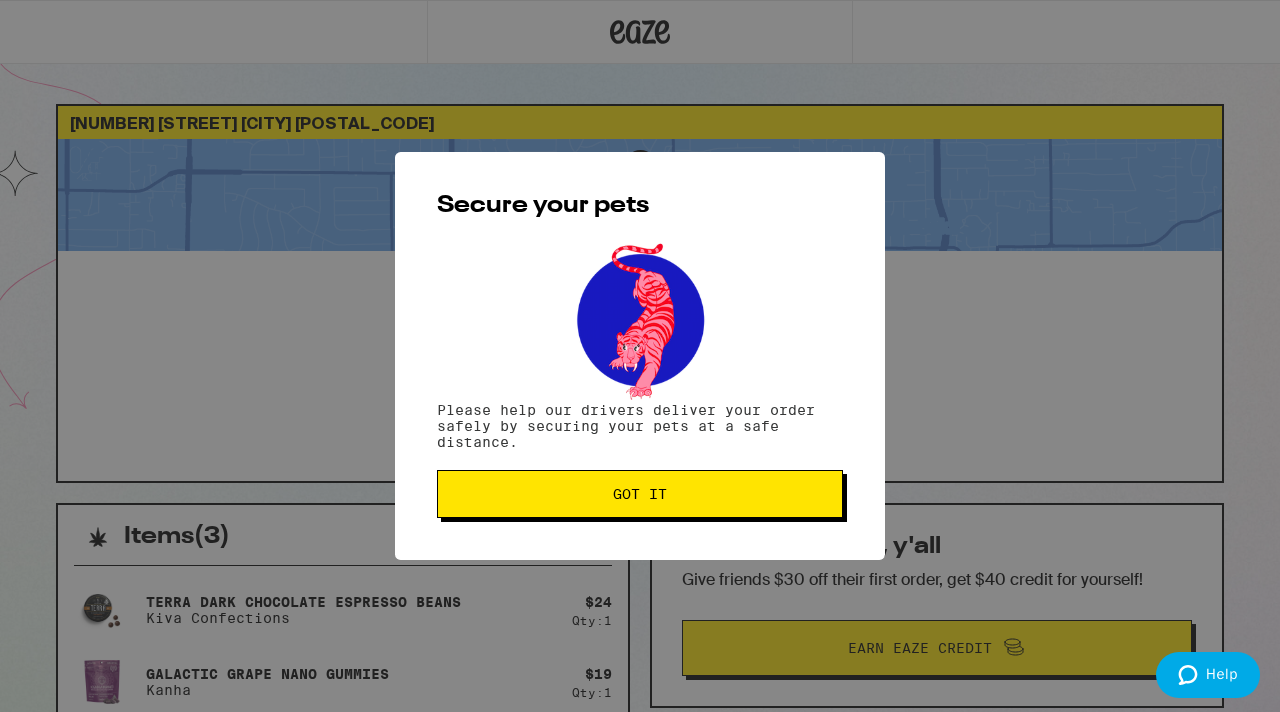 click on "Secure your pets Please help our drivers deliver your order safely by securing your pets at a safe distance. Got it" at bounding box center (640, 356) 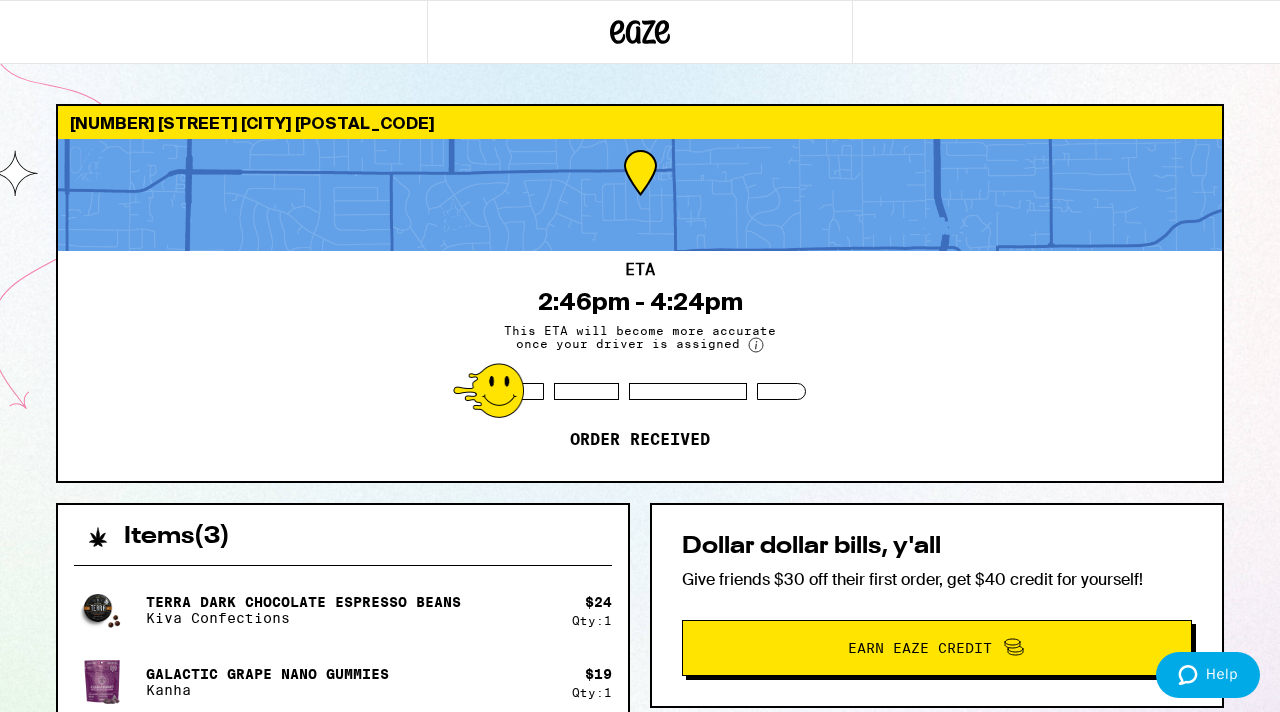 scroll, scrollTop: 0, scrollLeft: 0, axis: both 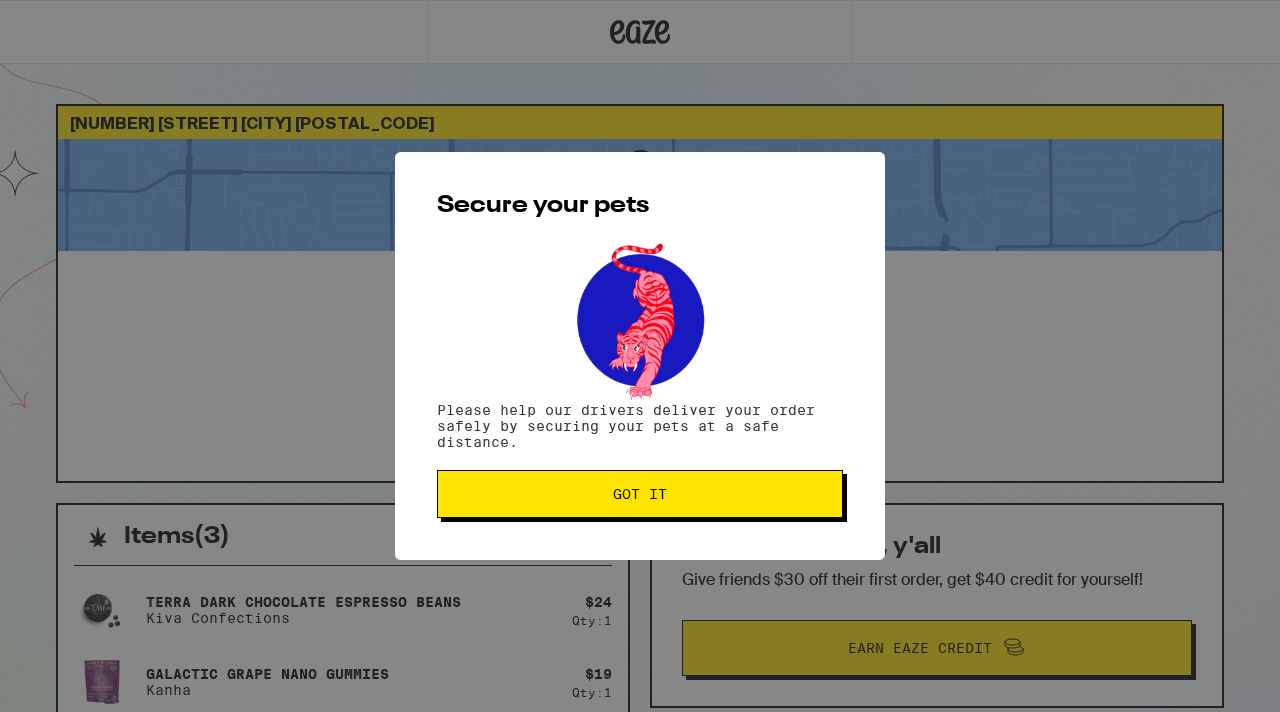 click on "Got it" at bounding box center (640, 494) 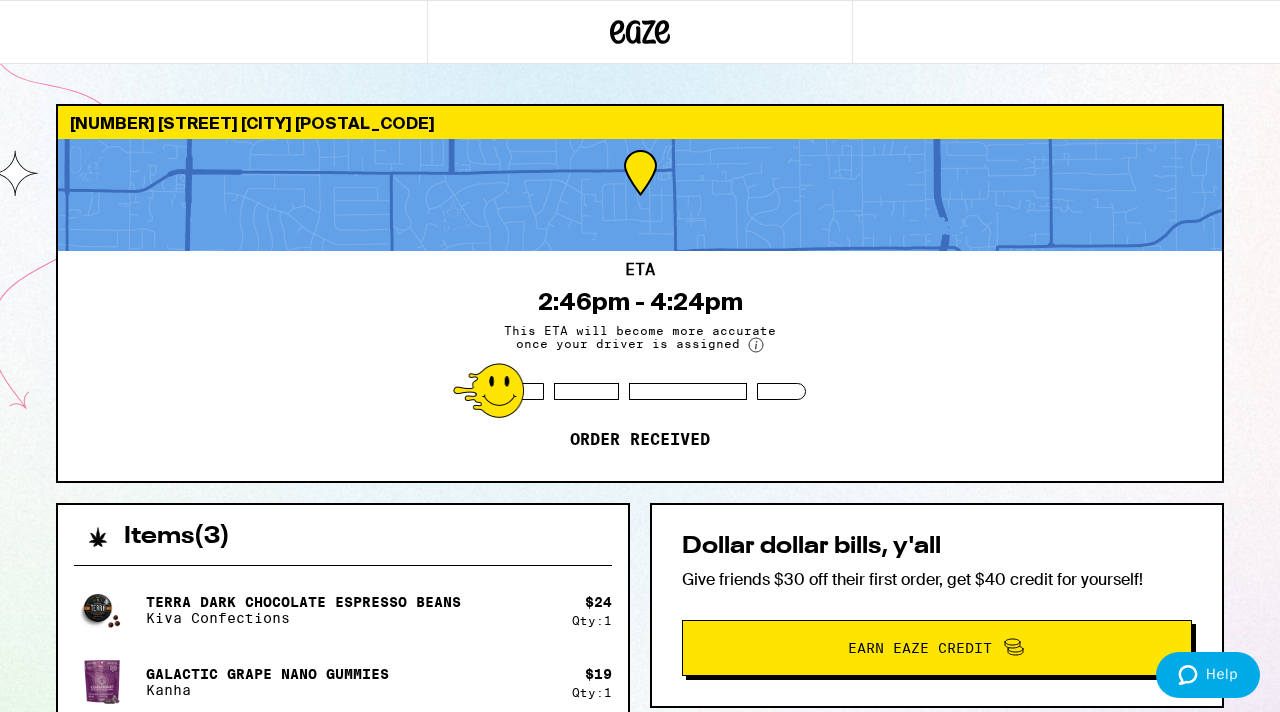 scroll, scrollTop: 0, scrollLeft: 0, axis: both 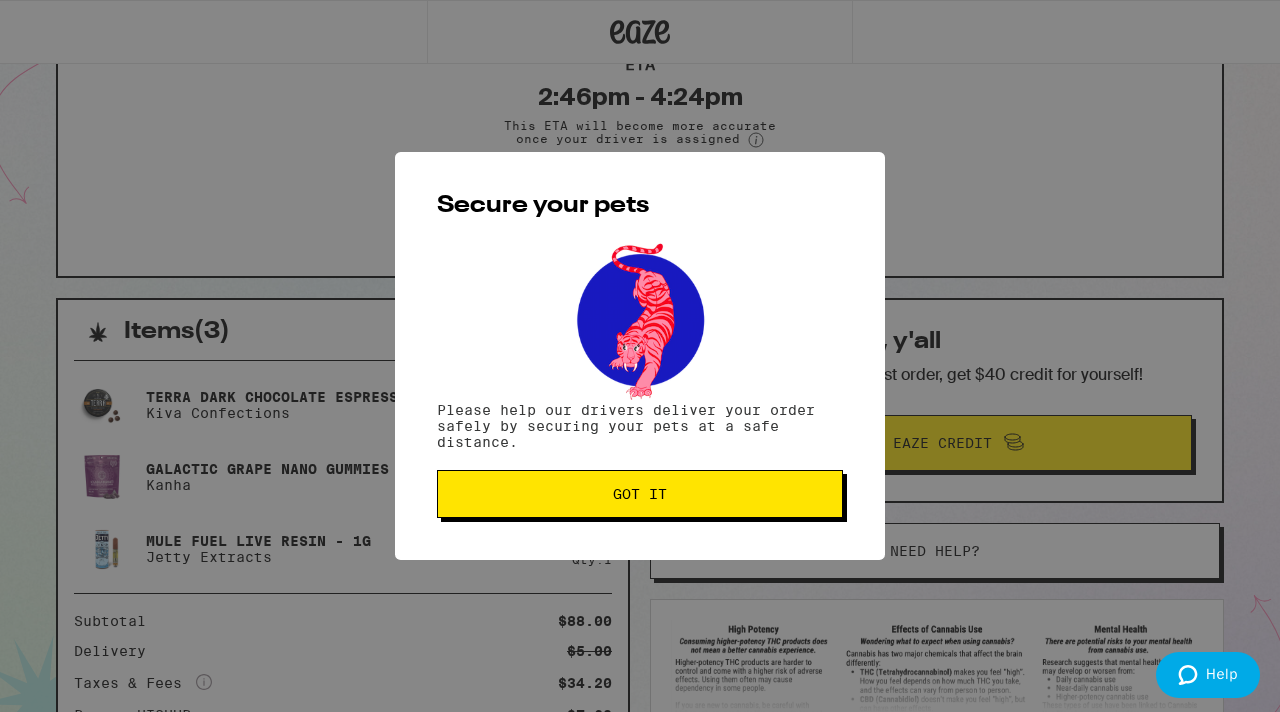 click on "Got it" at bounding box center (640, 494) 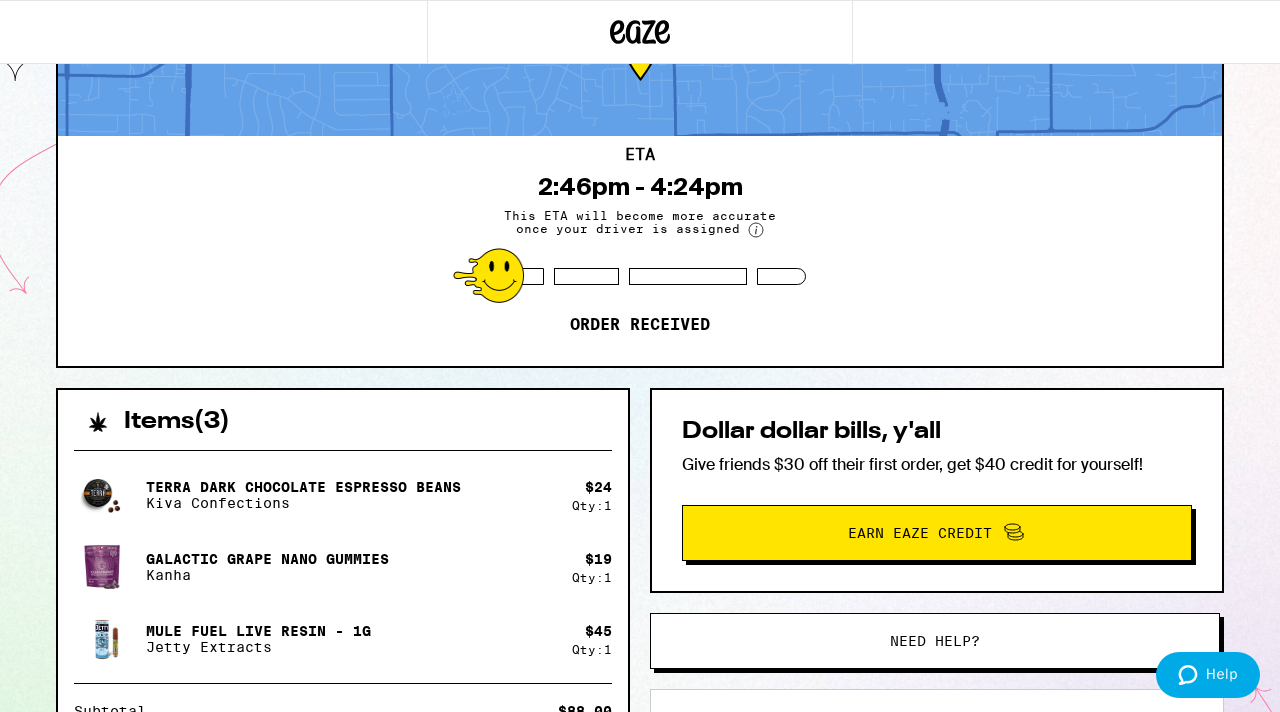 scroll, scrollTop: 98, scrollLeft: 0, axis: vertical 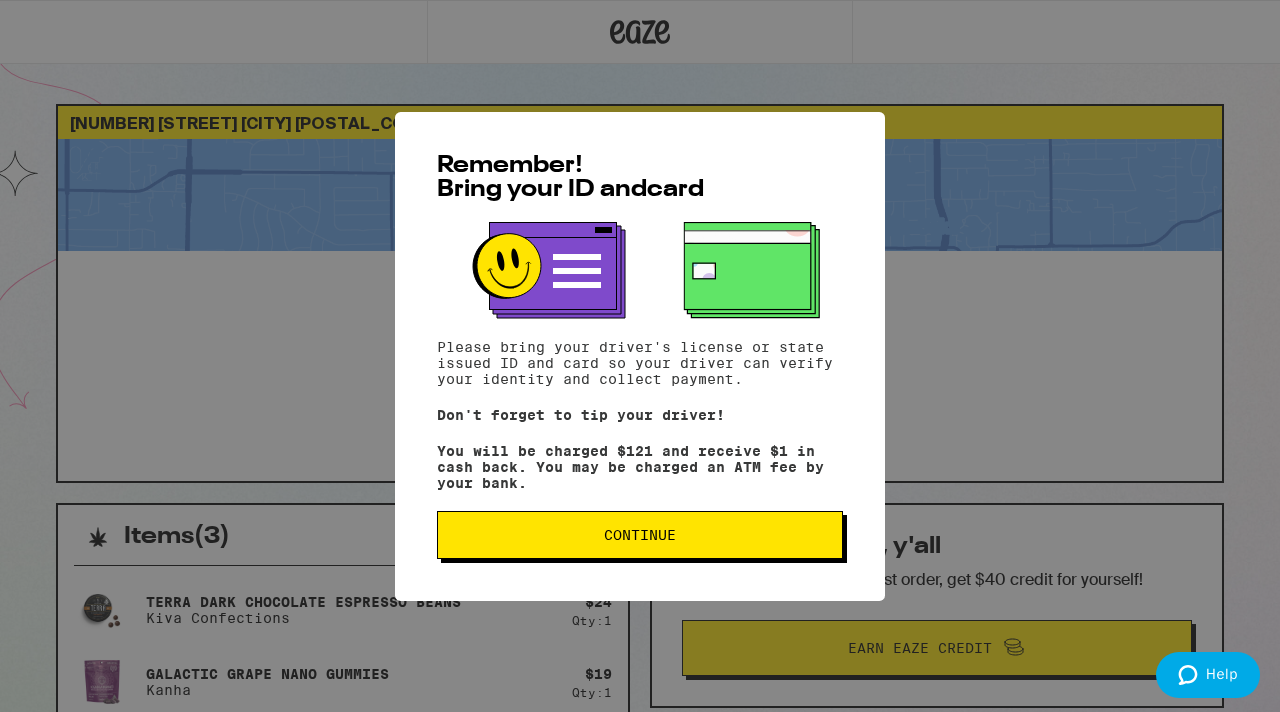 click on "Continue" at bounding box center [640, 535] 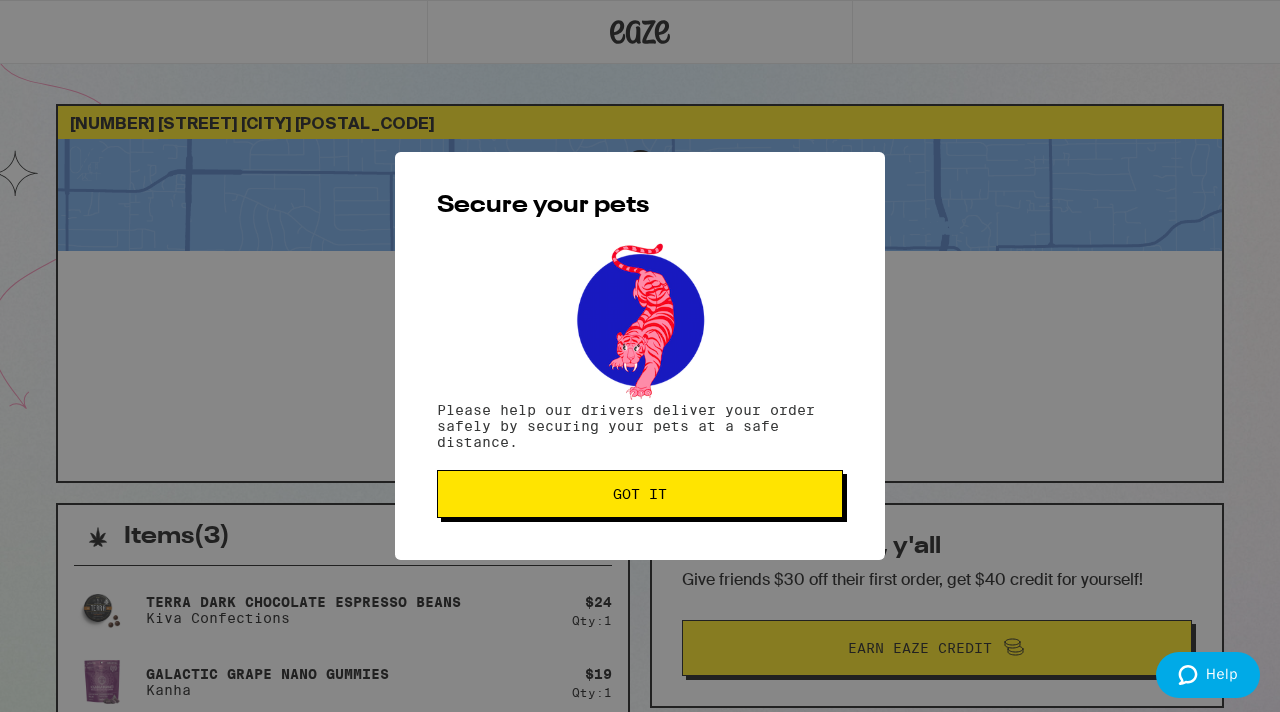 click on "Secure your pets Please help our drivers deliver your order safely by securing your pets at a safe distance. Got it" at bounding box center (640, 356) 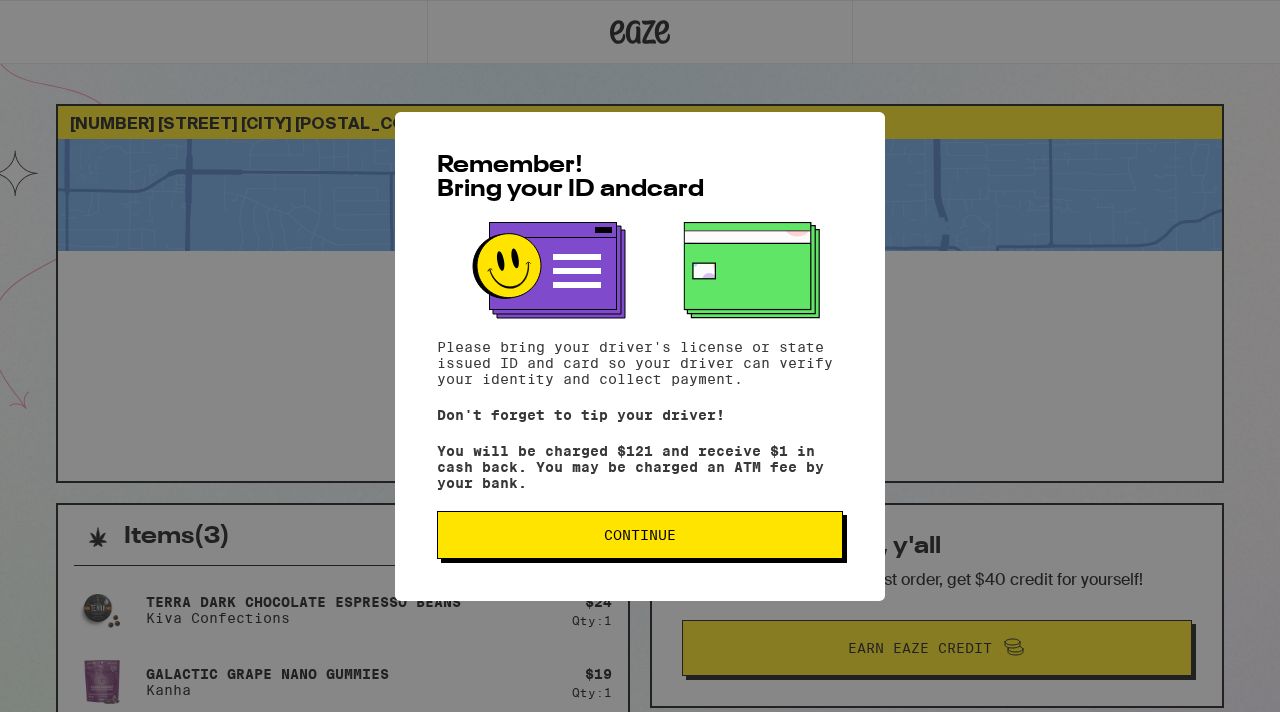 scroll, scrollTop: 0, scrollLeft: 0, axis: both 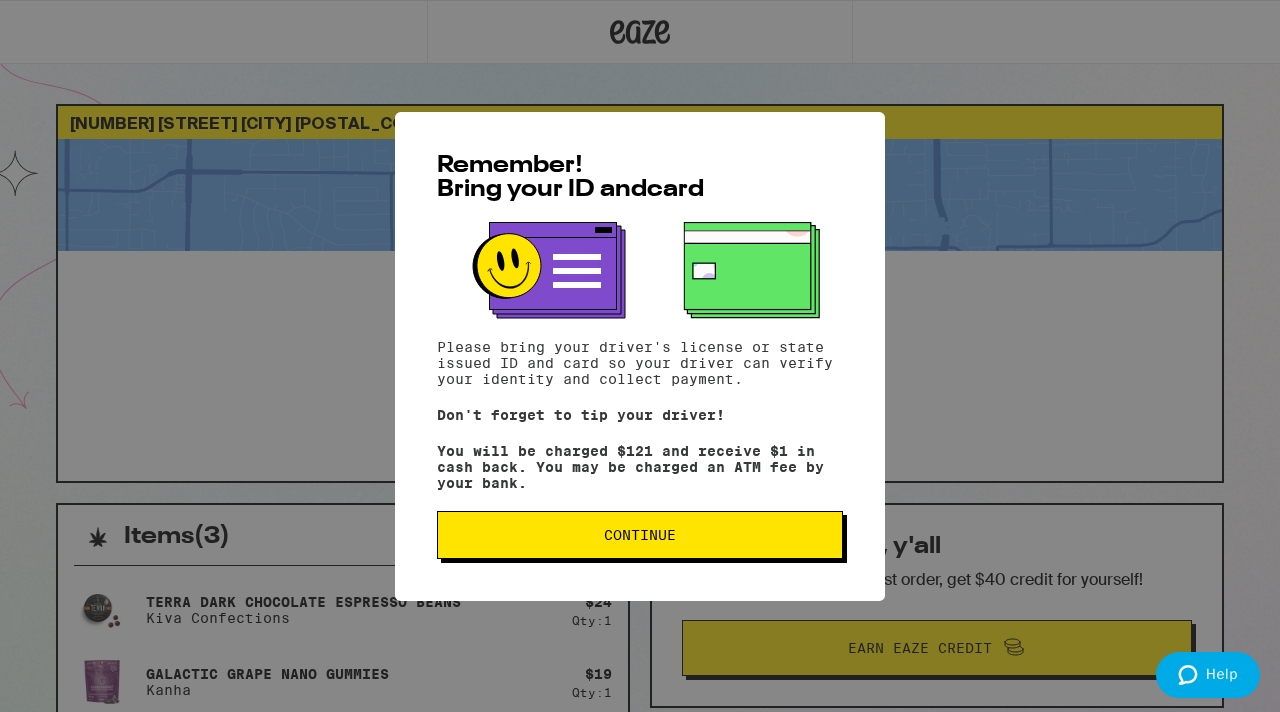 click on "Continue" at bounding box center [640, 535] 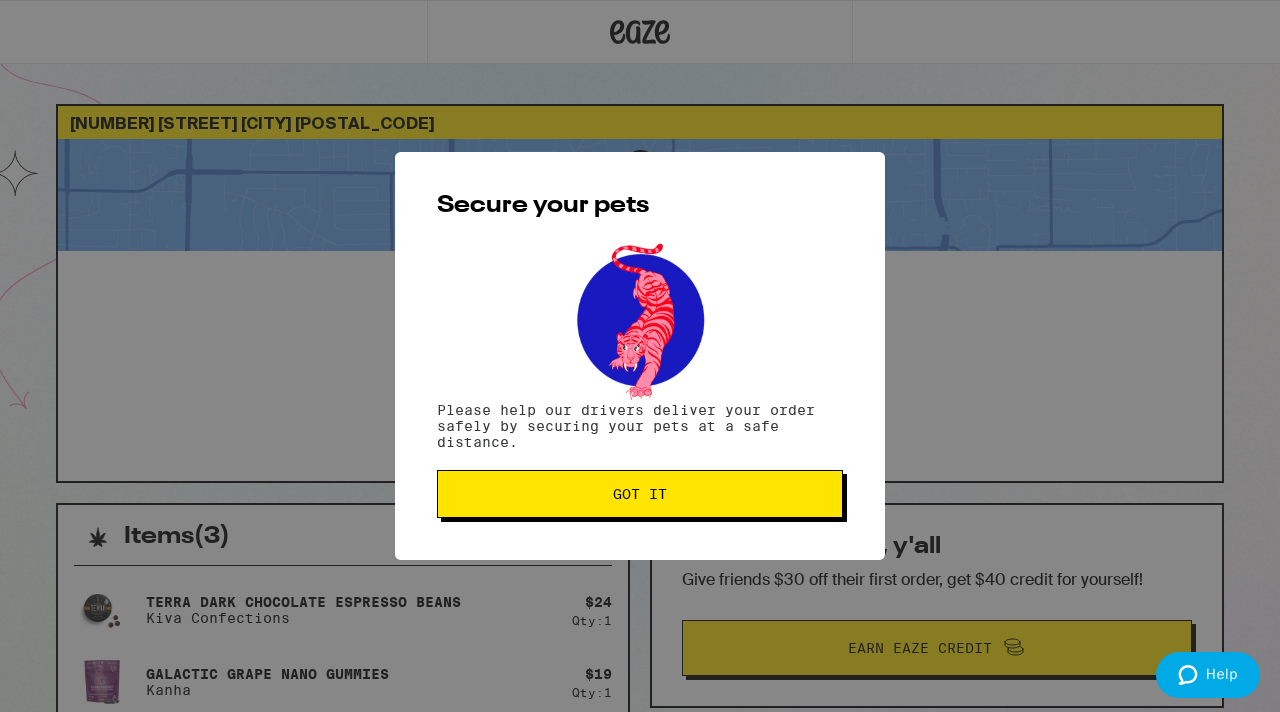 click on "Got it" at bounding box center (640, 494) 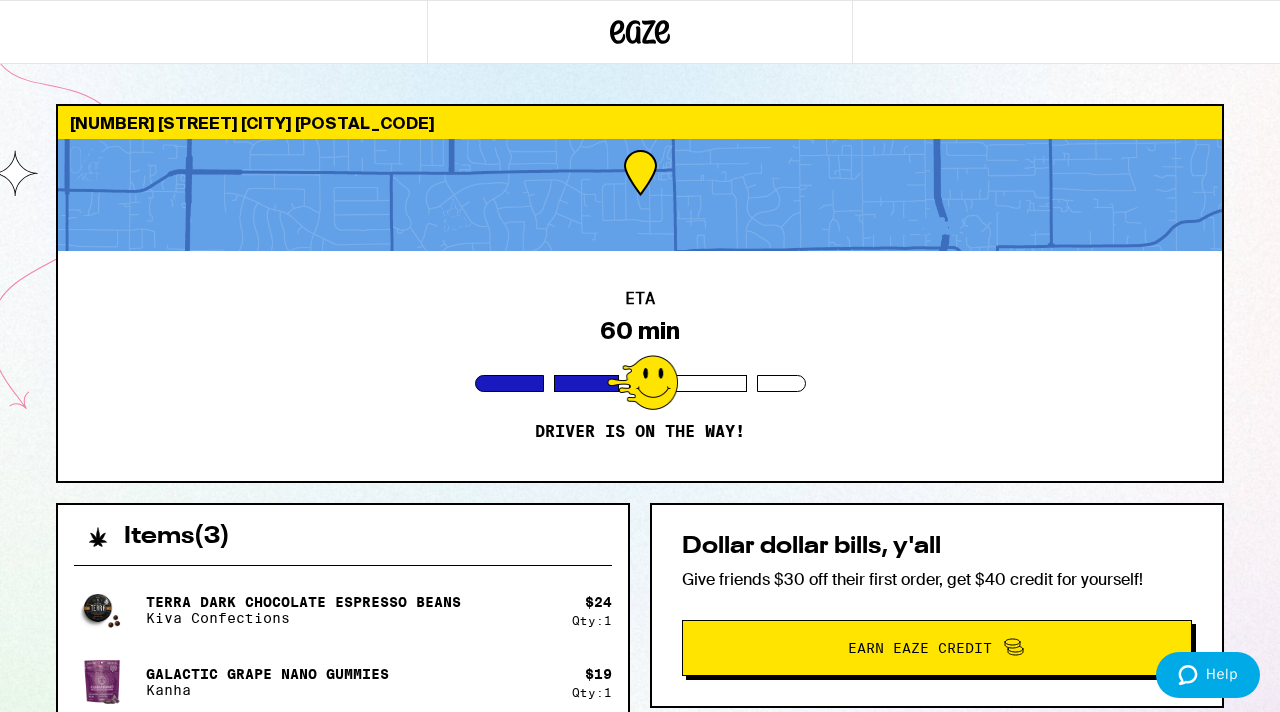 scroll, scrollTop: 0, scrollLeft: 0, axis: both 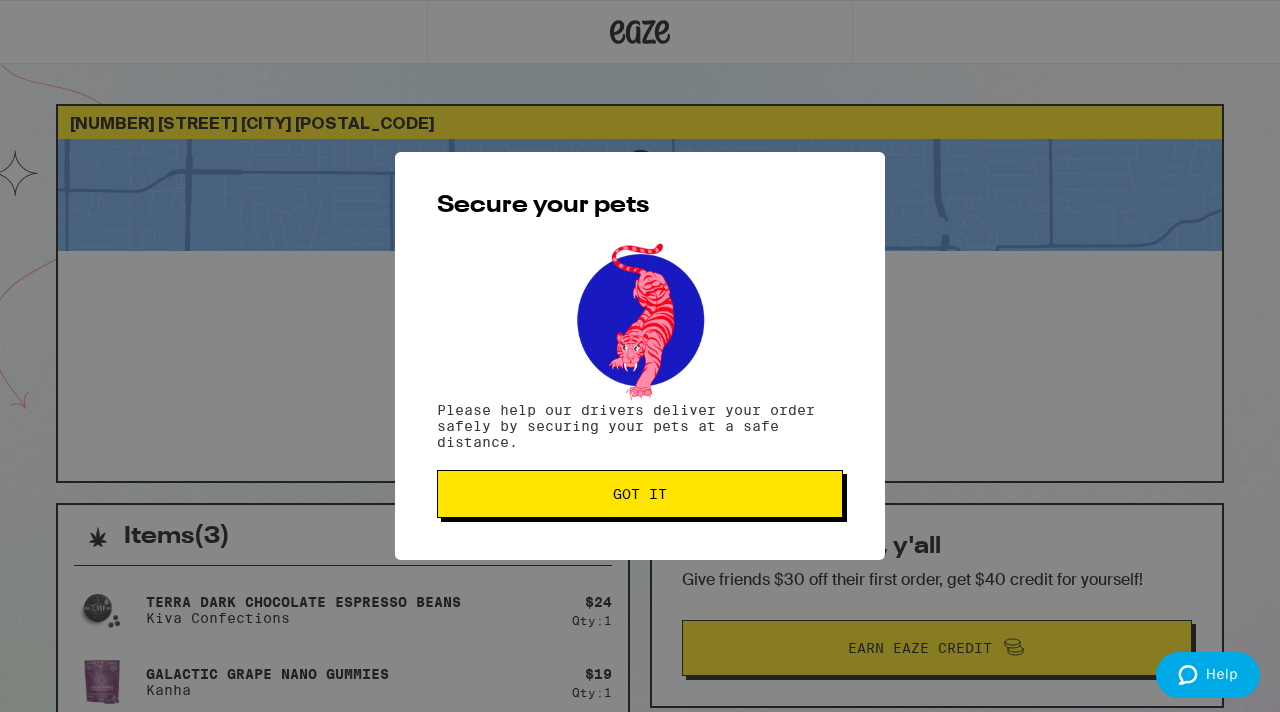 click on "Got it" at bounding box center [640, 494] 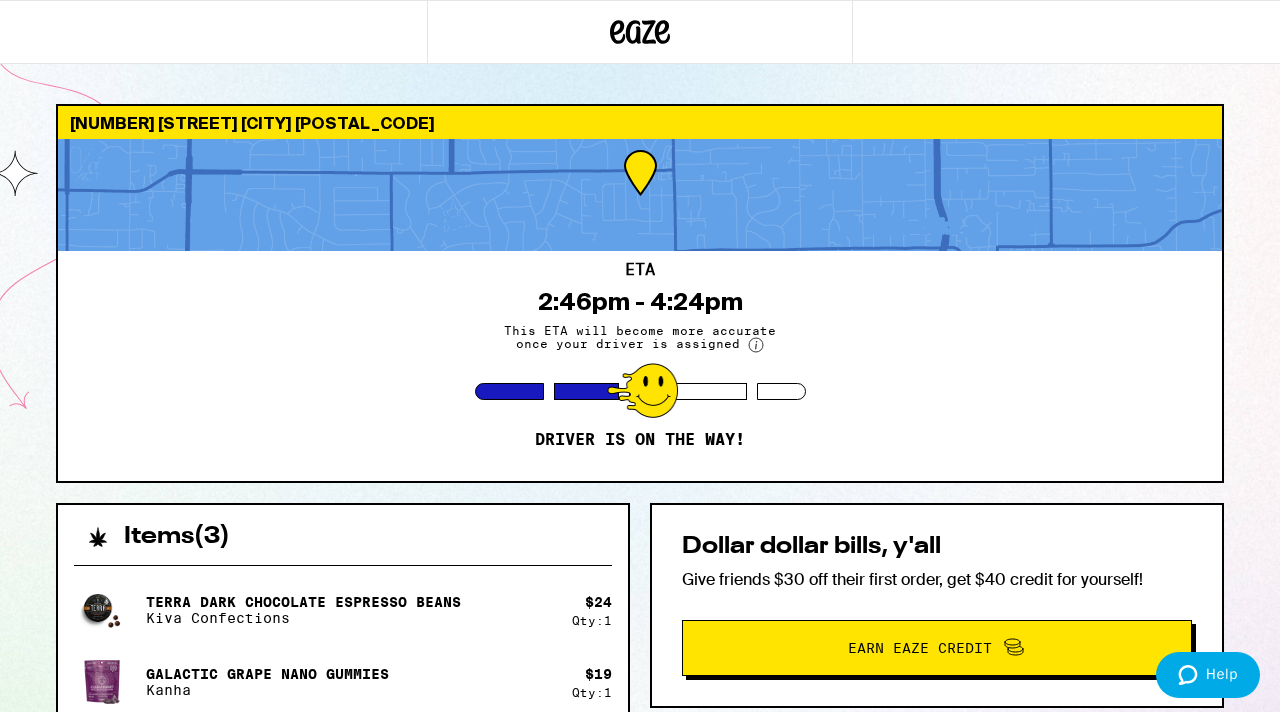 scroll, scrollTop: 0, scrollLeft: 0, axis: both 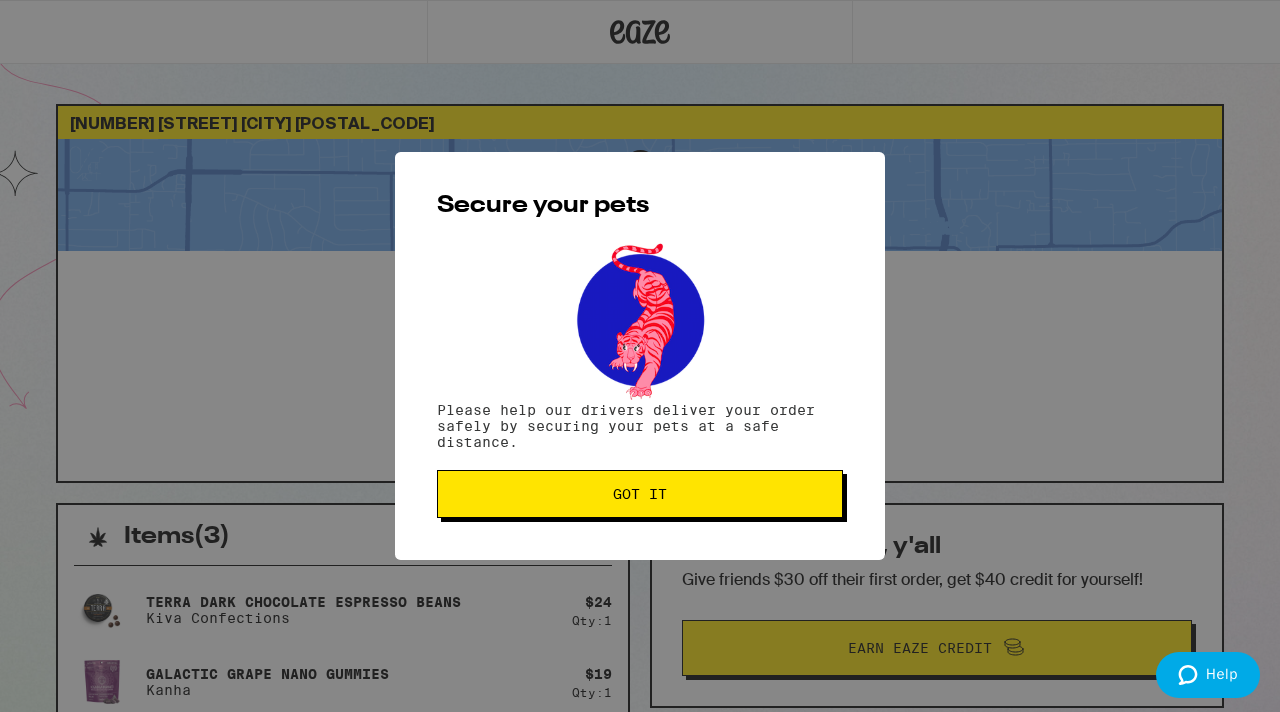 click on "Got it" at bounding box center [640, 494] 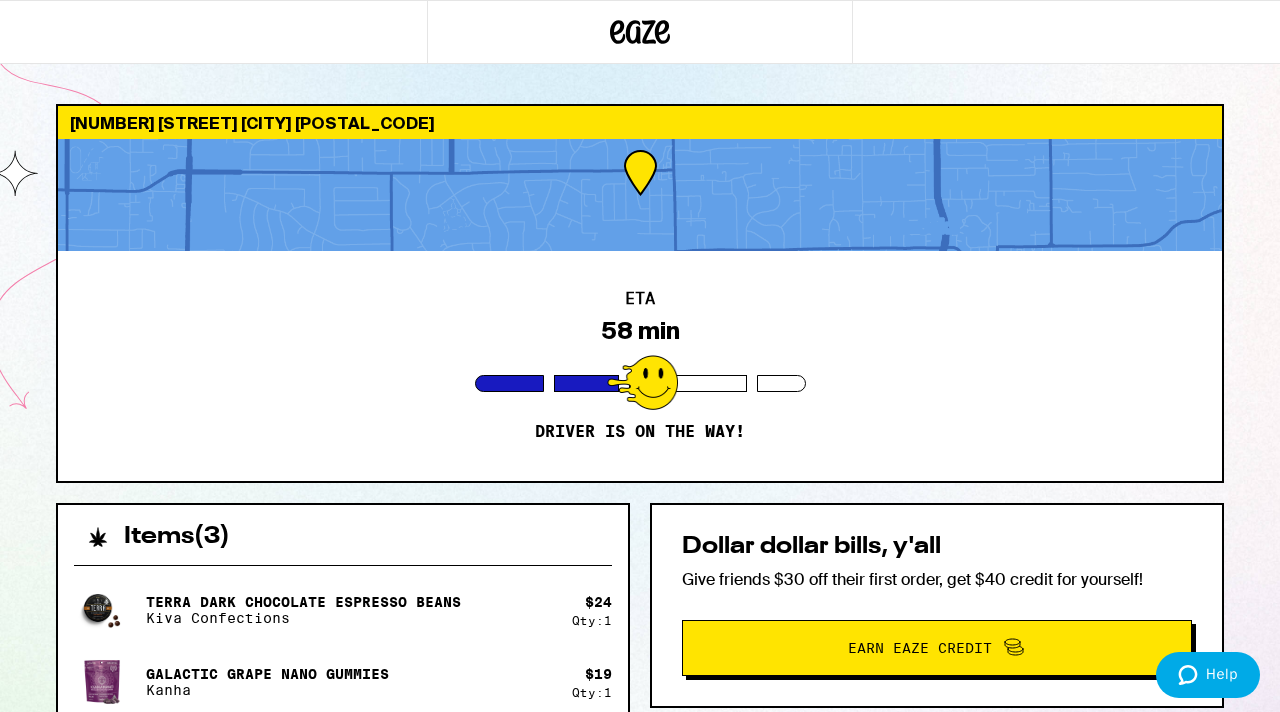 scroll, scrollTop: 0, scrollLeft: 0, axis: both 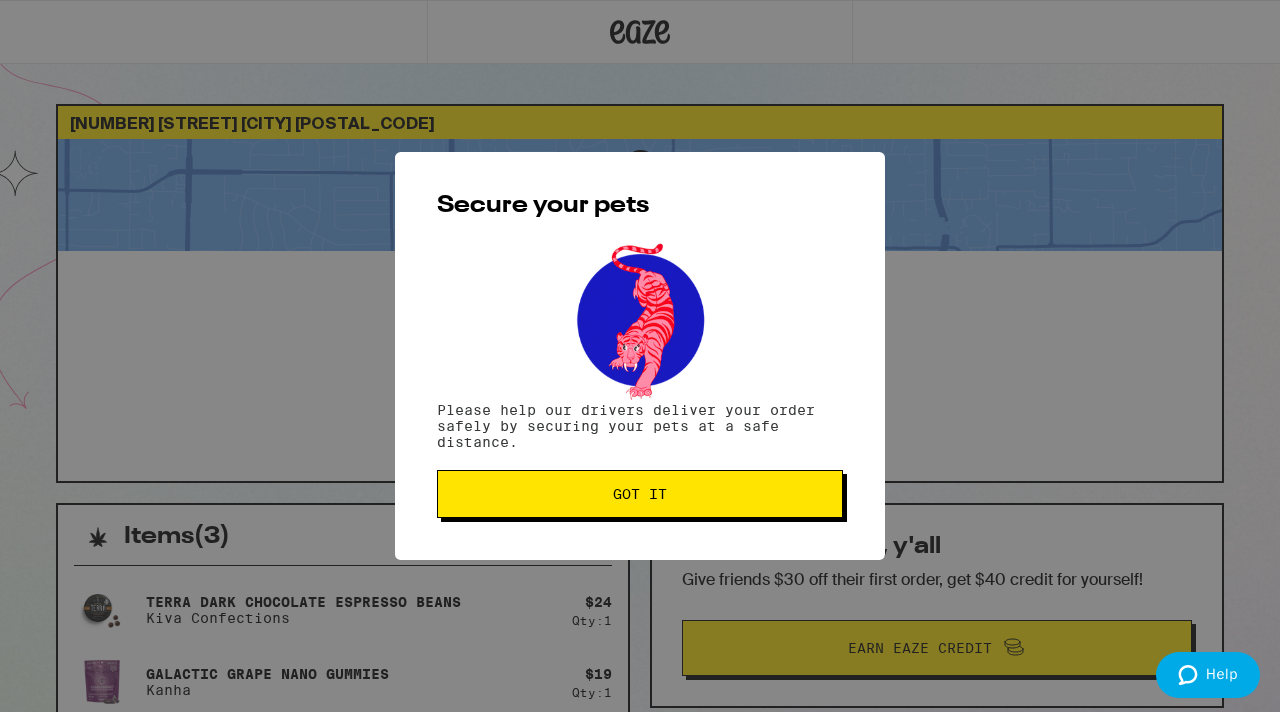 click on "Got it" at bounding box center (640, 494) 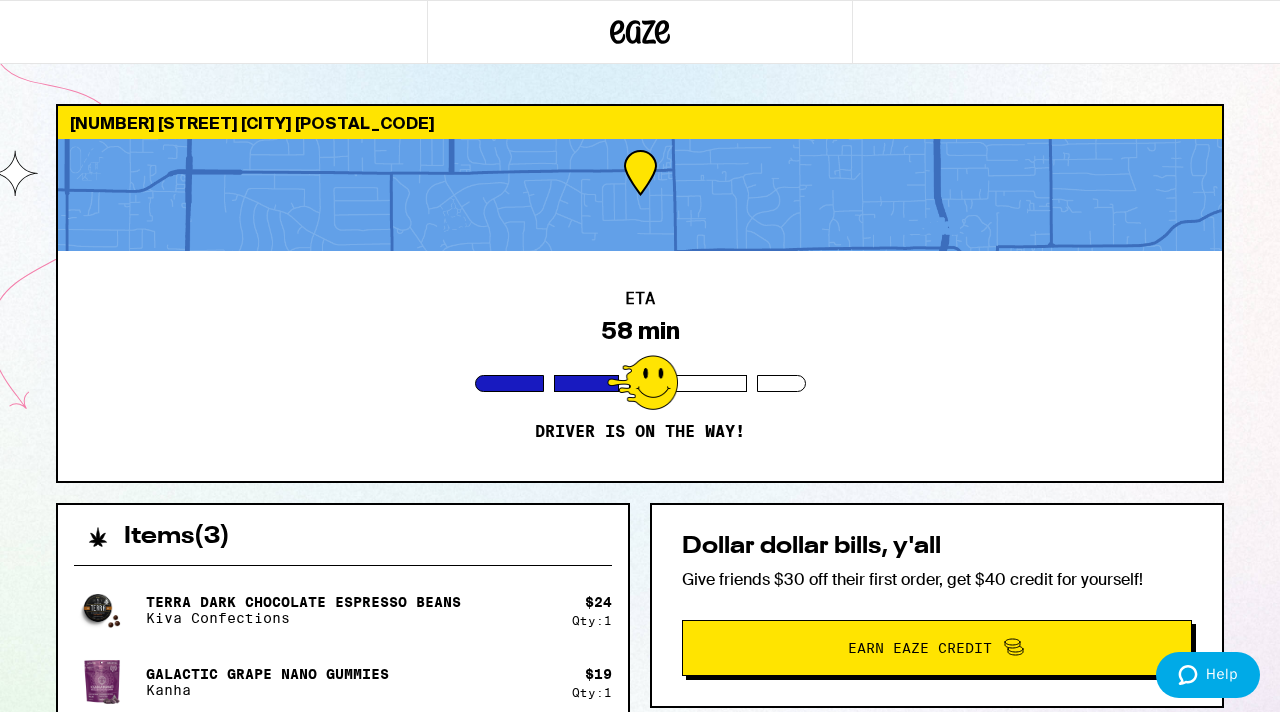 scroll, scrollTop: 0, scrollLeft: 0, axis: both 